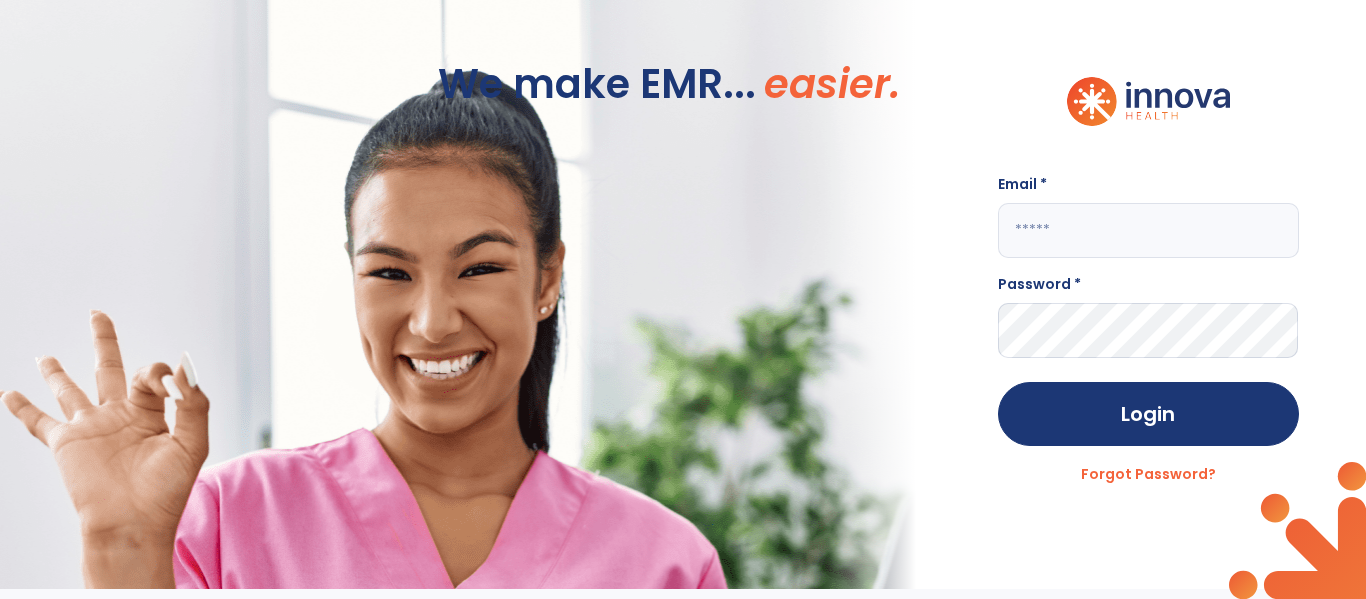 scroll, scrollTop: 0, scrollLeft: 0, axis: both 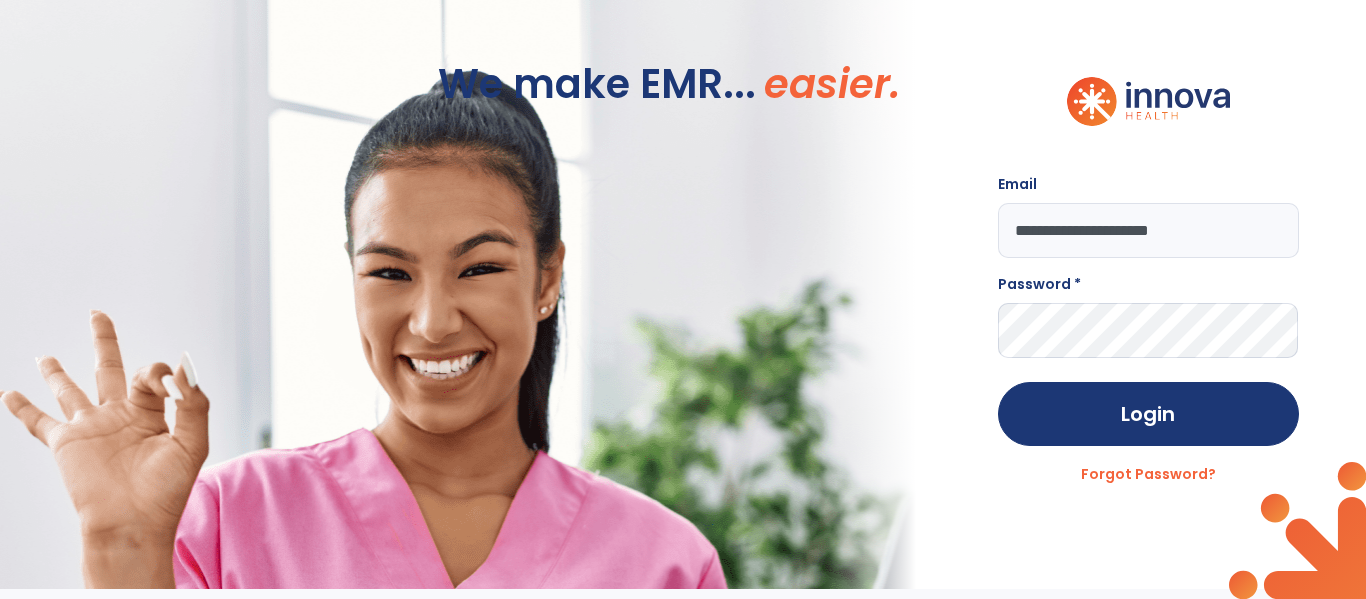 type on "**********" 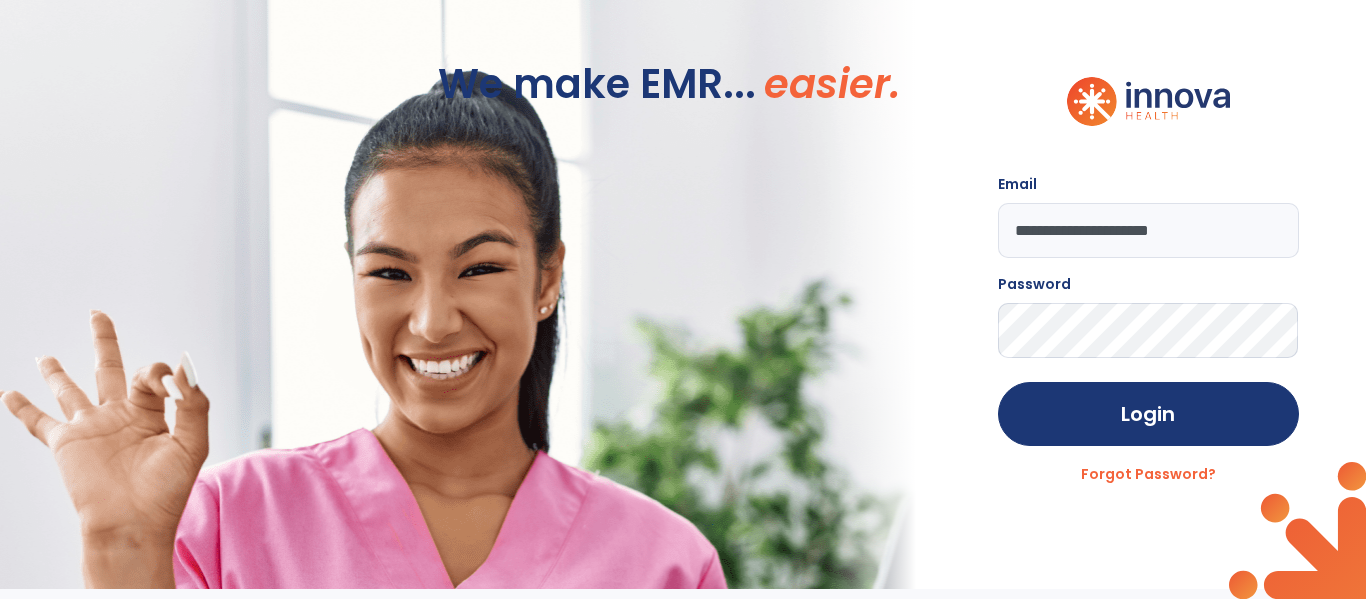 click on "Login" 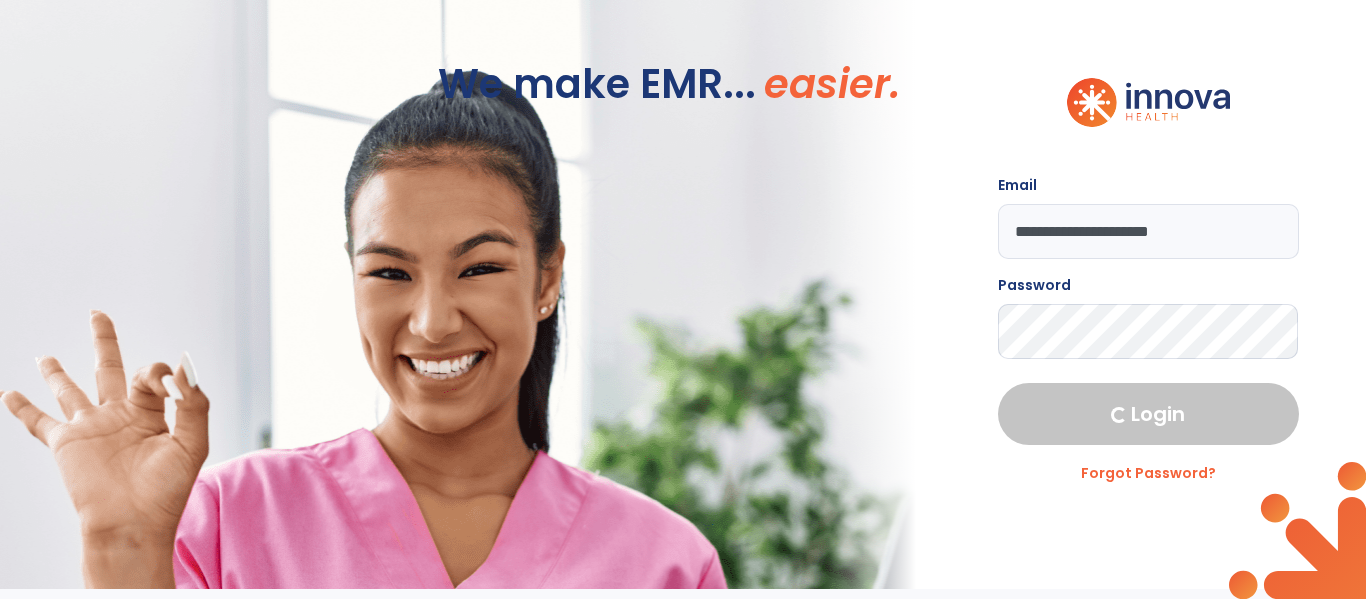 select on "****" 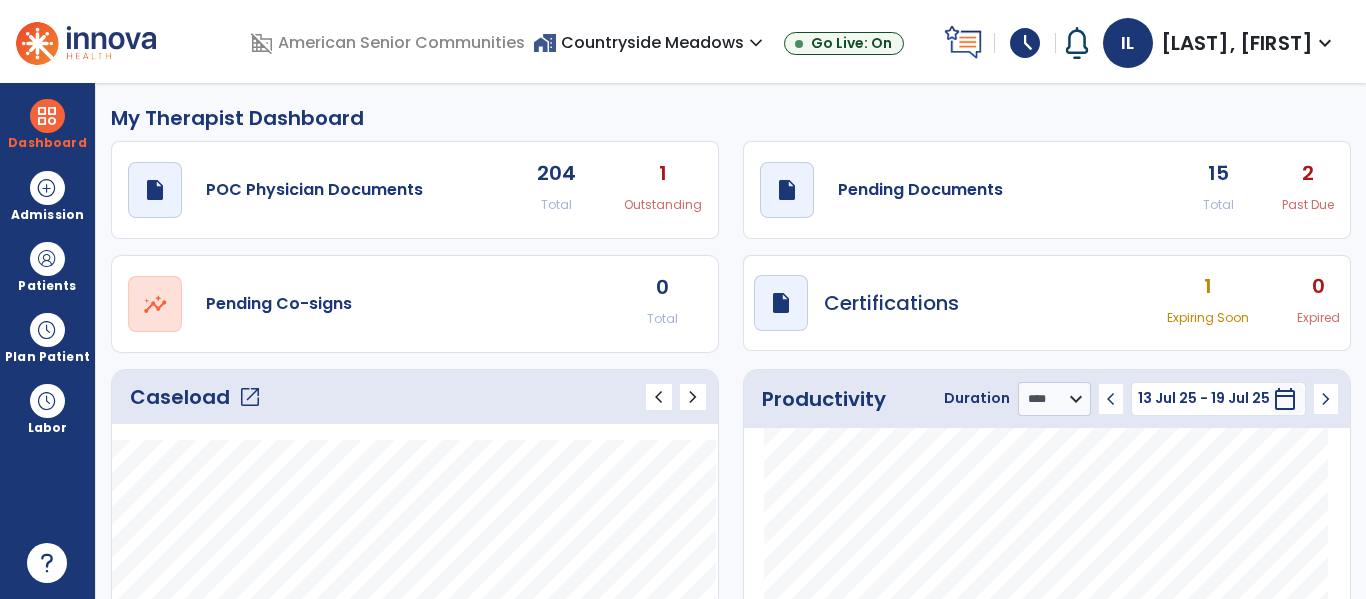 click on "draft   open_in_new  Pending Documents 15 Total 2 Past Due" 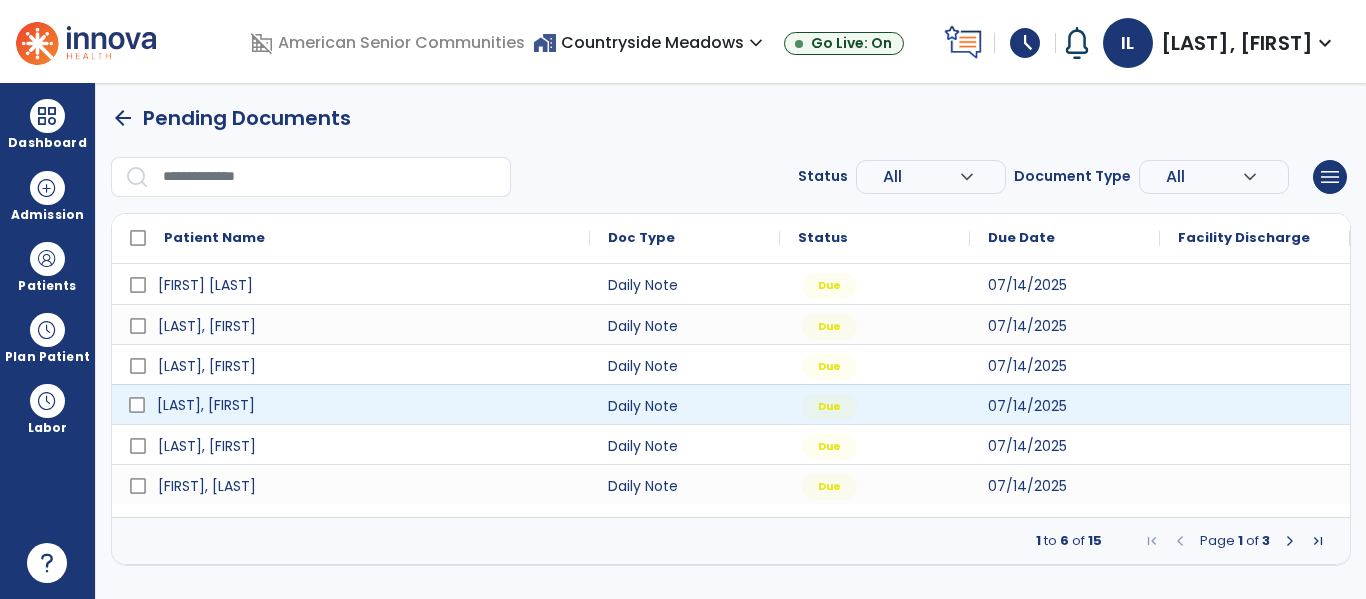 click on "[LAST], [FIRST]" at bounding box center [351, 404] 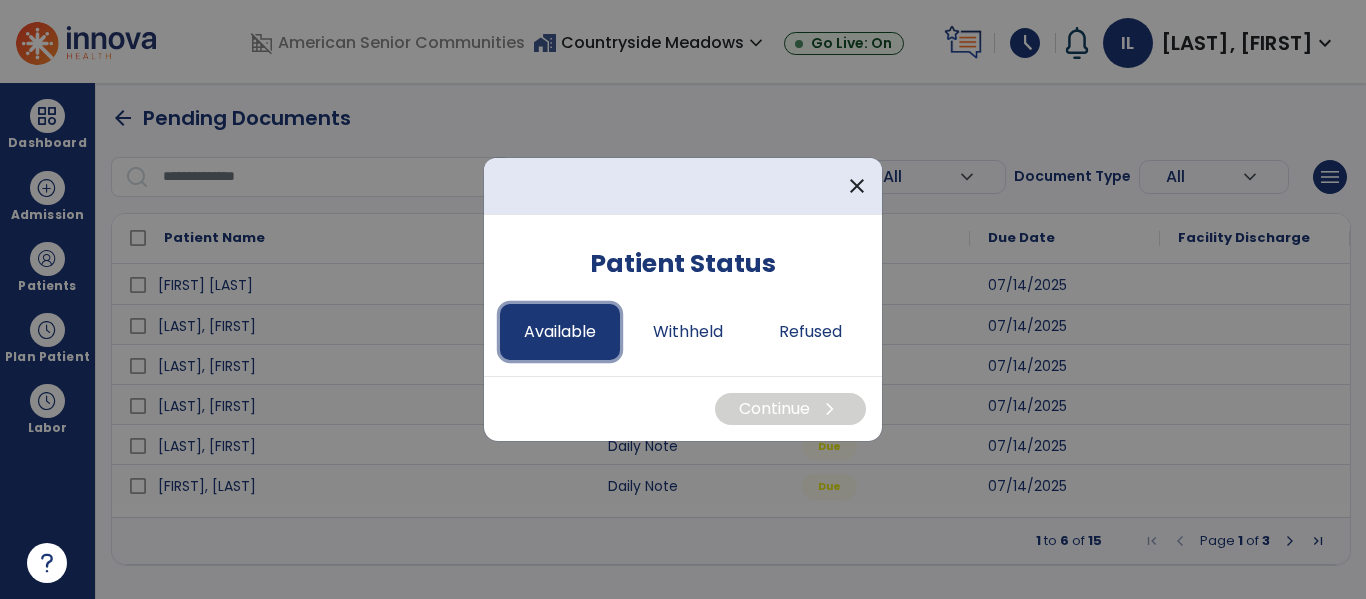 click on "Available" at bounding box center (560, 332) 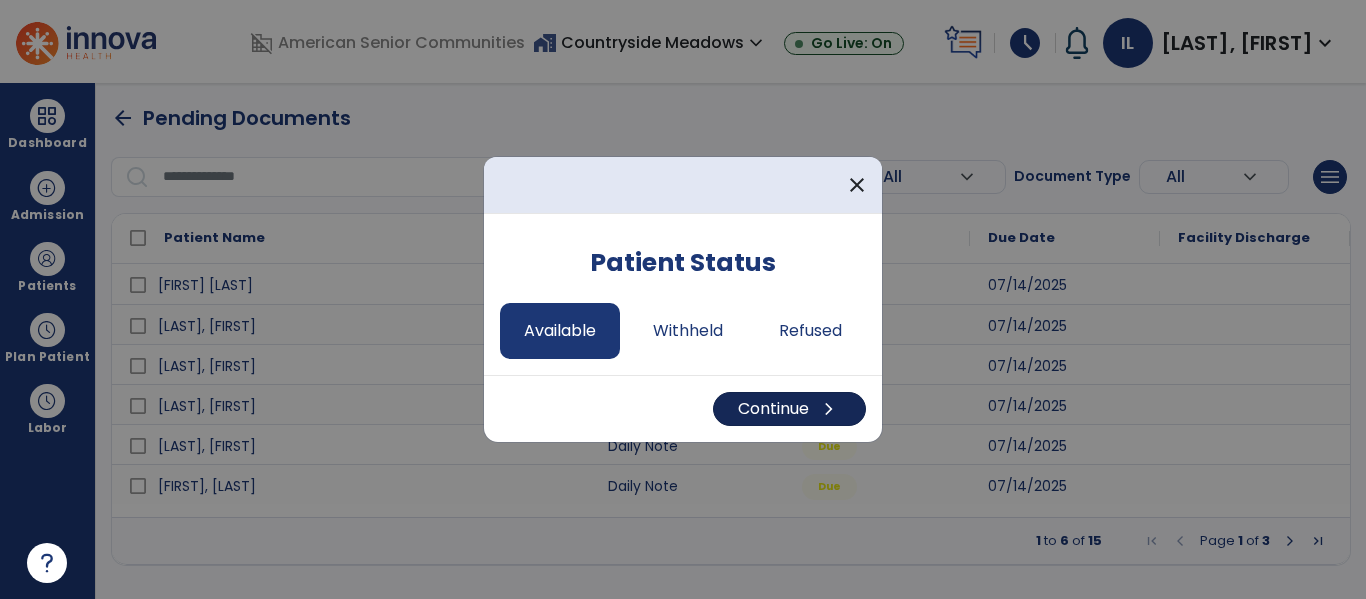 click on "Continue   chevron_right" at bounding box center (789, 409) 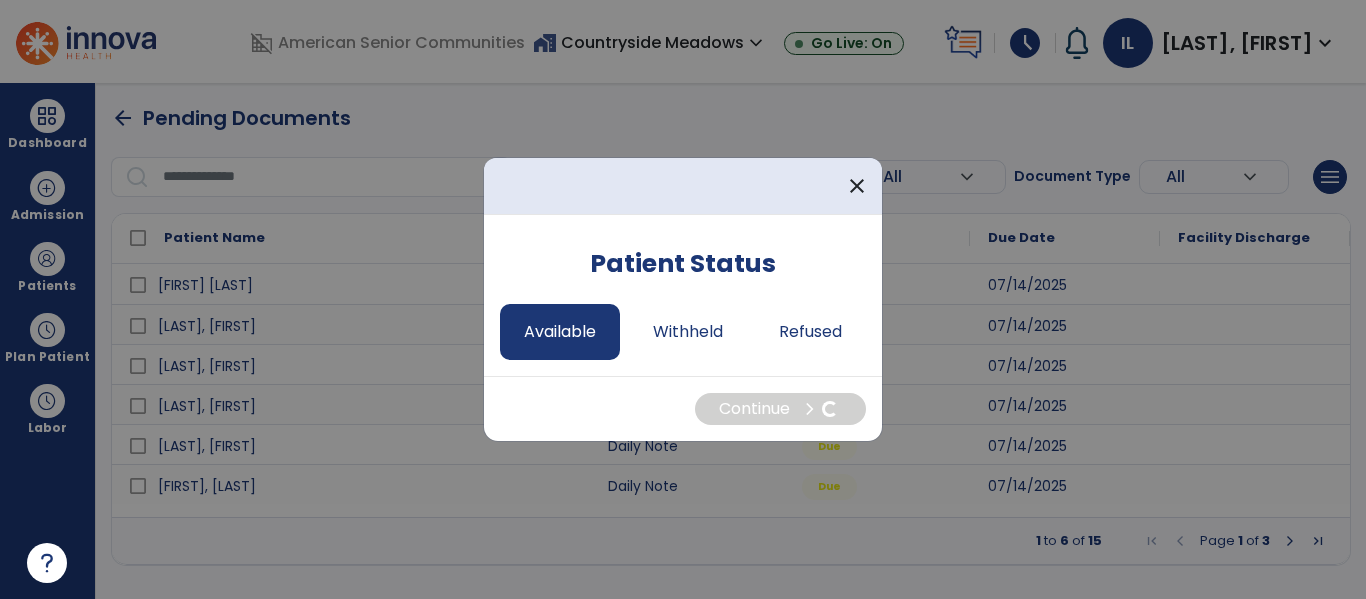 select on "*" 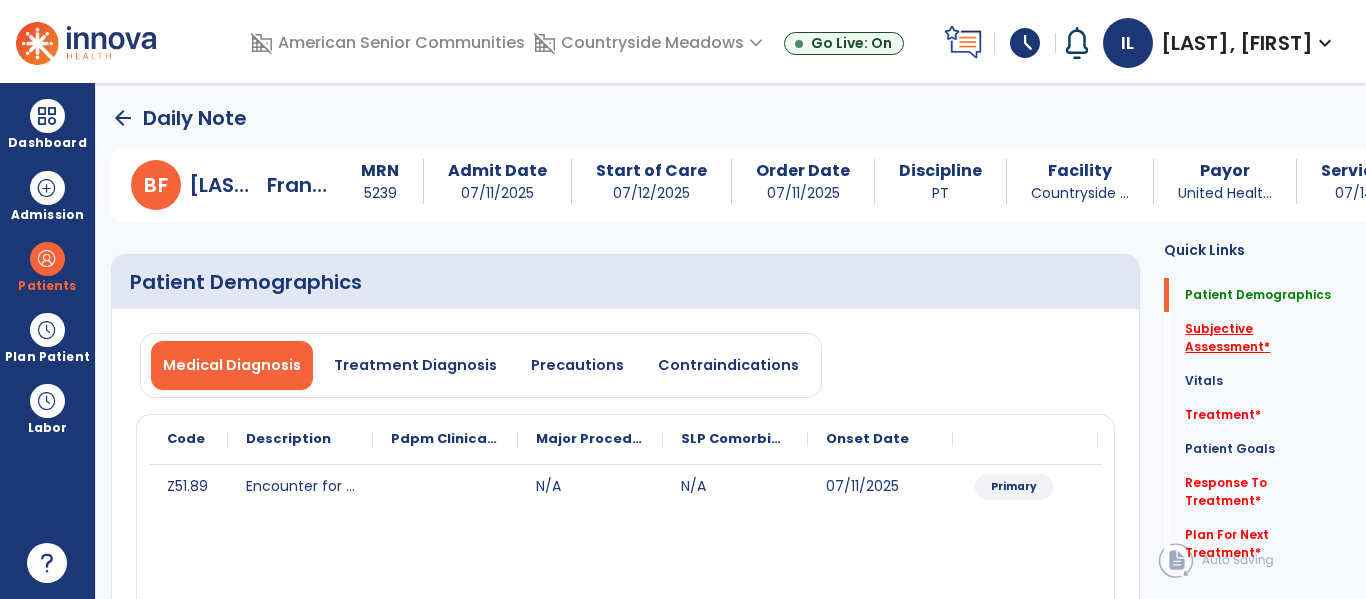click on "Subjective Assessment   *" 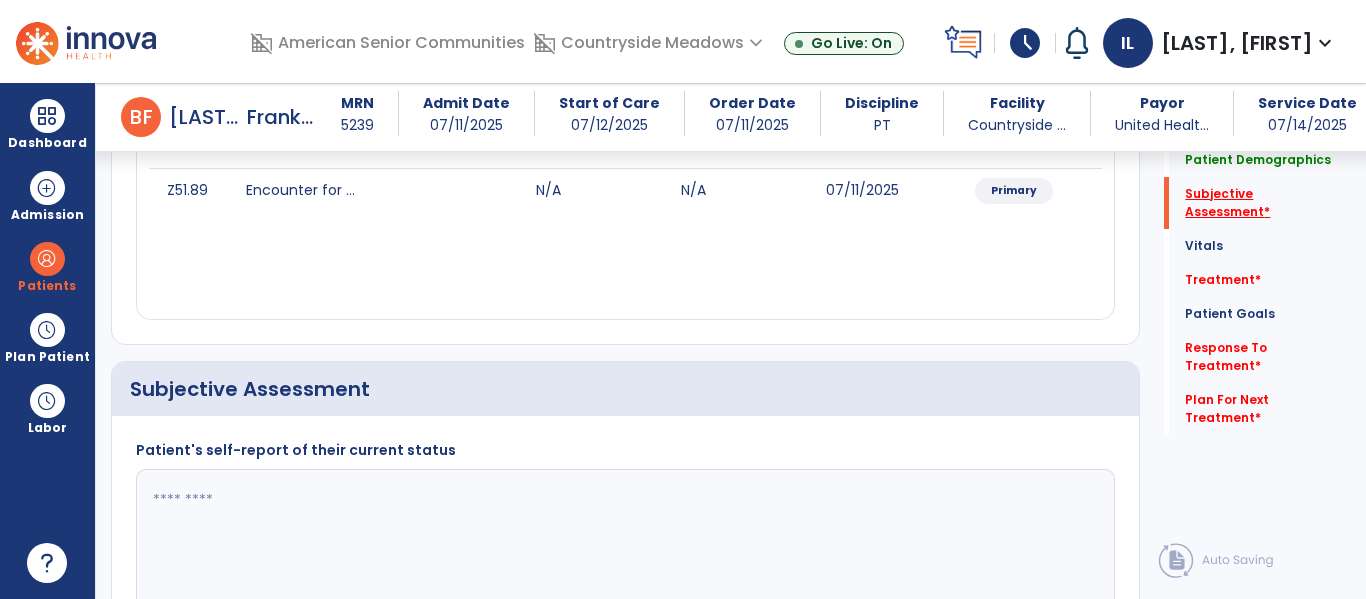 scroll, scrollTop: 457, scrollLeft: 0, axis: vertical 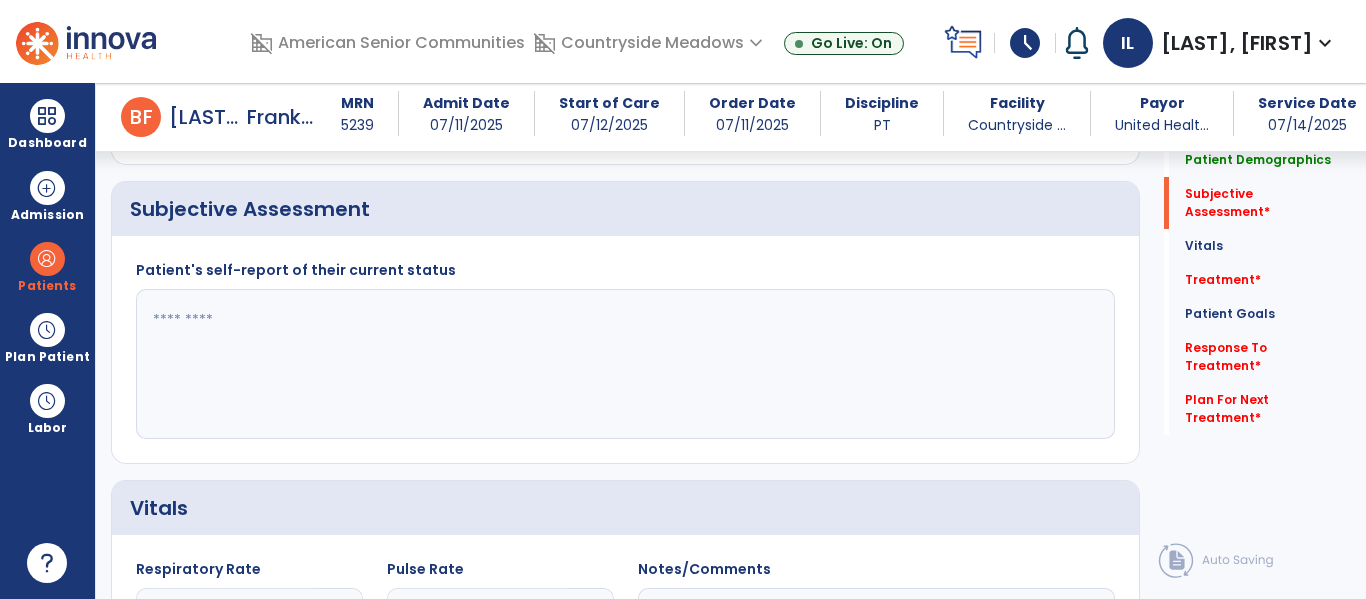 click 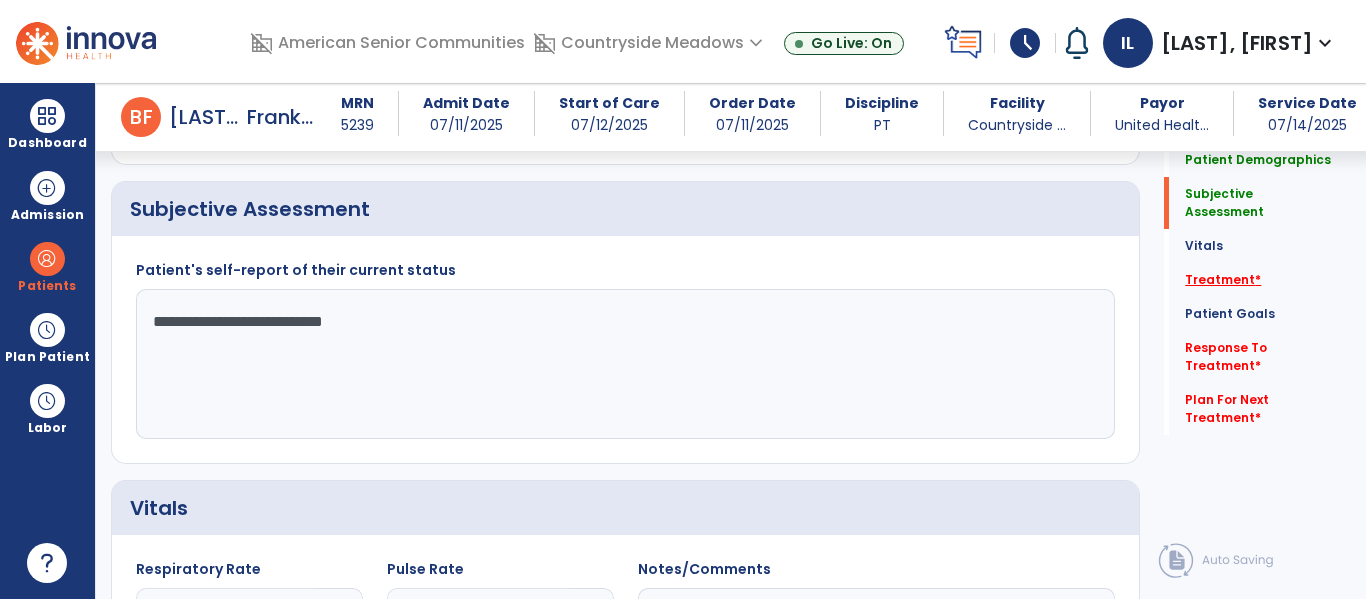 type on "**********" 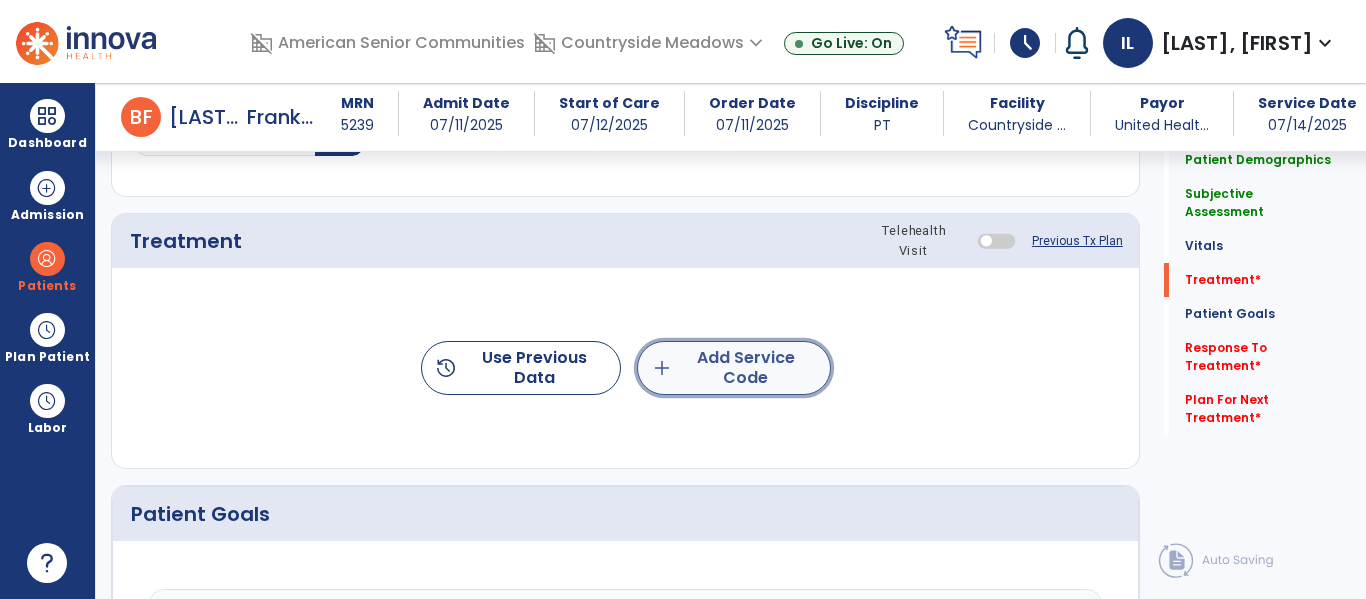 click on "add  Add Service Code" 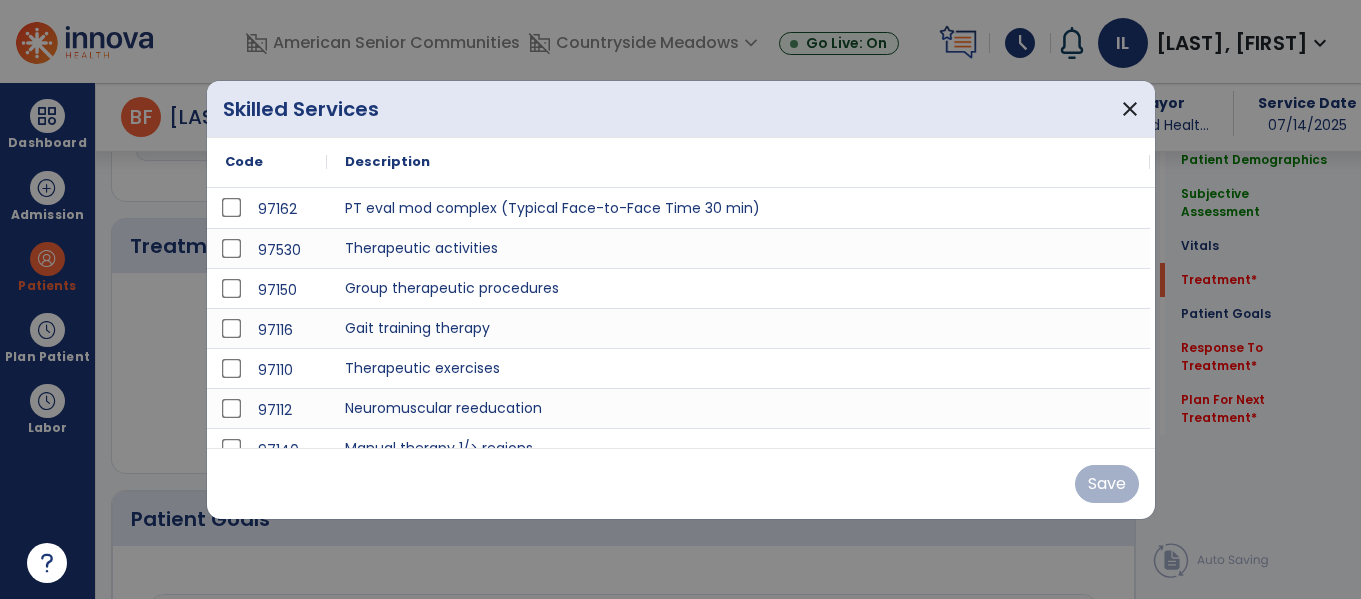 scroll, scrollTop: 1146, scrollLeft: 0, axis: vertical 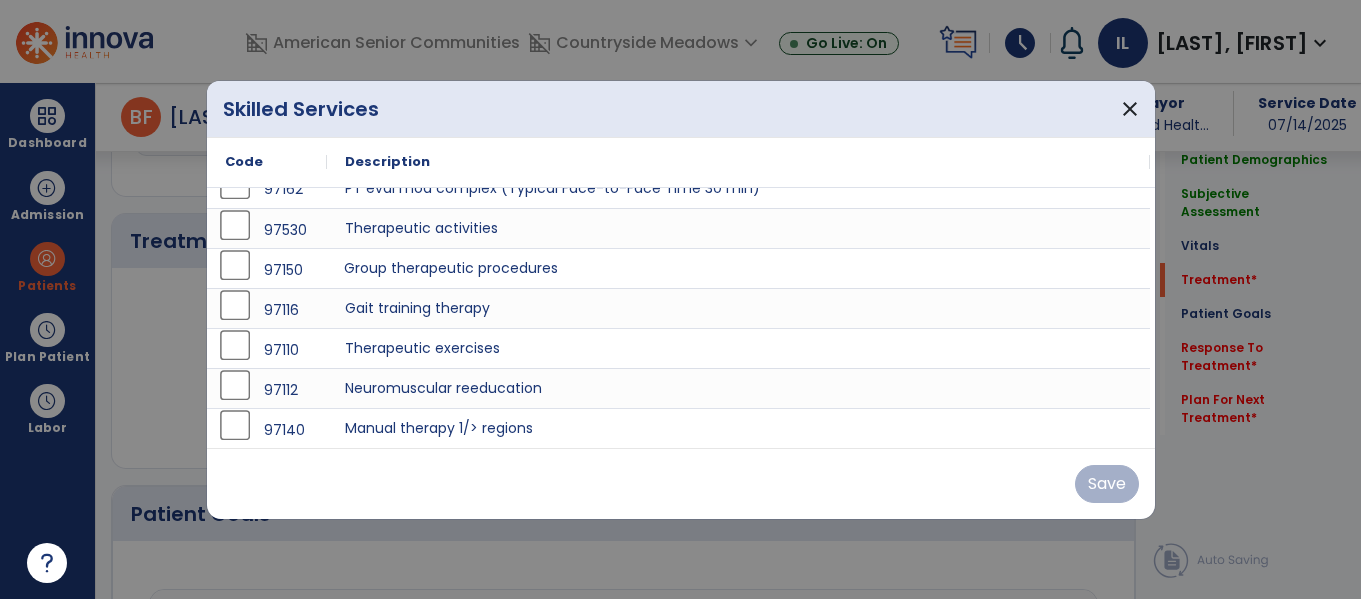 click on "Group therapeutic procedures" at bounding box center [738, 268] 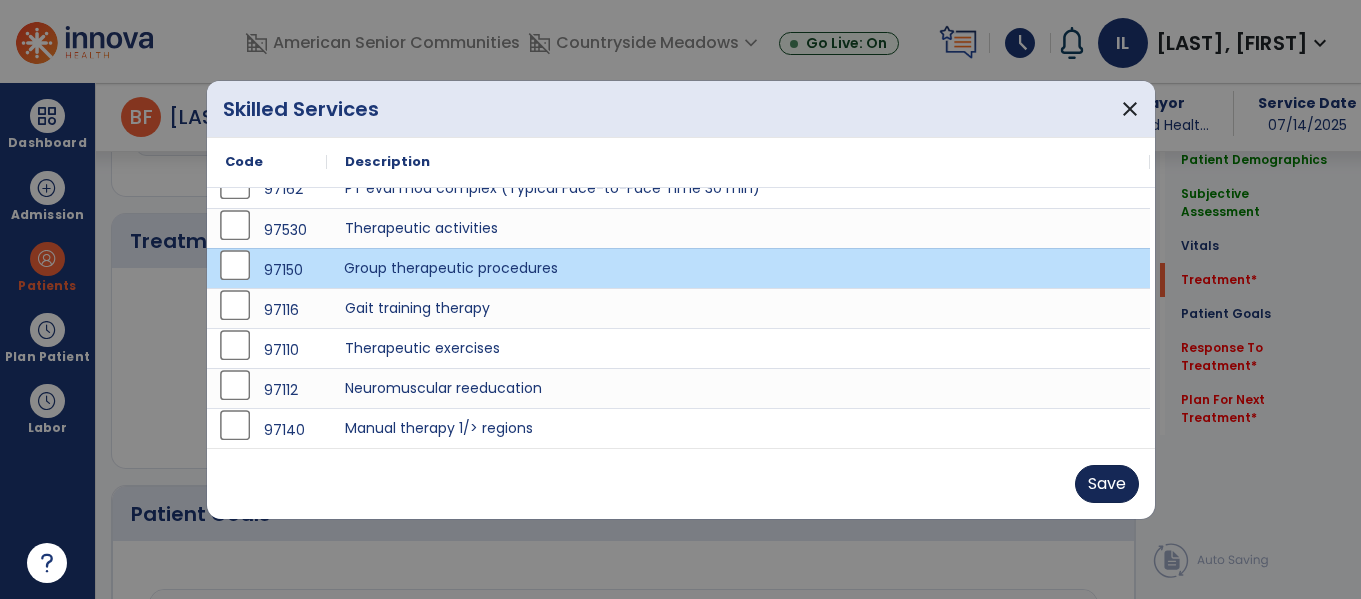 click on "Save" at bounding box center [1107, 484] 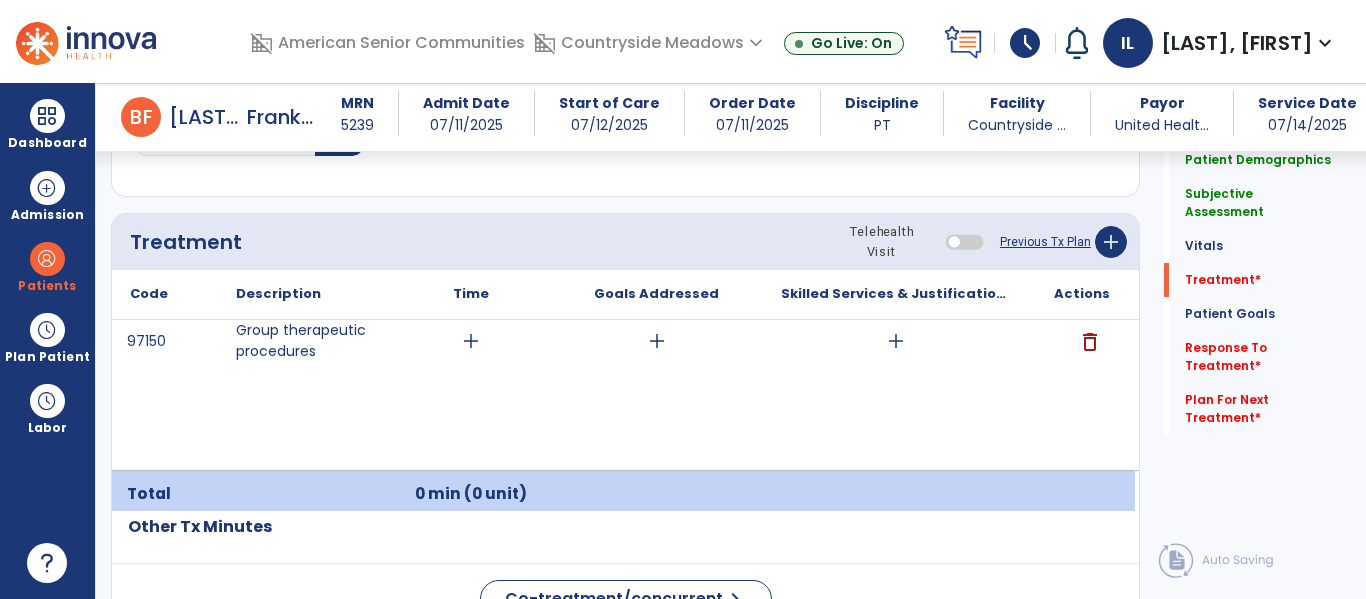 click on "add" at bounding box center (471, 341) 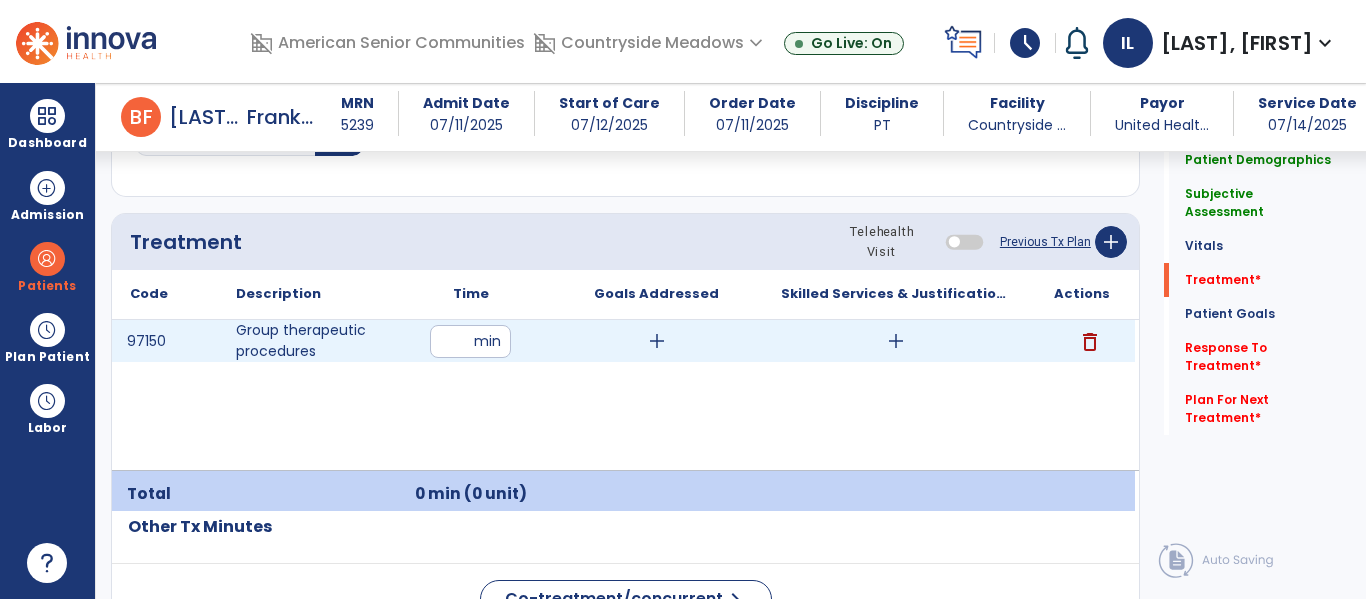 type on "**" 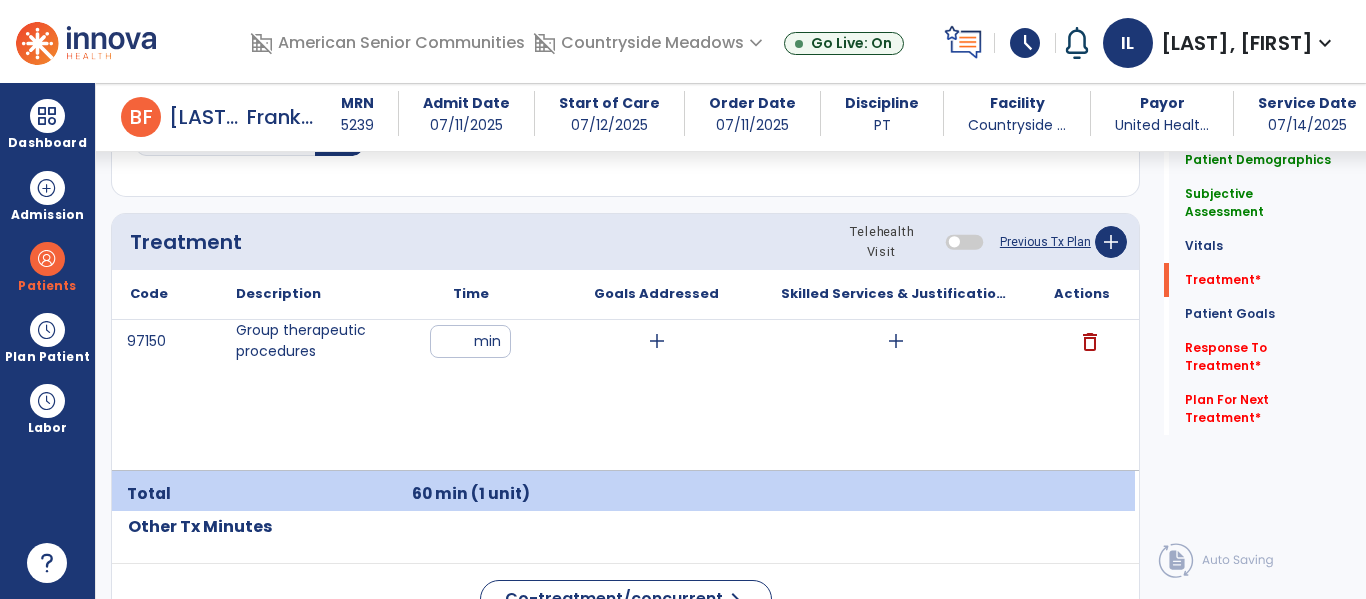 click on "add" at bounding box center (896, 341) 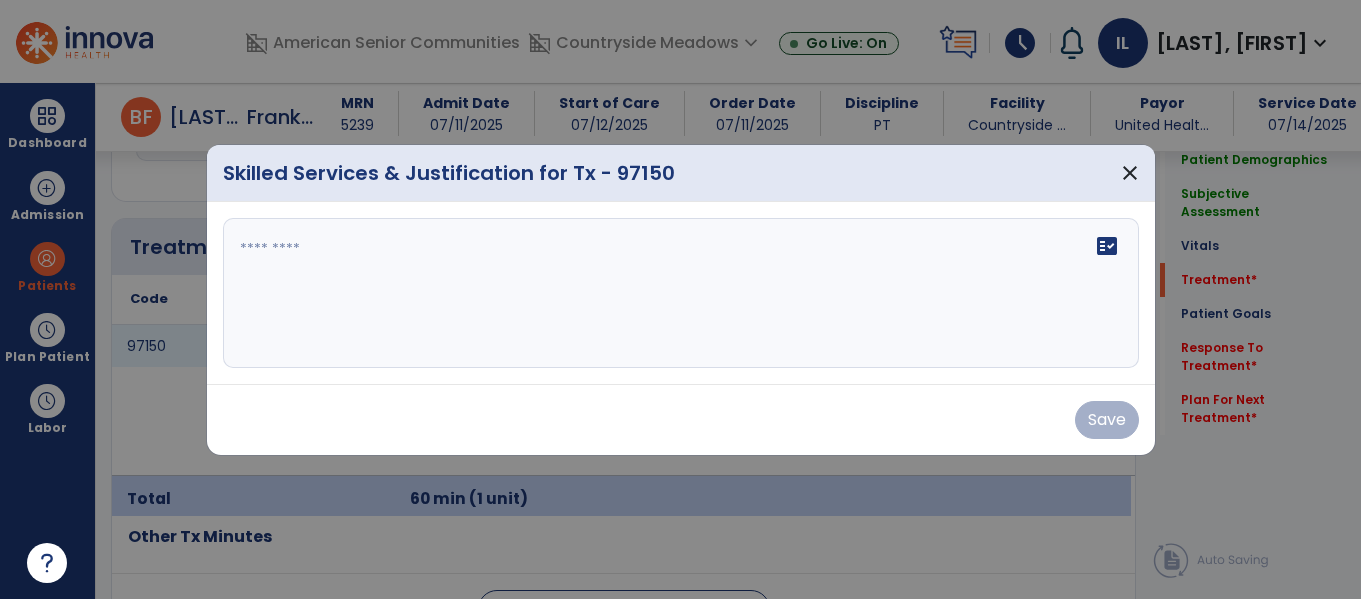 scroll, scrollTop: 1146, scrollLeft: 0, axis: vertical 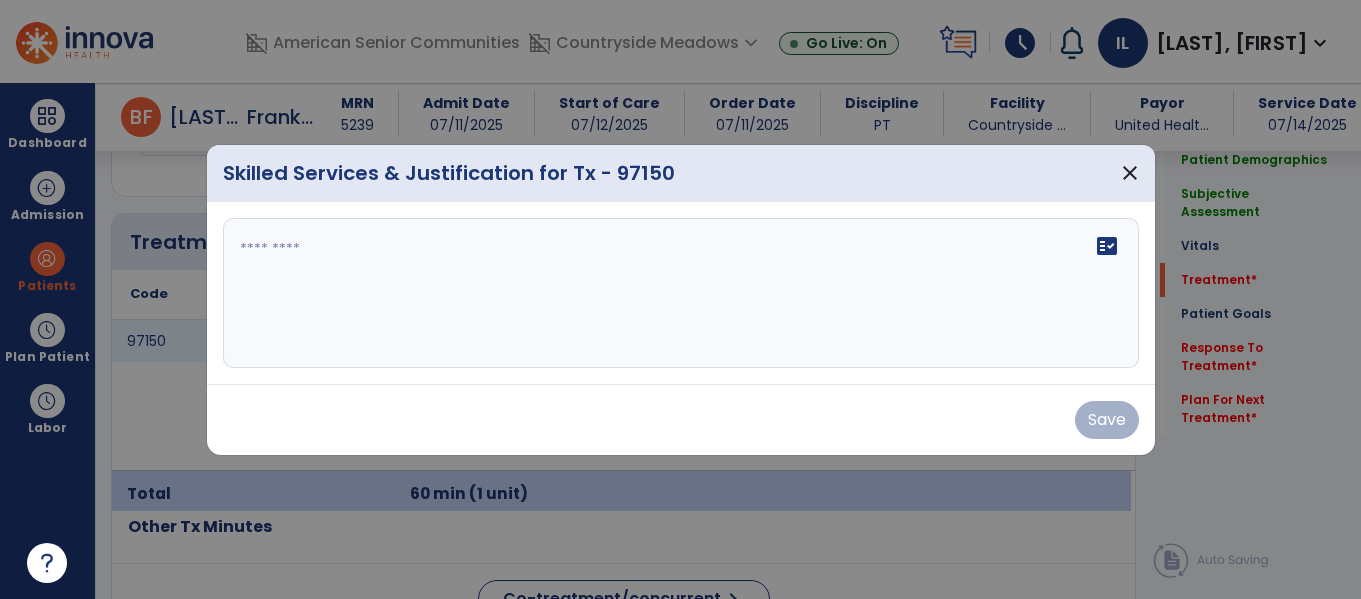 click on "fact_check" at bounding box center [681, 293] 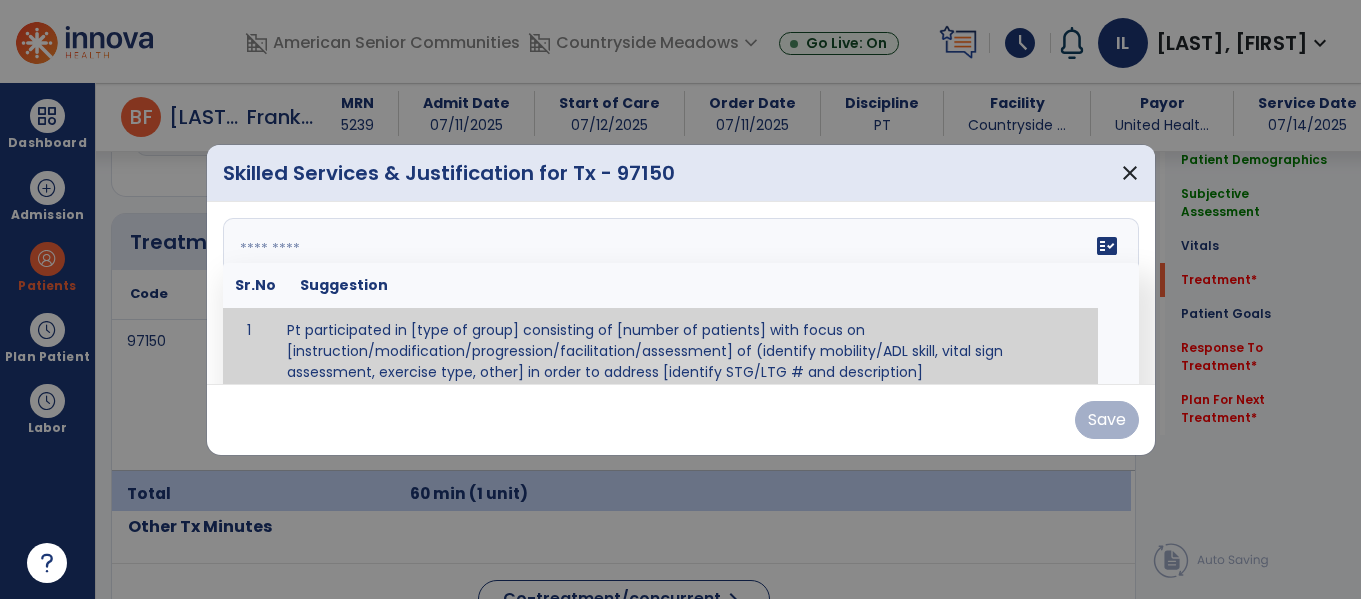 type on "*" 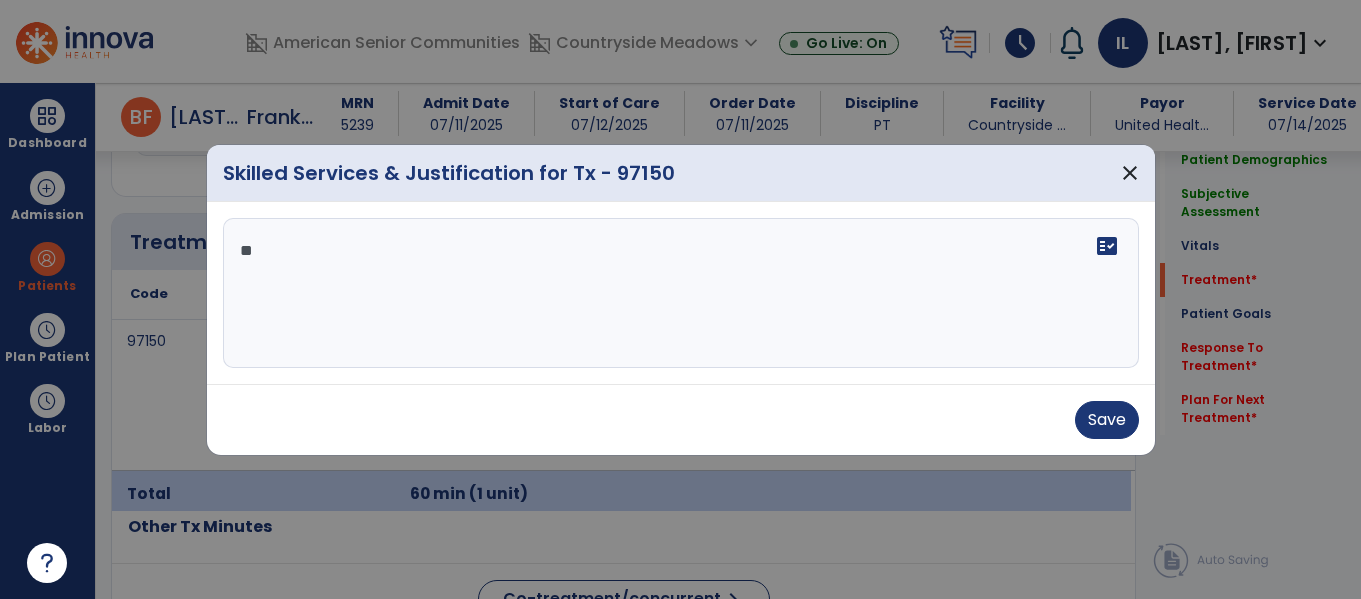 type on "*" 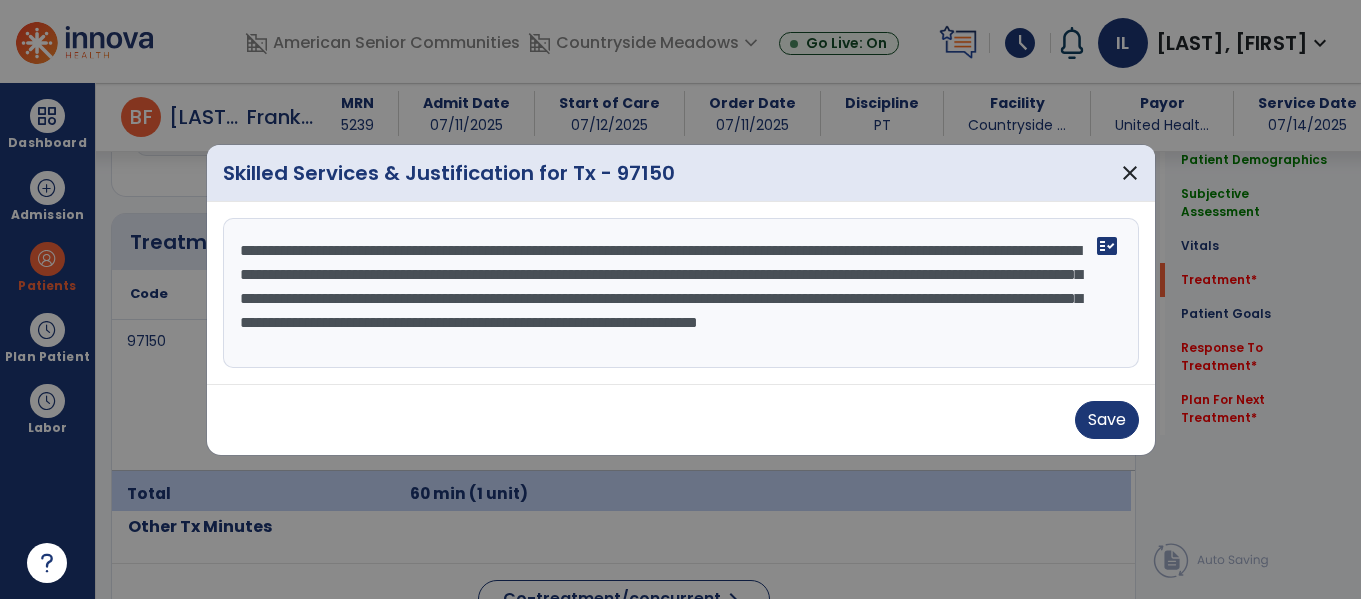 click on "**********" at bounding box center (681, 293) 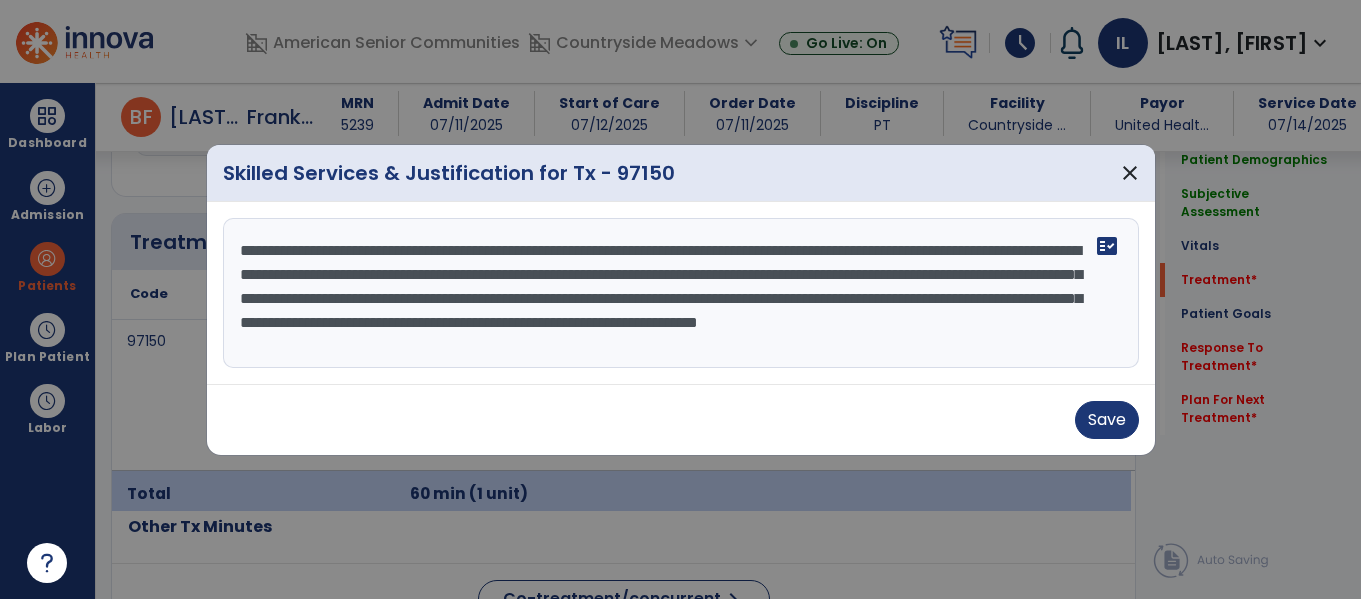 click on "**********" at bounding box center [681, 293] 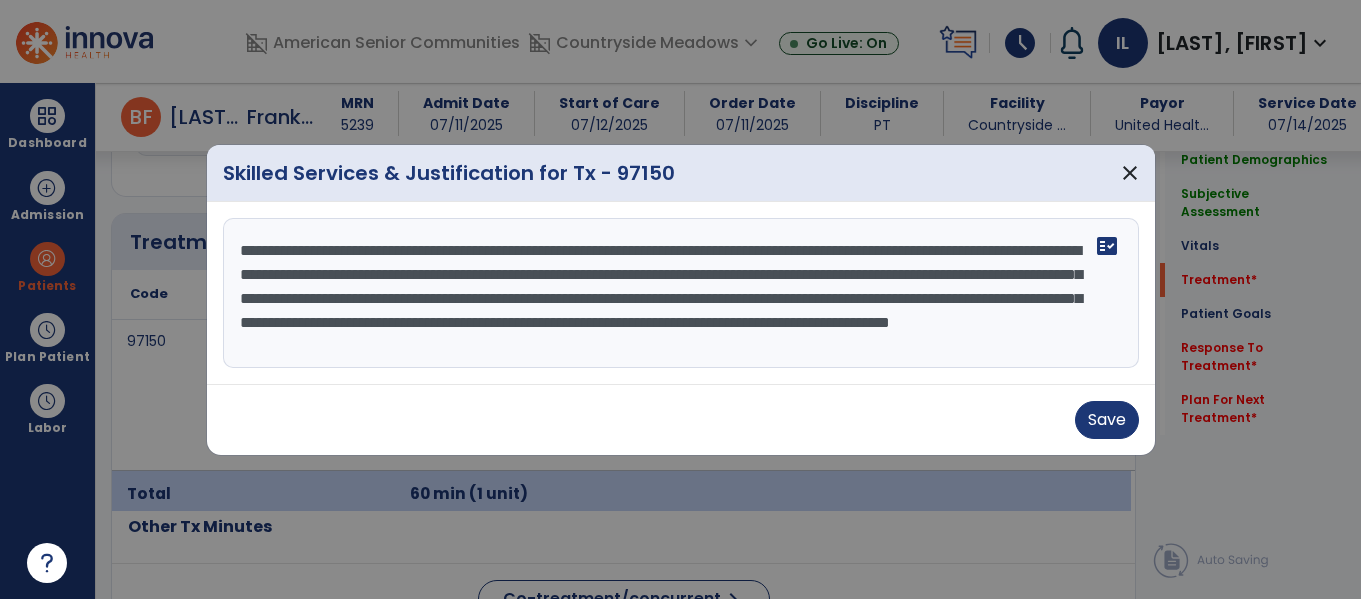 scroll, scrollTop: 16, scrollLeft: 0, axis: vertical 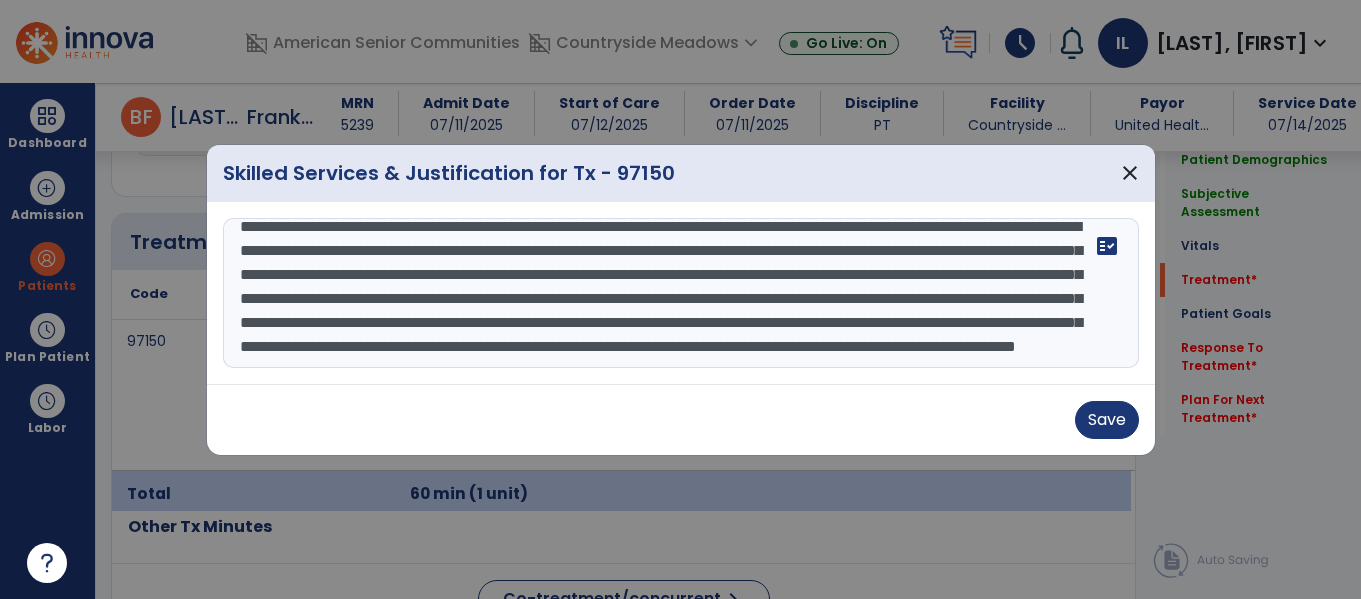 click on "**********" at bounding box center [681, 293] 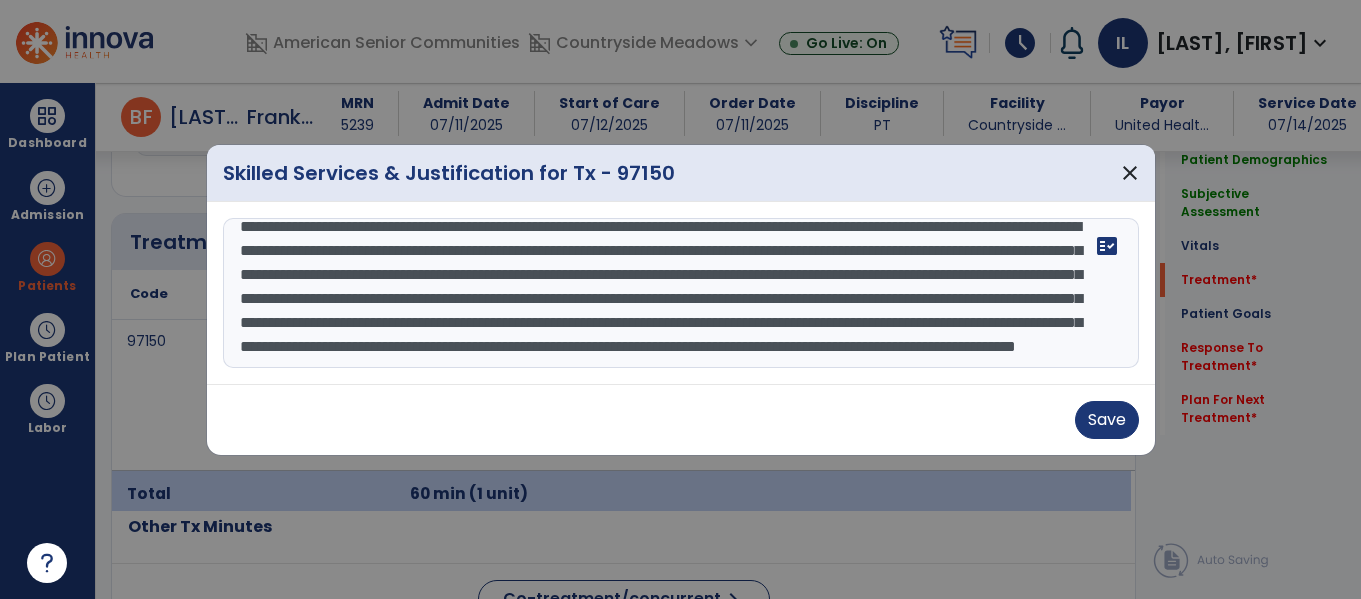 click on "**********" at bounding box center [681, 293] 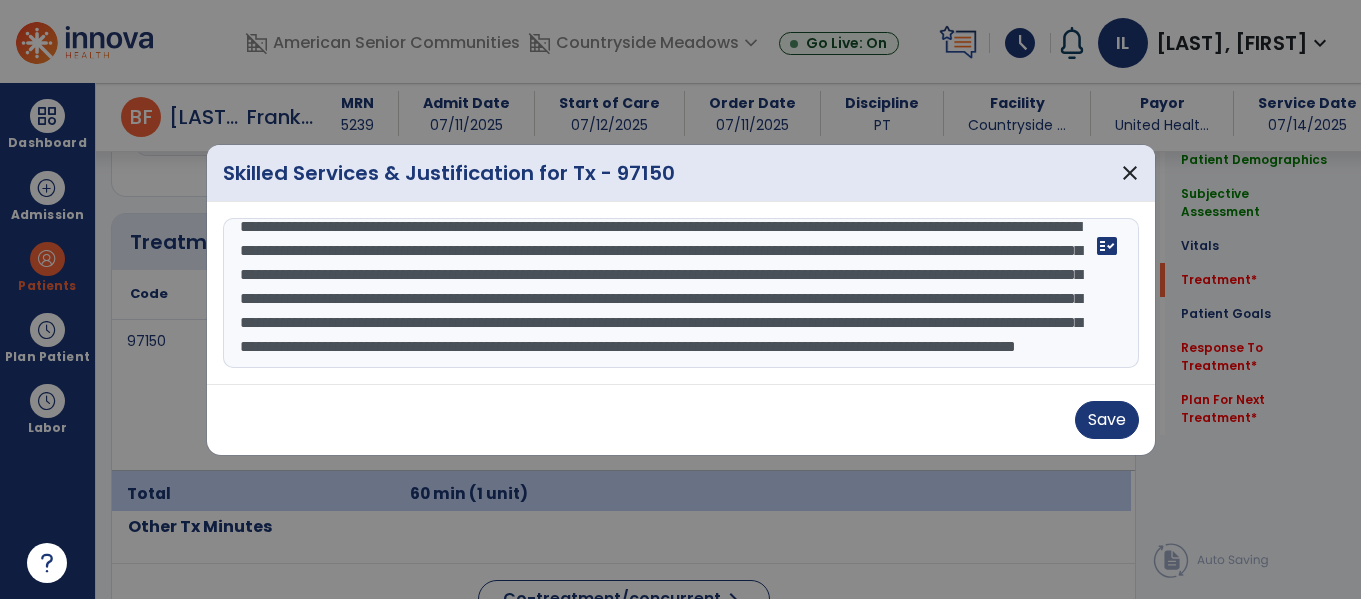 scroll, scrollTop: 0, scrollLeft: 0, axis: both 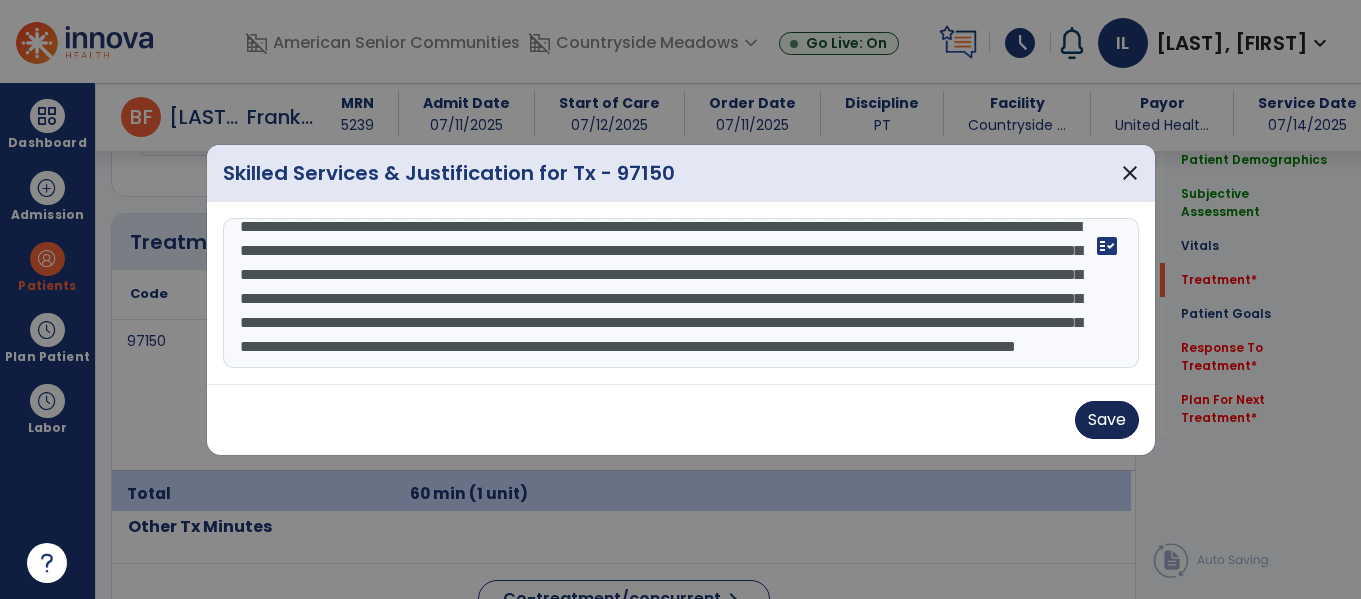 type on "**********" 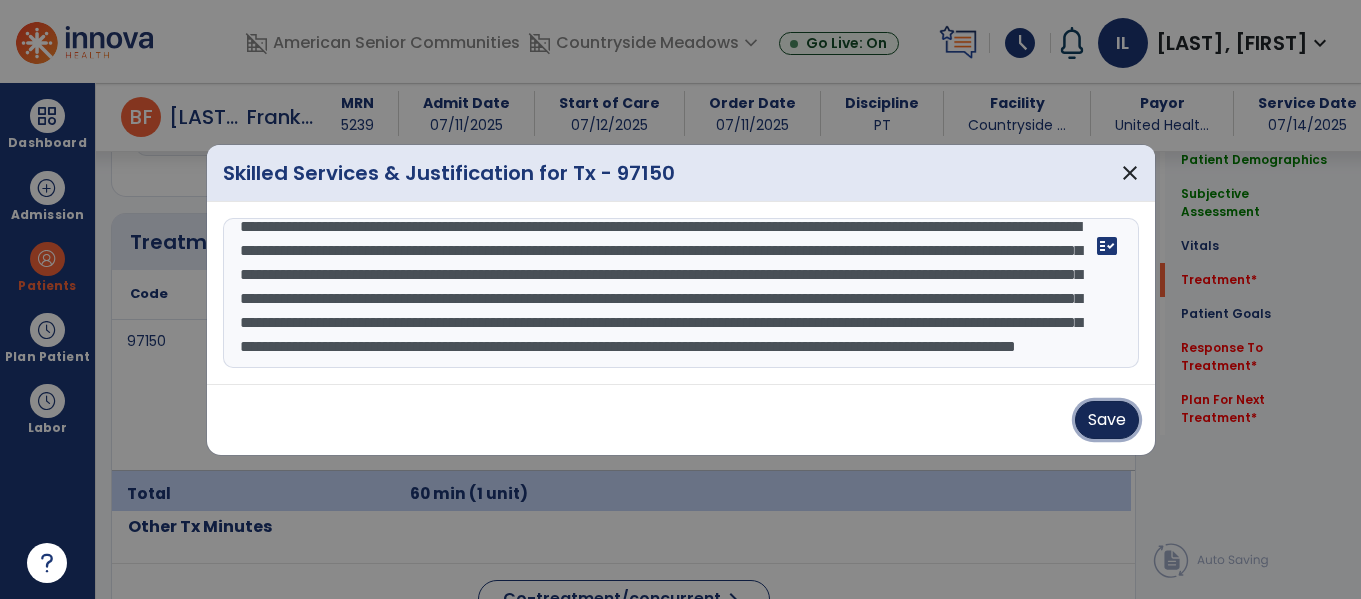 click on "Save" at bounding box center [1107, 420] 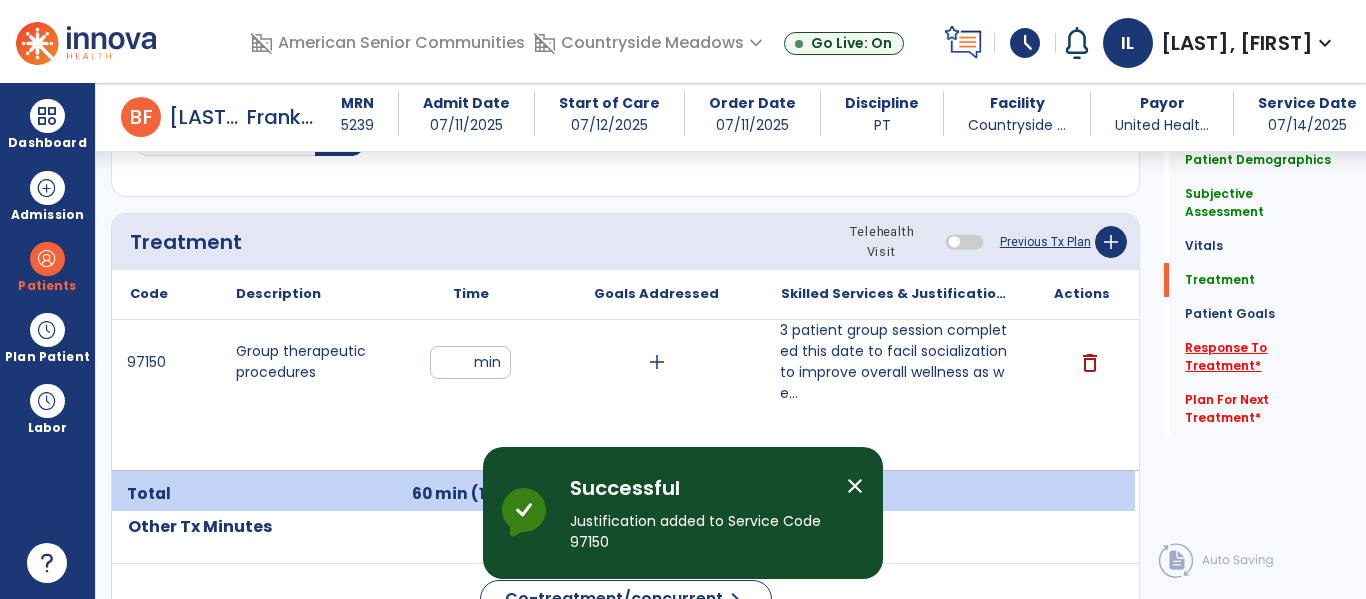 click on "Response To Treatment   *" 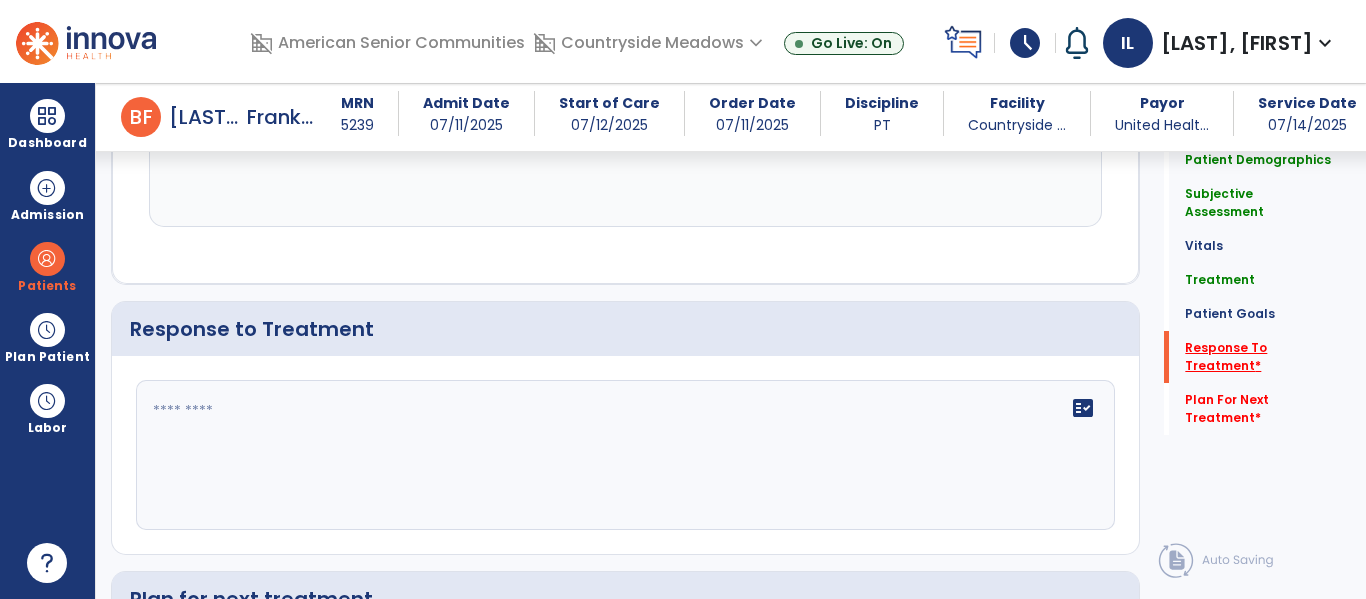 scroll, scrollTop: 2793, scrollLeft: 0, axis: vertical 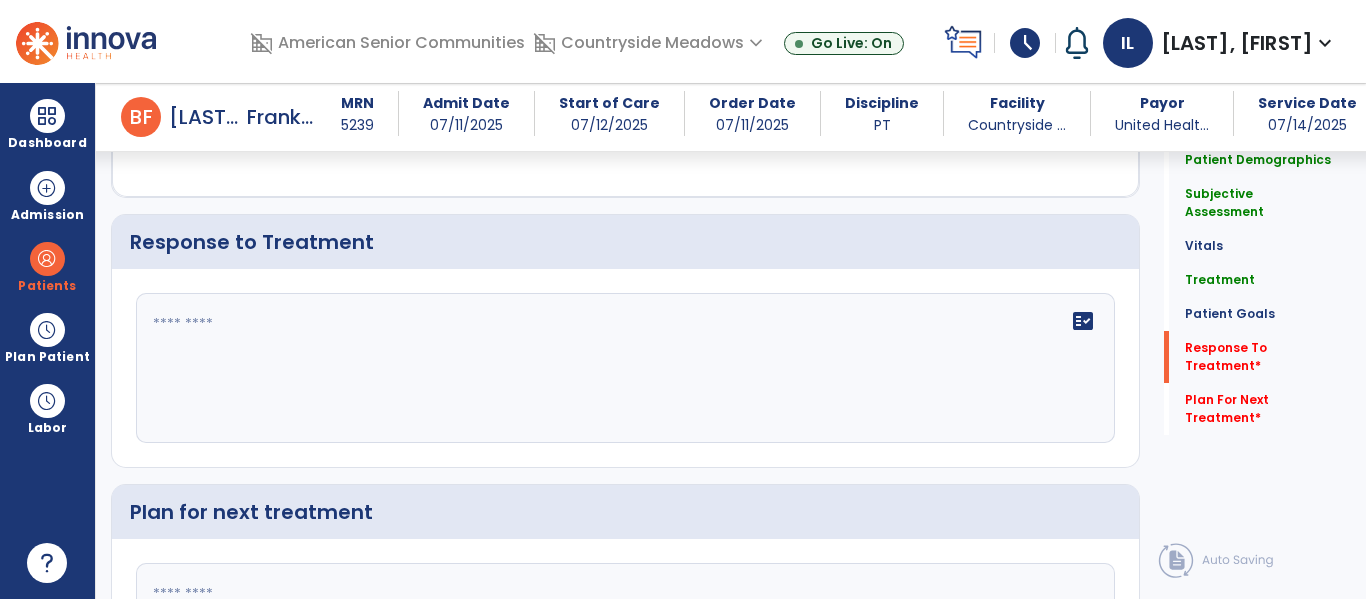 click on "fact_check" 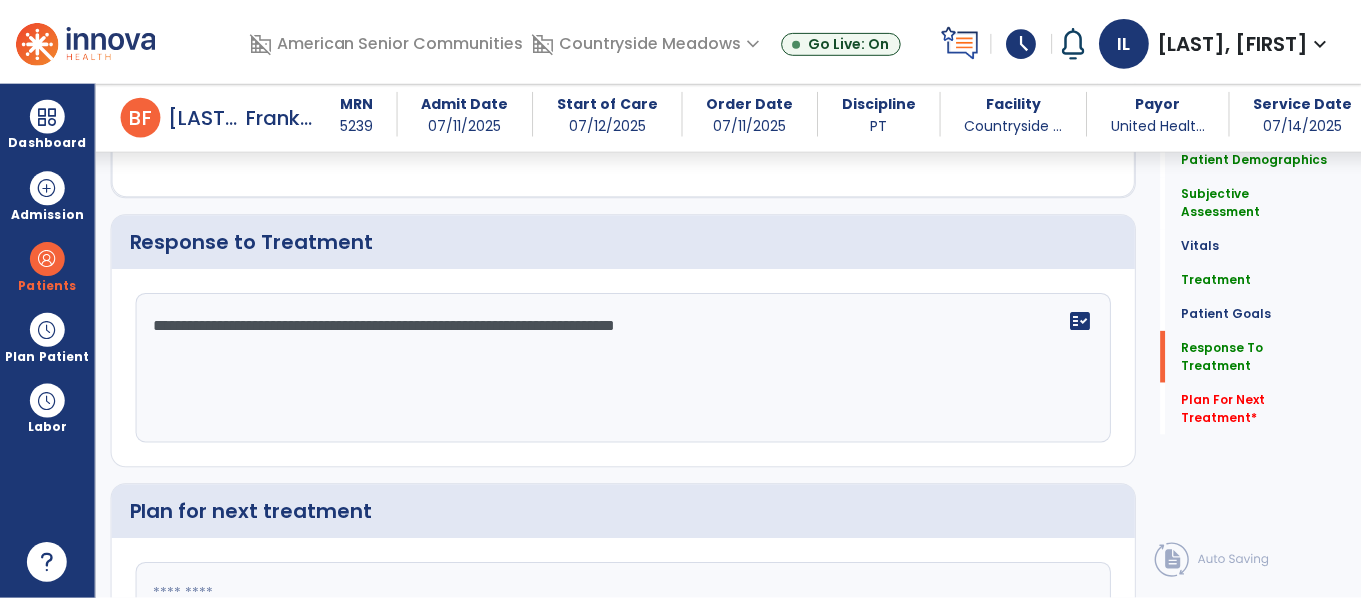 scroll, scrollTop: 2998, scrollLeft: 0, axis: vertical 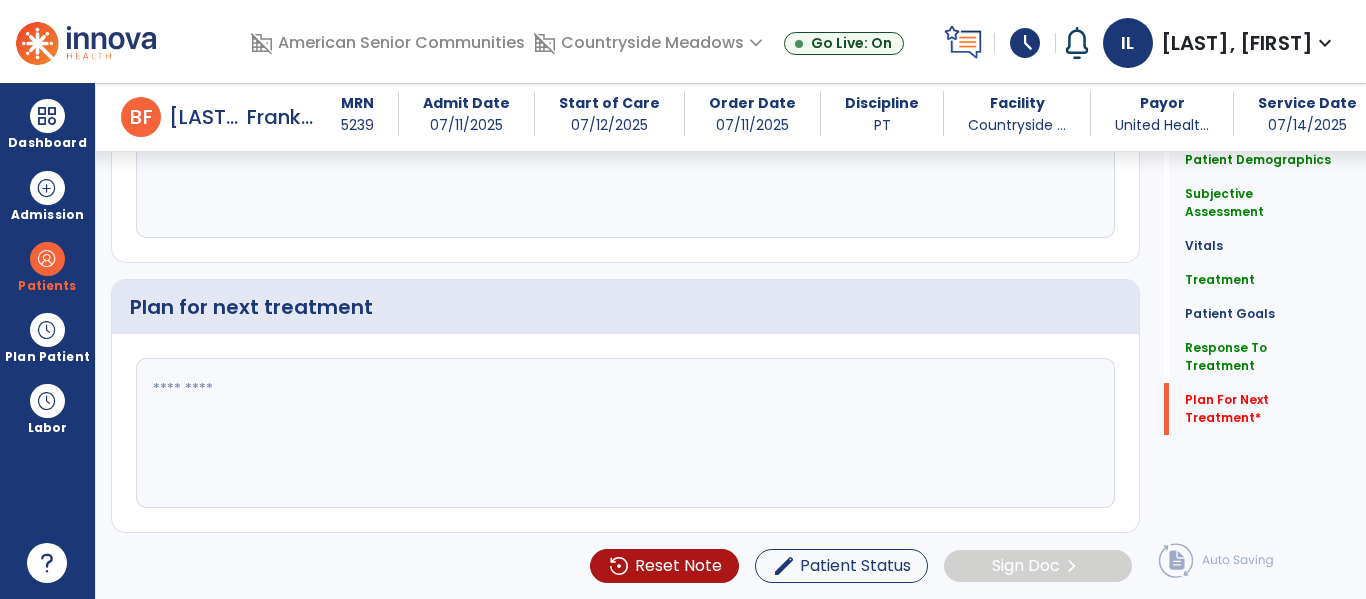 type on "**********" 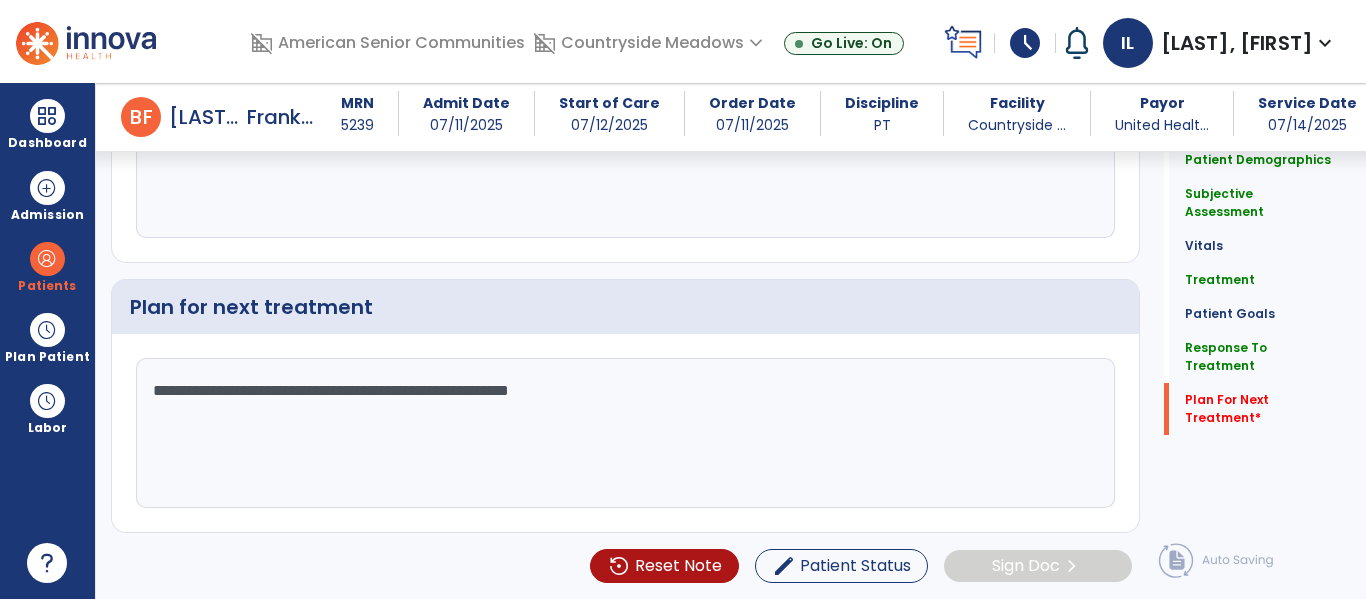 type on "**********" 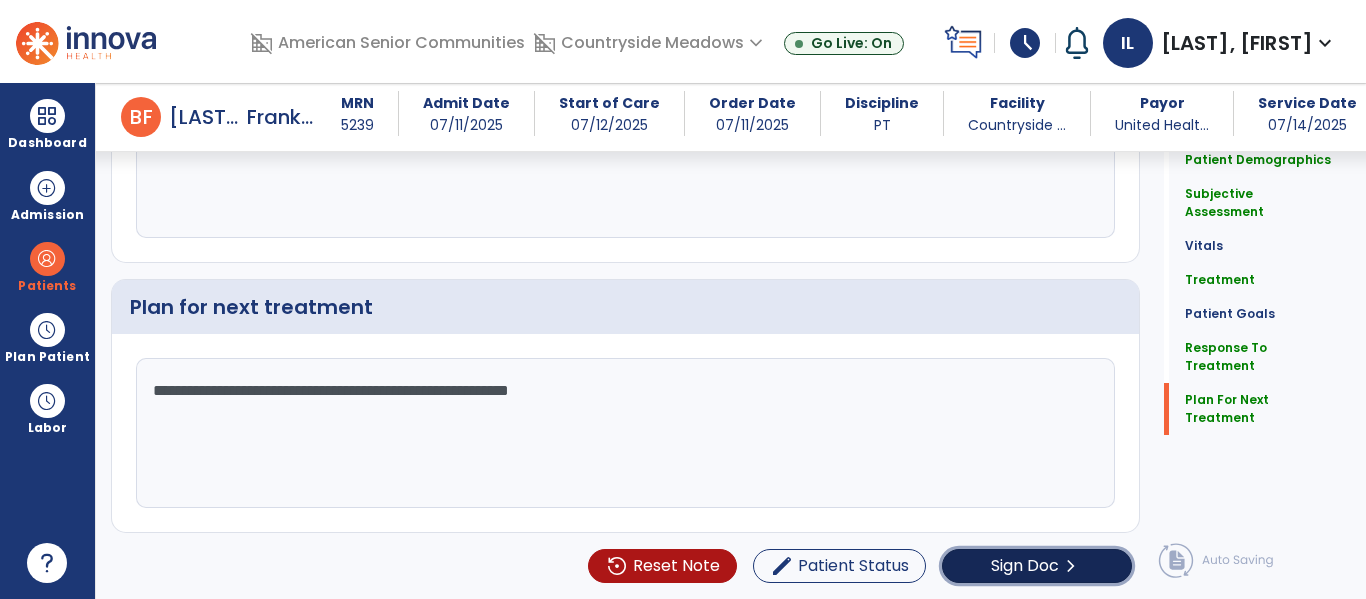 click on "chevron_right" 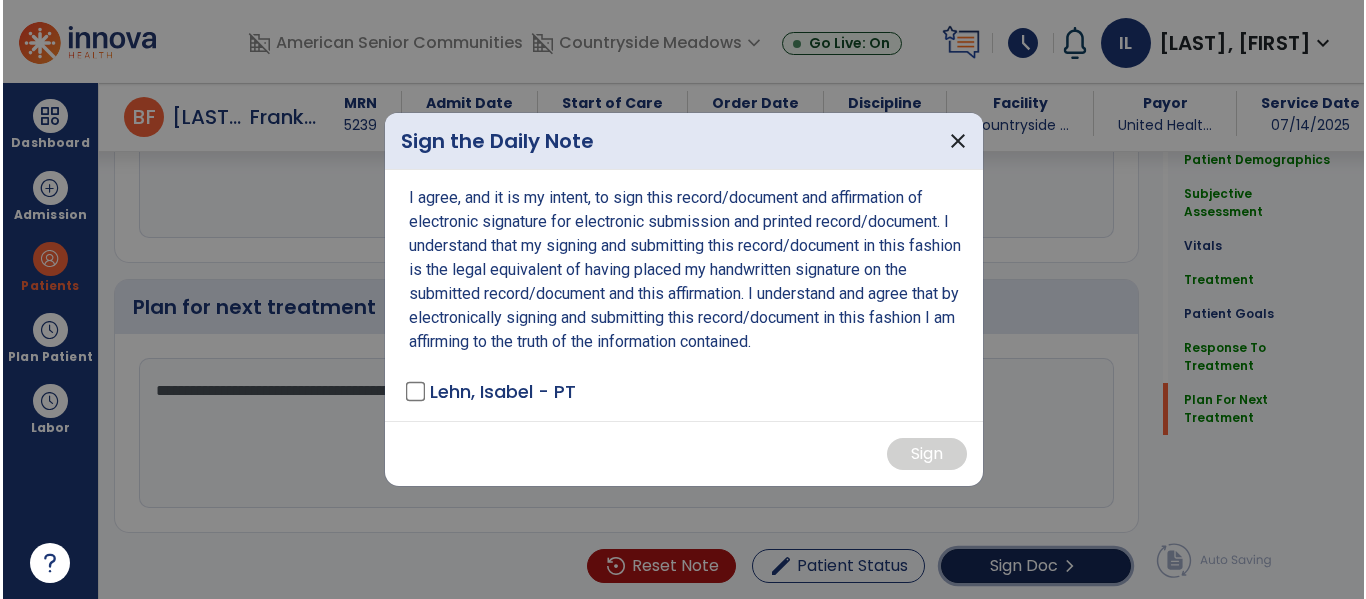 scroll, scrollTop: 2998, scrollLeft: 0, axis: vertical 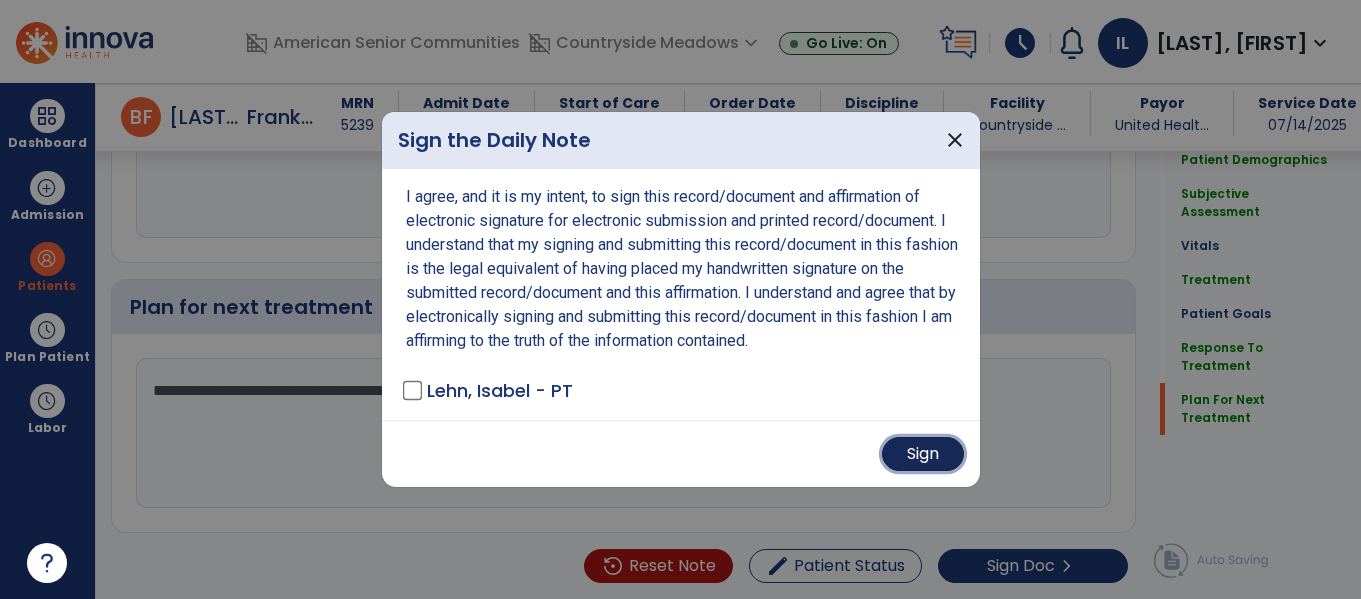 click on "Sign" at bounding box center (923, 454) 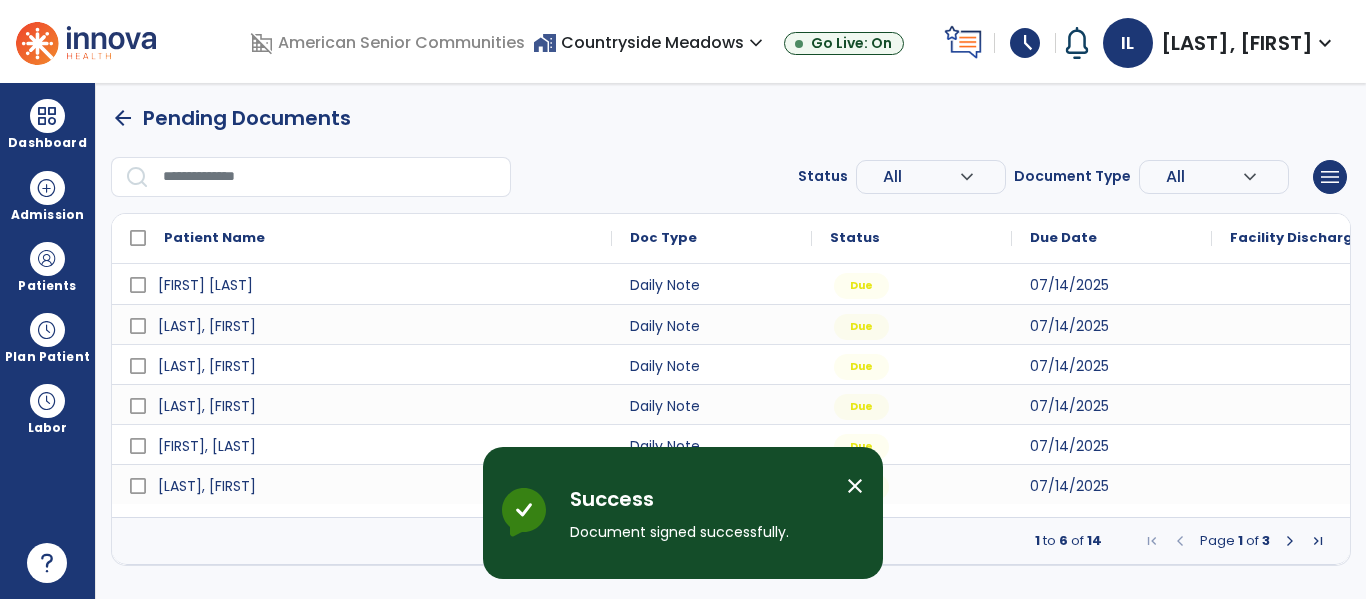 scroll, scrollTop: 0, scrollLeft: 0, axis: both 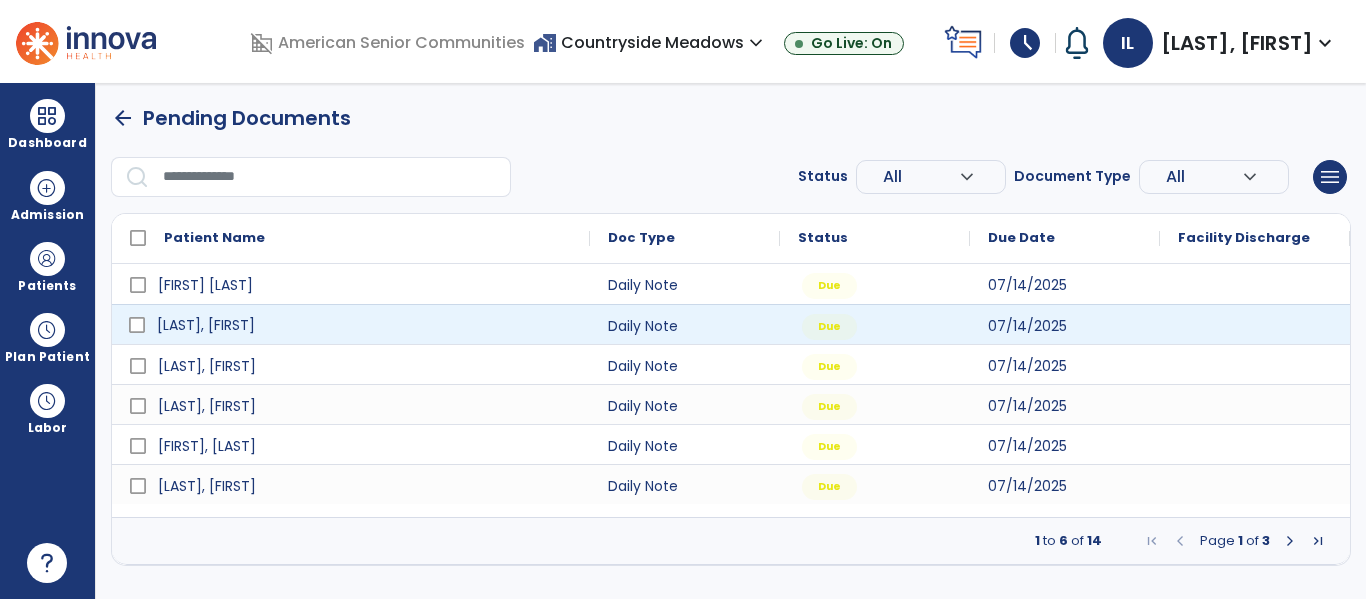 click on "[LAST], [FIRST]" at bounding box center (365, 325) 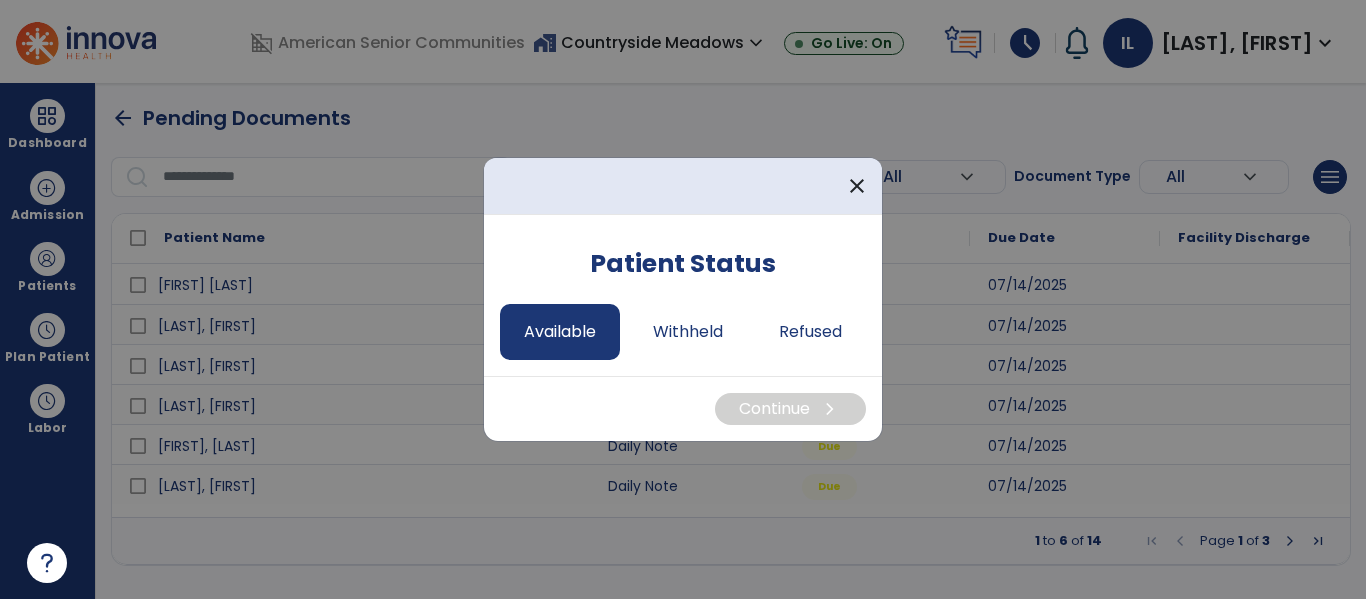 click on "Available" at bounding box center (560, 332) 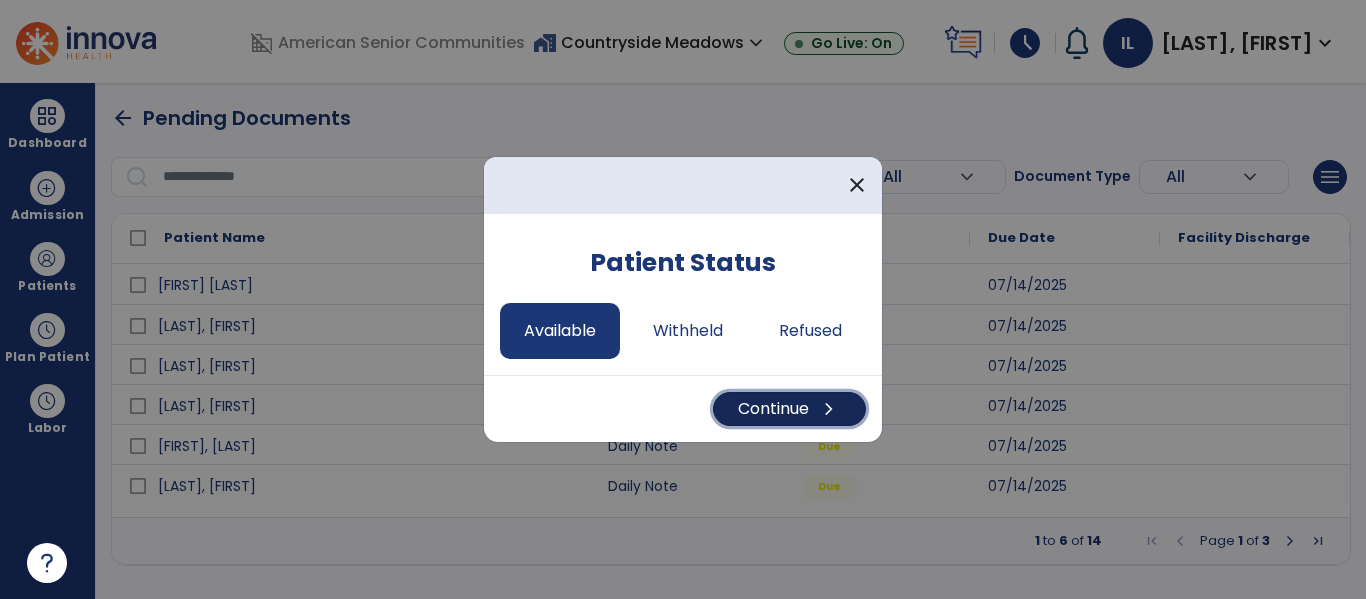 click on "Continue   chevron_right" at bounding box center [789, 409] 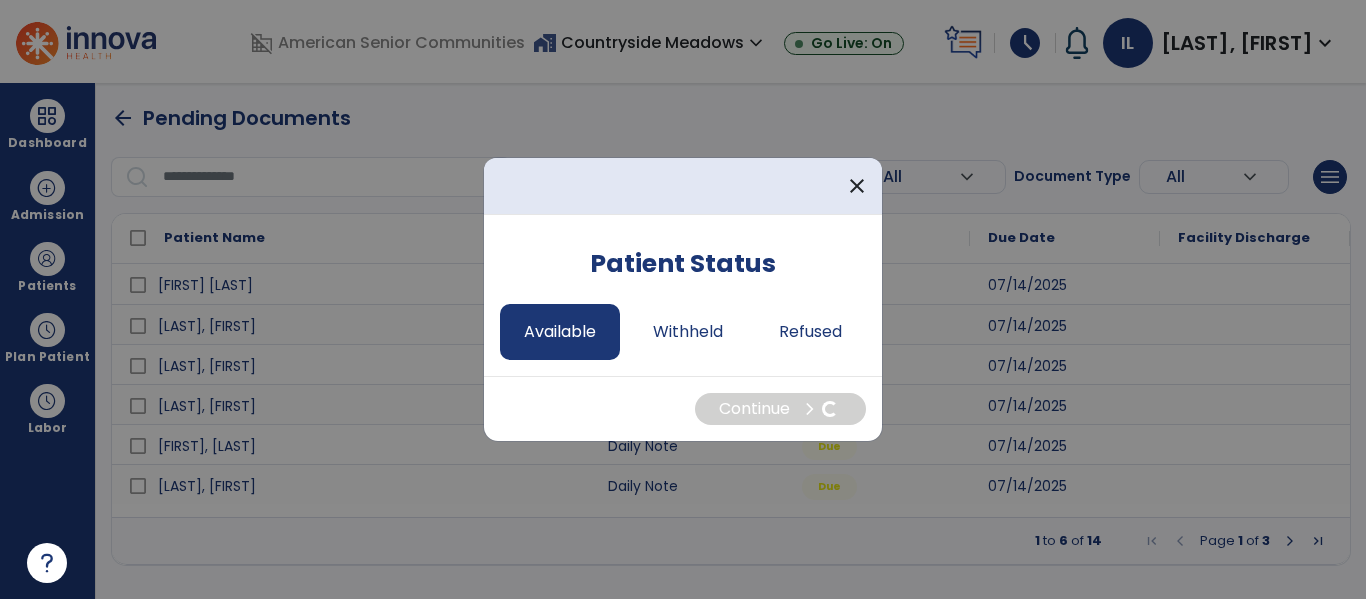 select on "*" 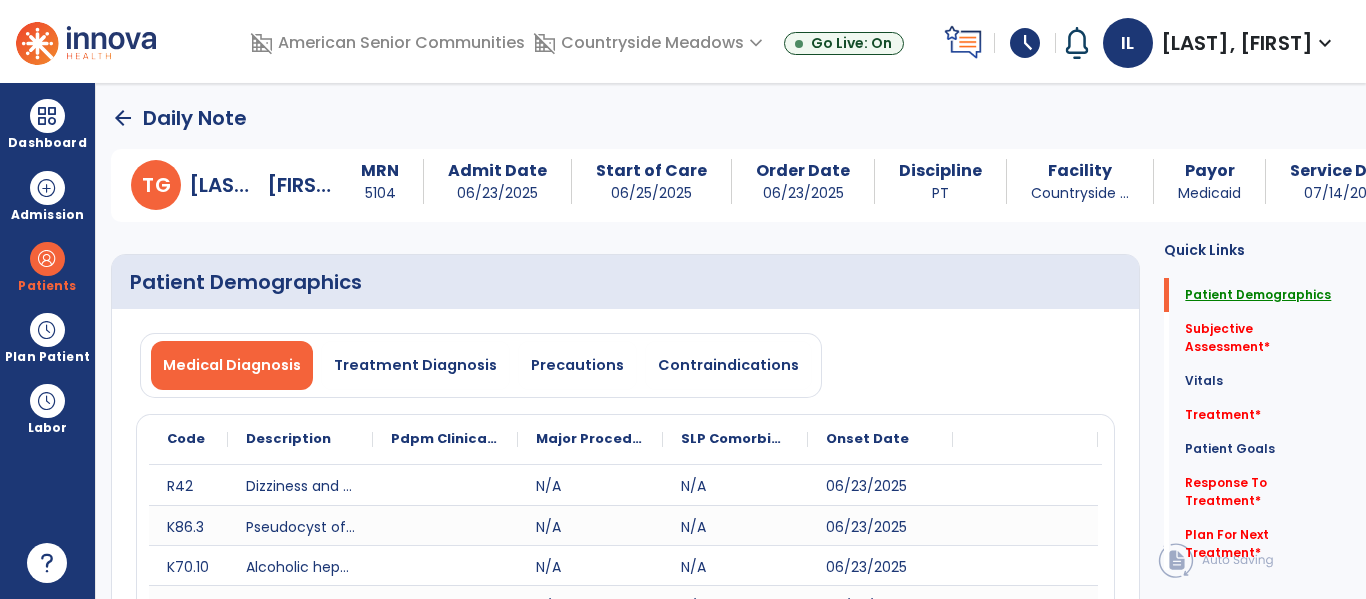 click on "Patient Demographics" 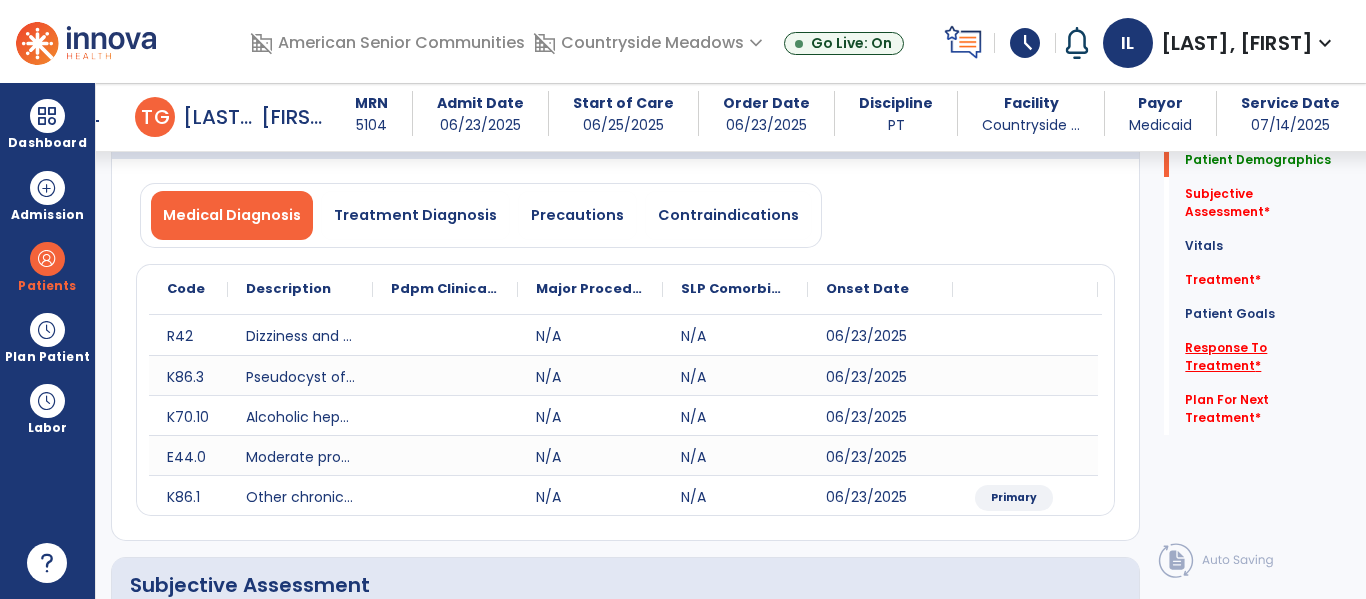 click on "Response To Treatment   *" 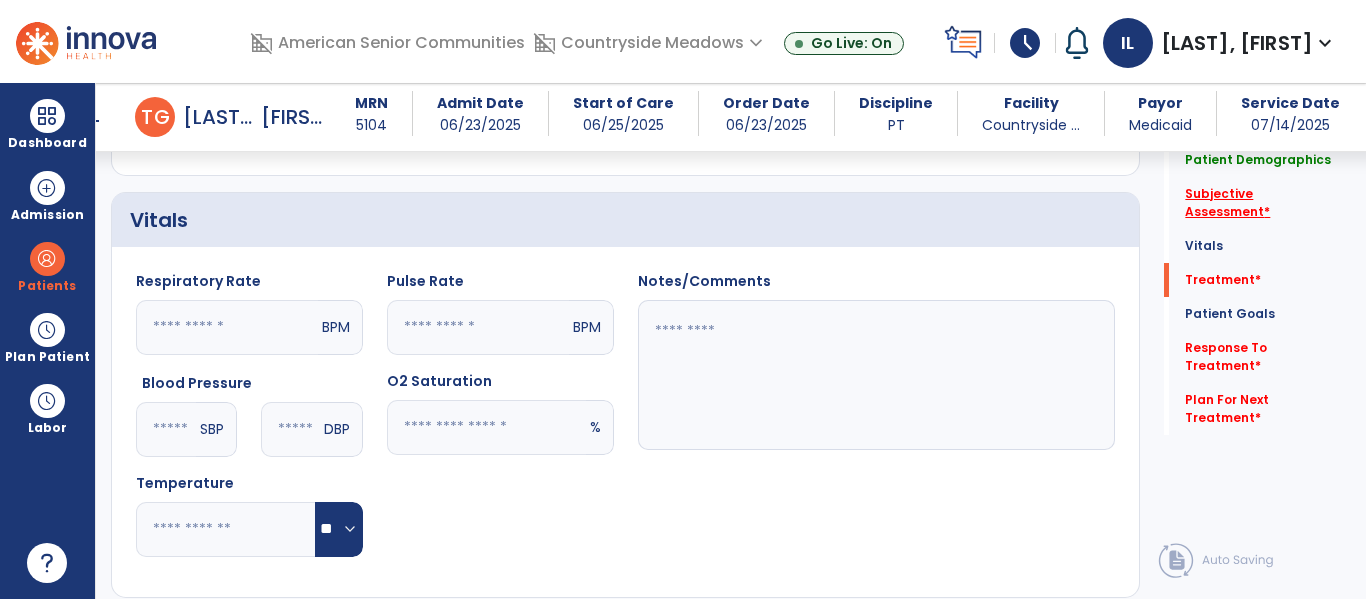 click on "Subjective Assessment   *" 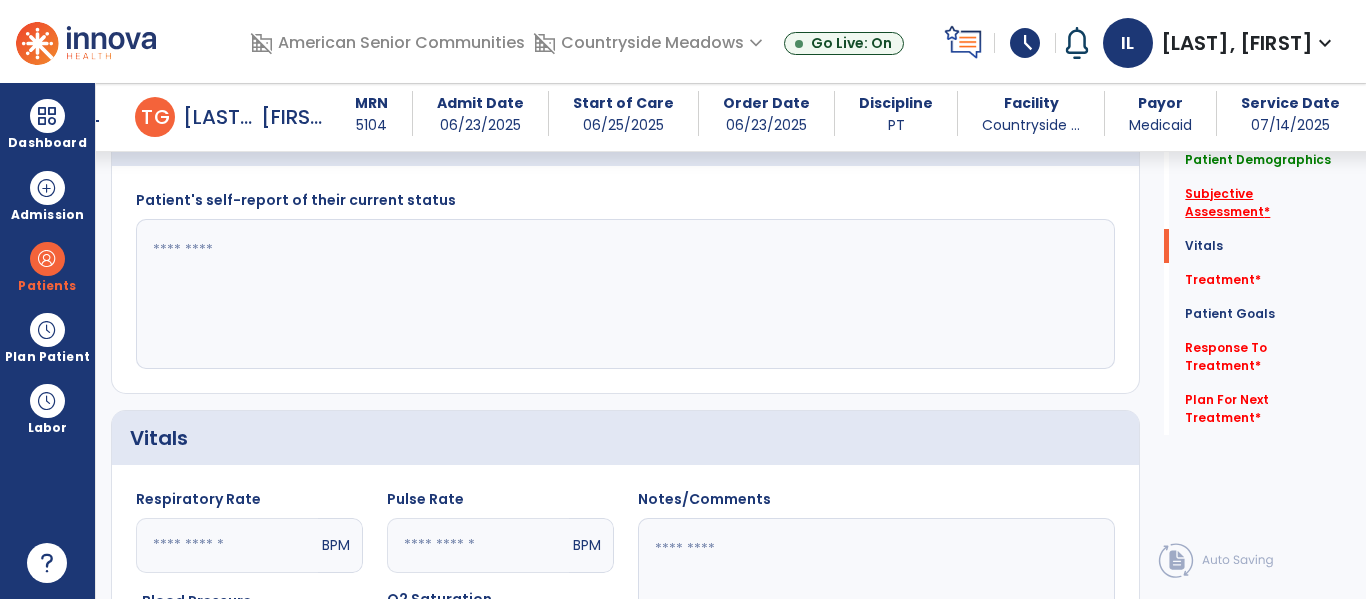 scroll, scrollTop: 488, scrollLeft: 0, axis: vertical 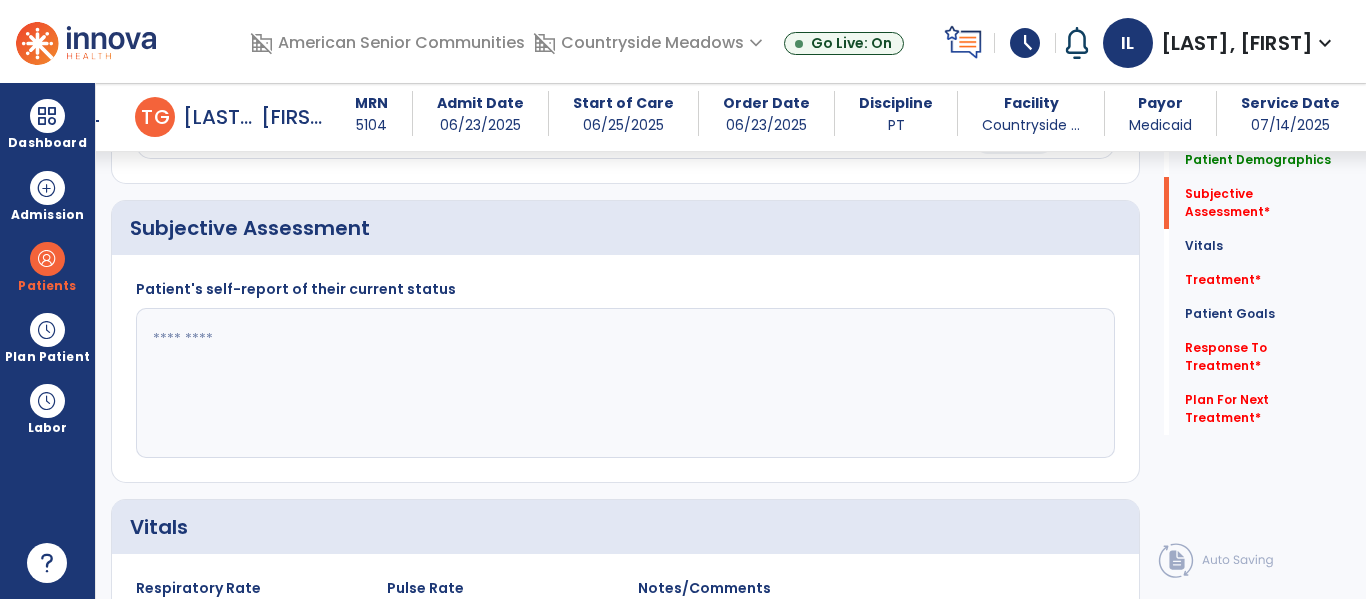 click 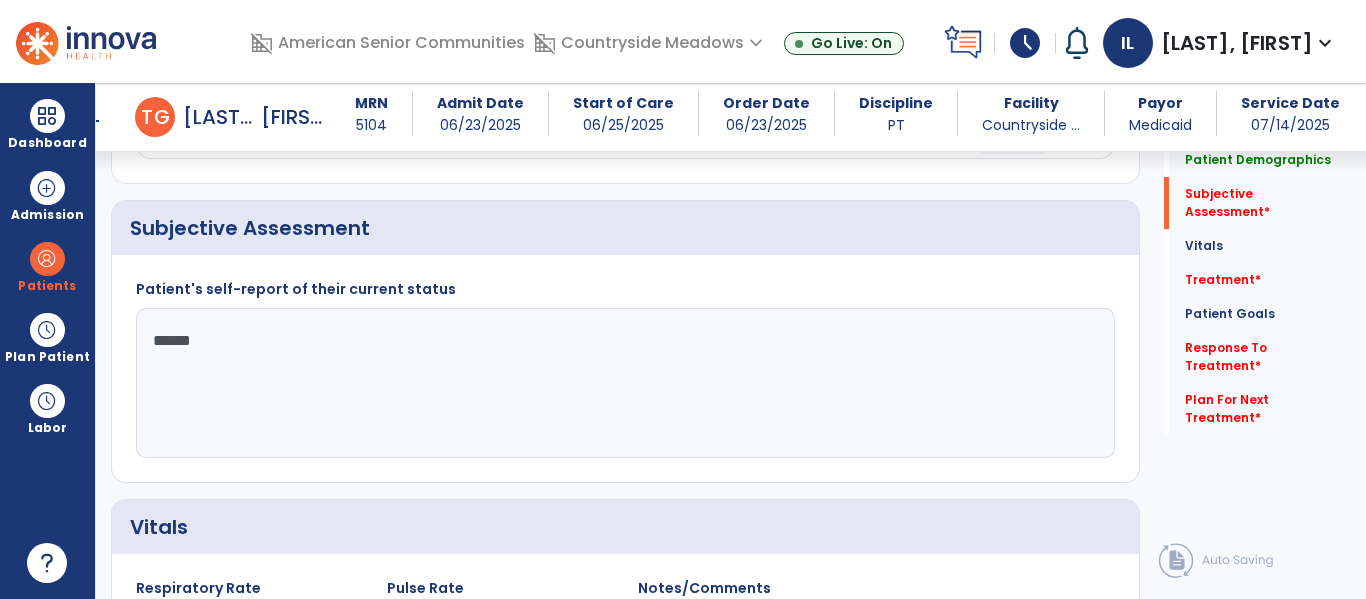 type on "*******" 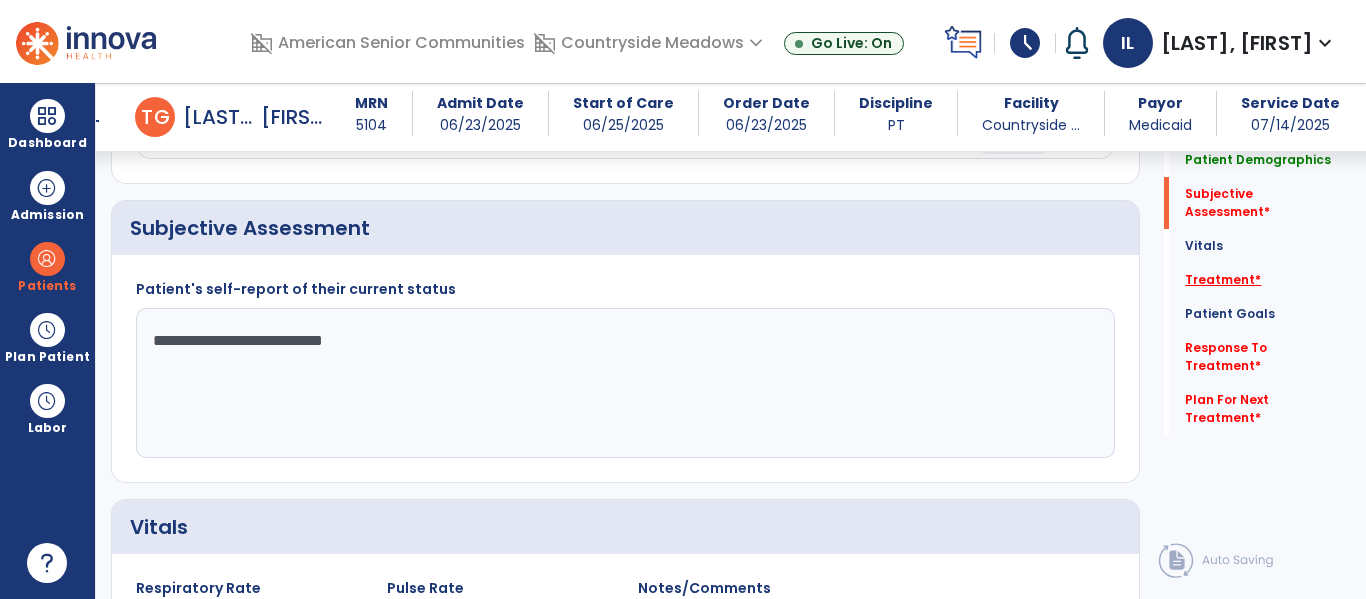 type on "**********" 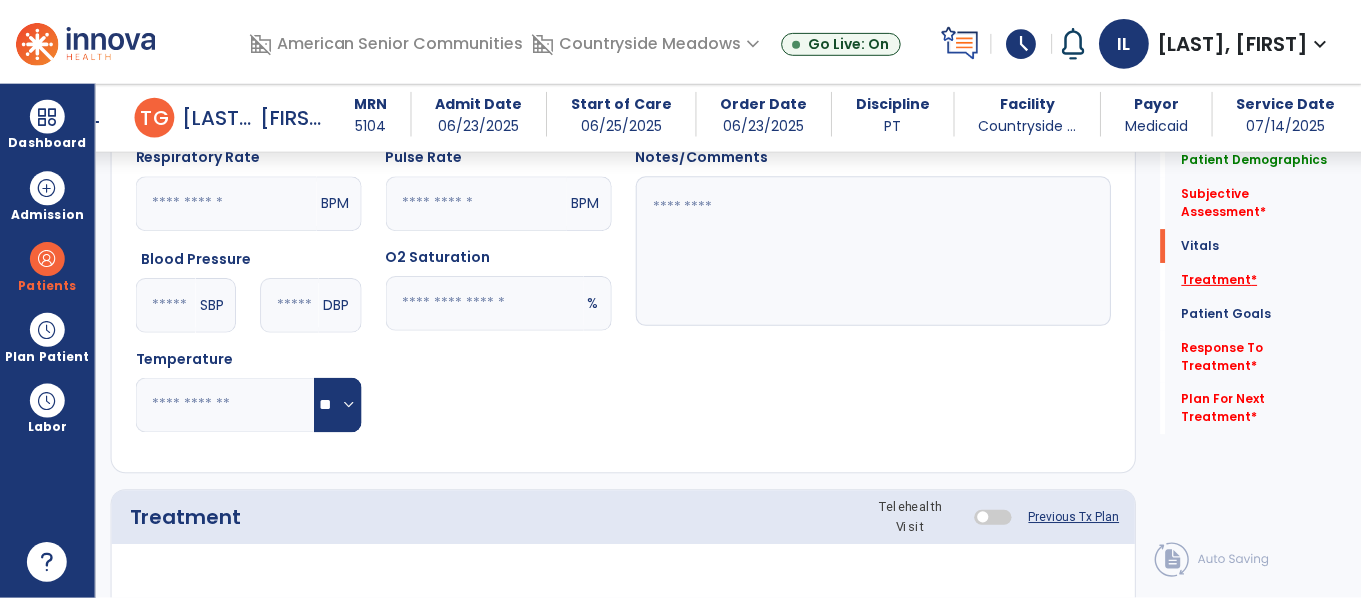 scroll, scrollTop: 1196, scrollLeft: 0, axis: vertical 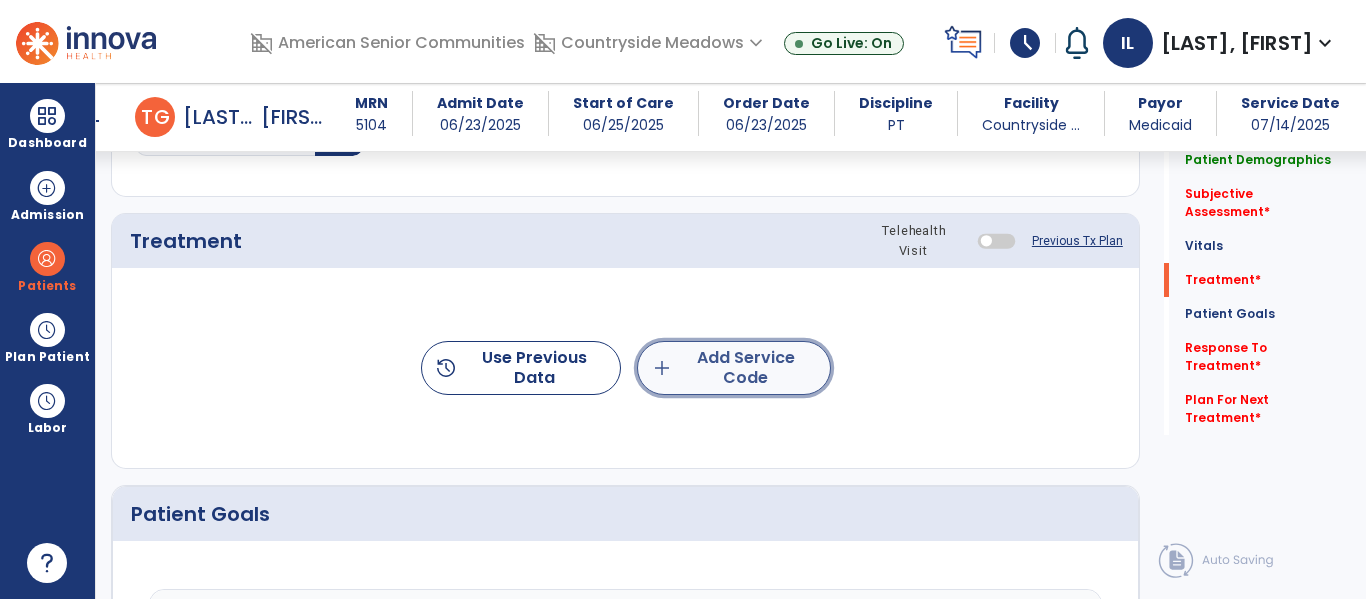 click on "add  Add Service Code" 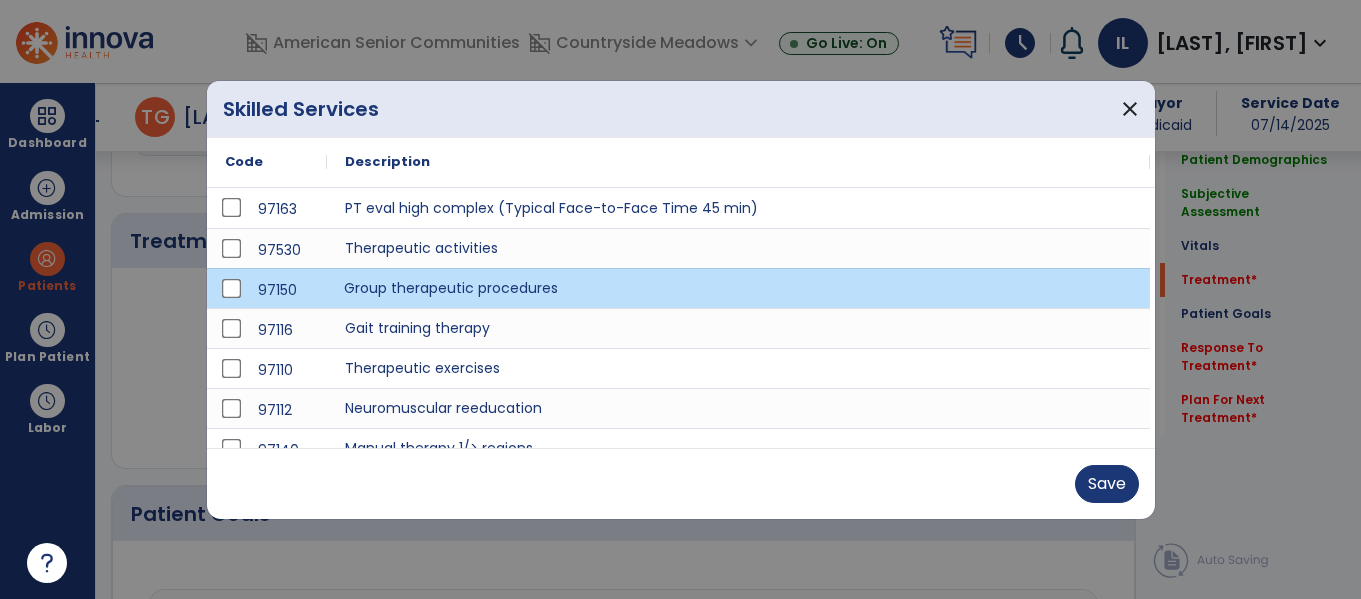 scroll, scrollTop: 1196, scrollLeft: 0, axis: vertical 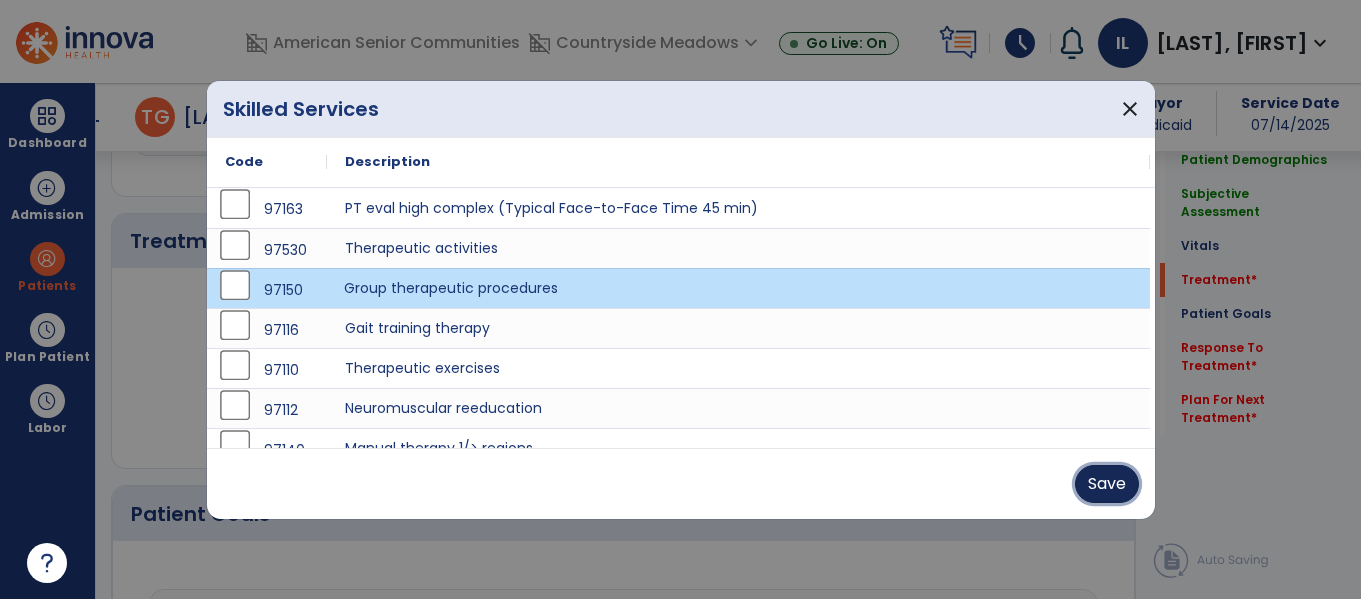 click on "Save" at bounding box center (1107, 484) 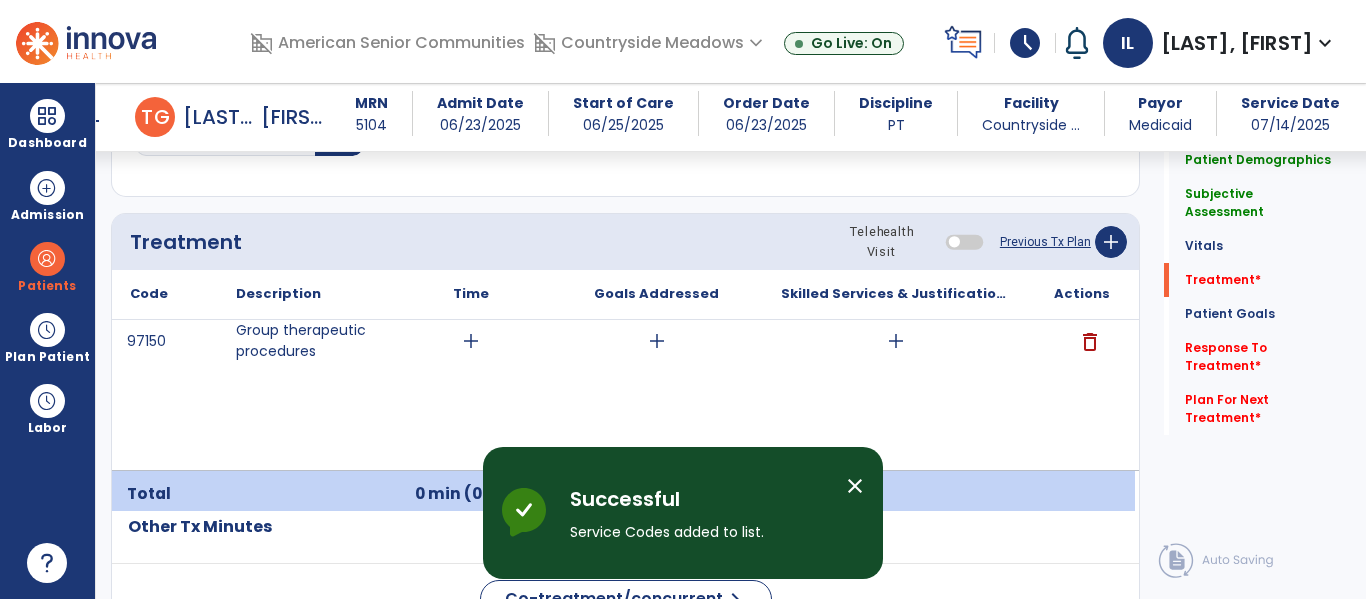 click on "add" at bounding box center (471, 341) 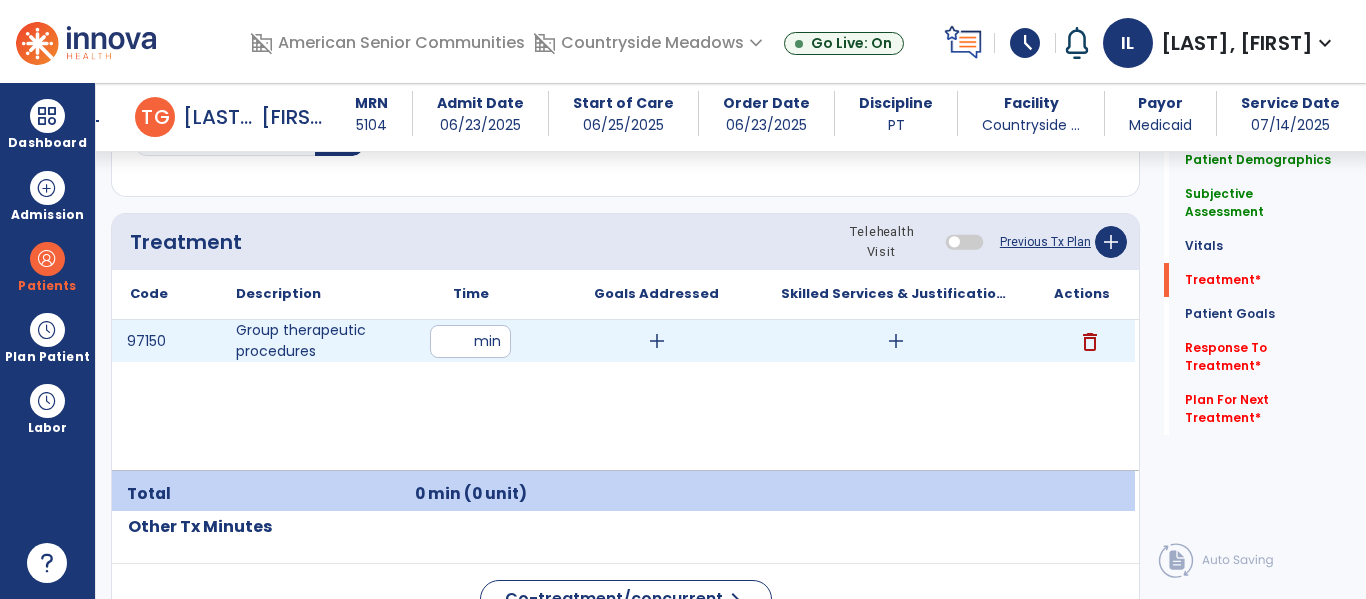 type on "**" 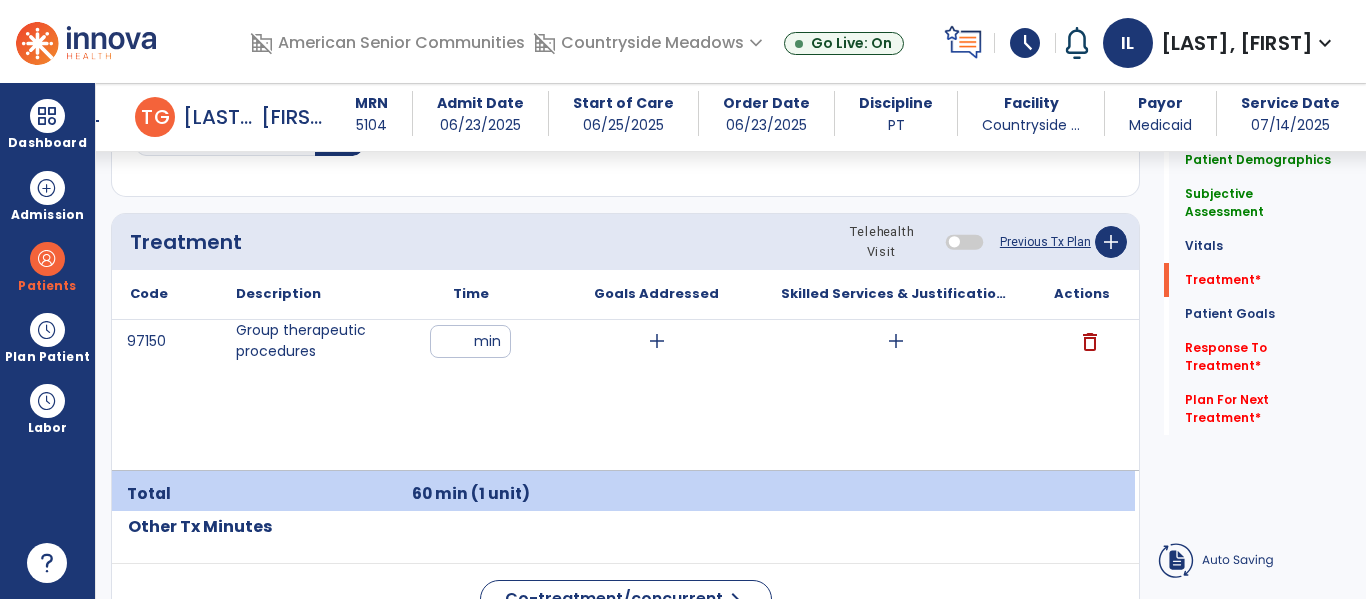 click on "add" at bounding box center [896, 341] 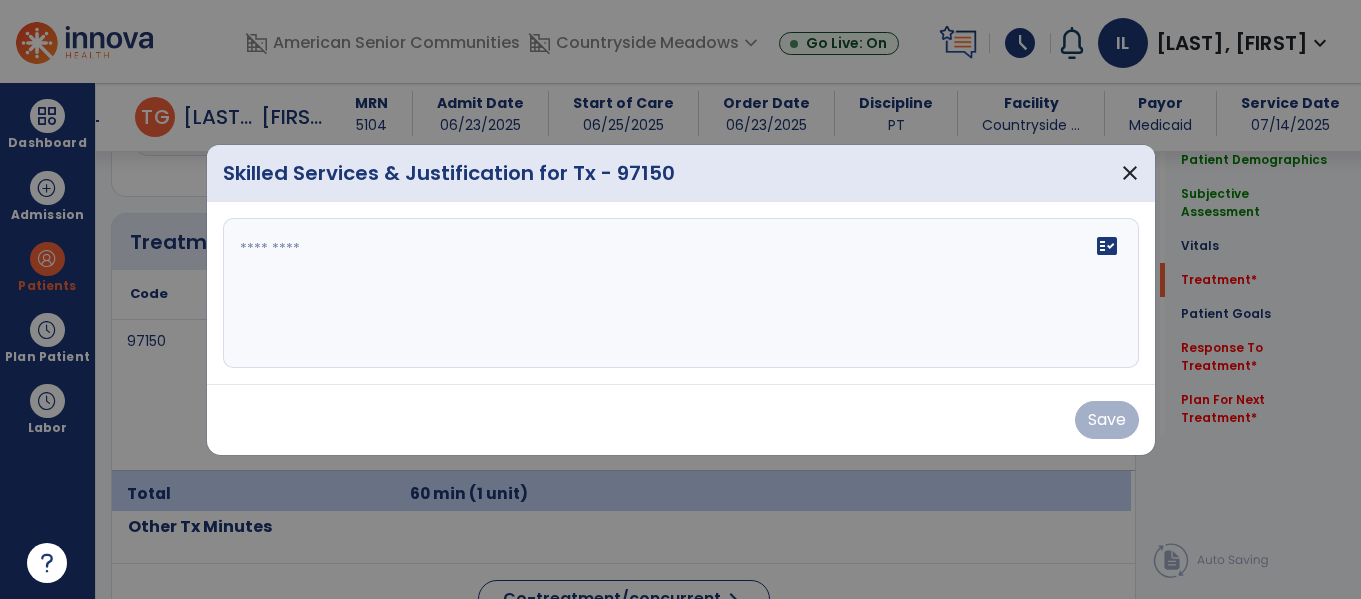 click on "fact_check" at bounding box center [681, 293] 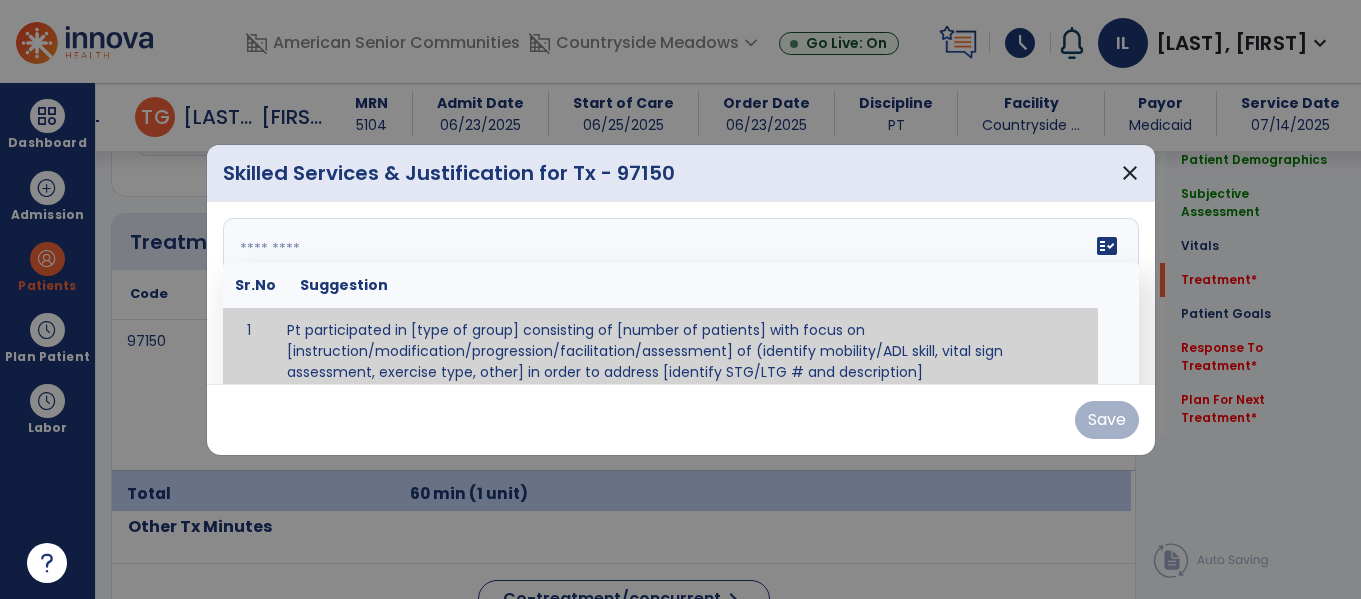 paste on "**********" 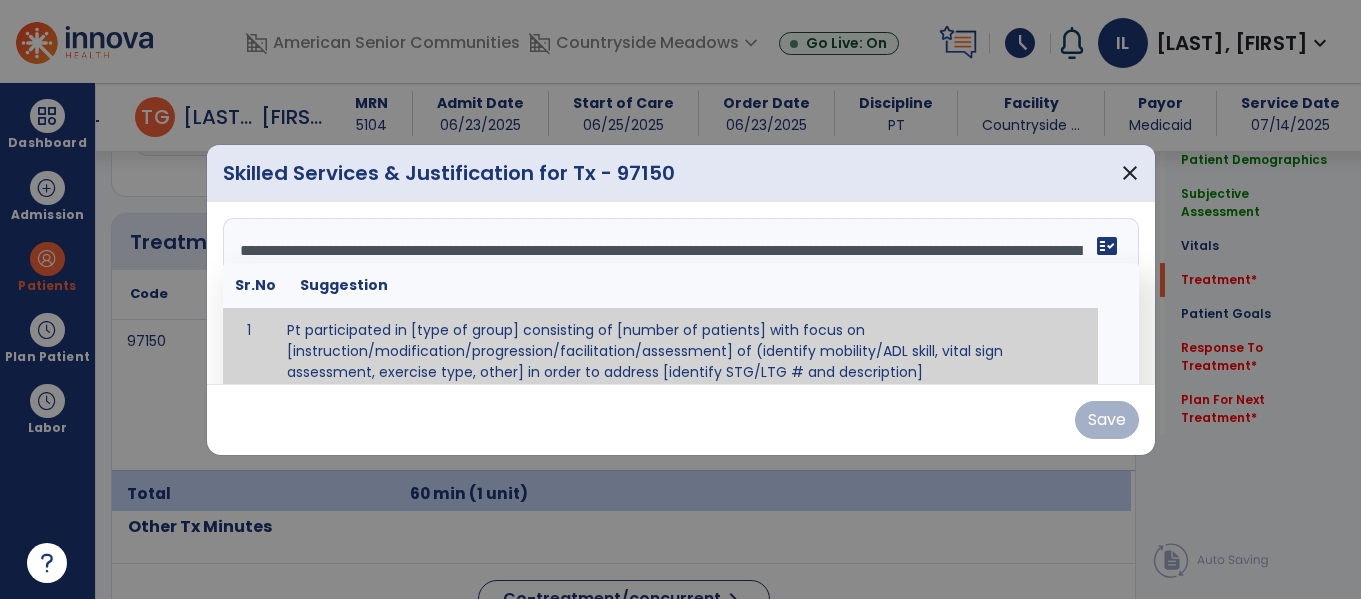 scroll, scrollTop: 0, scrollLeft: 0, axis: both 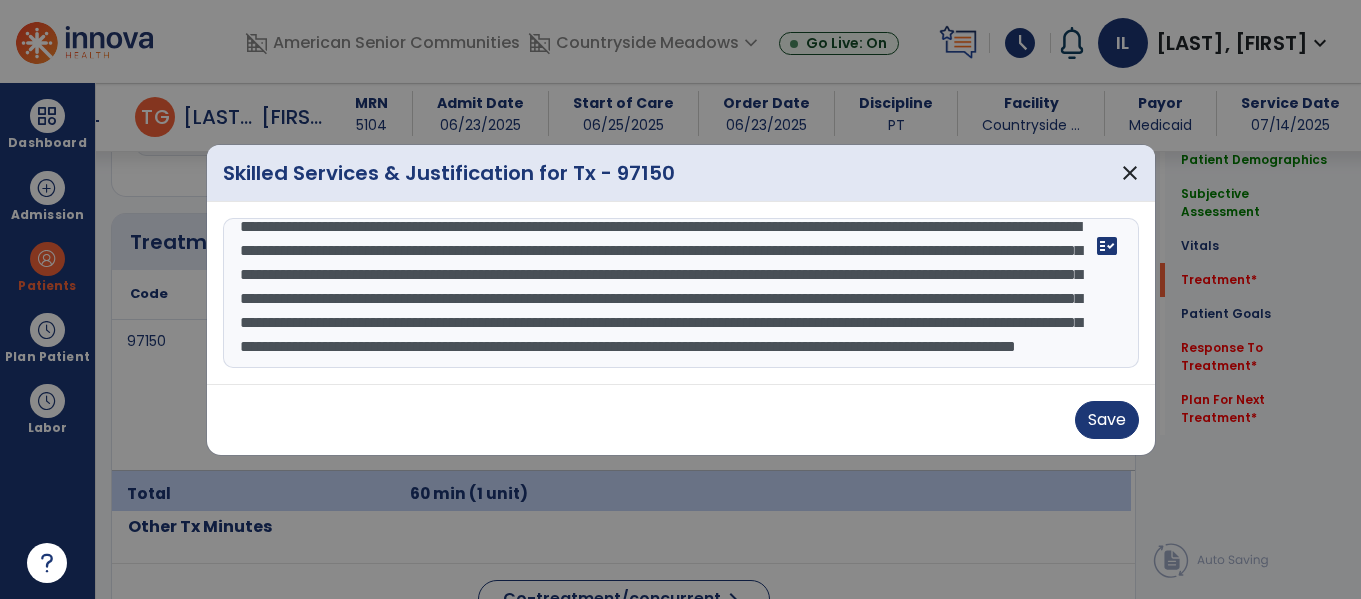 click on "**********" at bounding box center [681, 293] 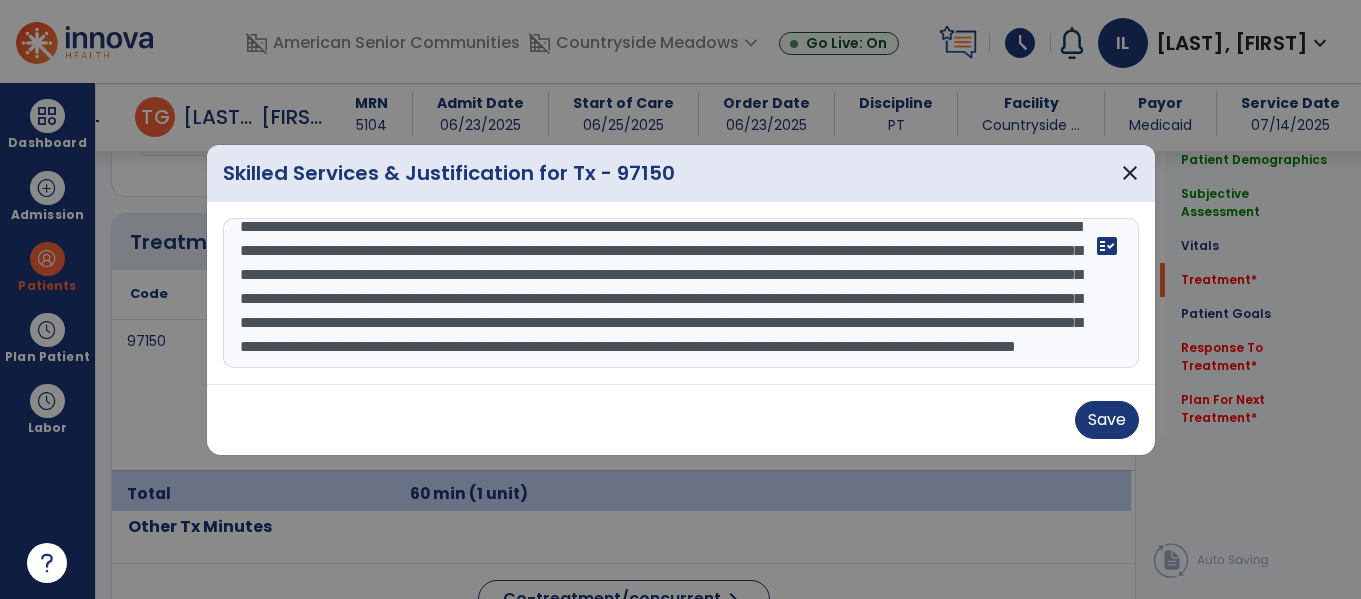 click on "**********" at bounding box center [681, 293] 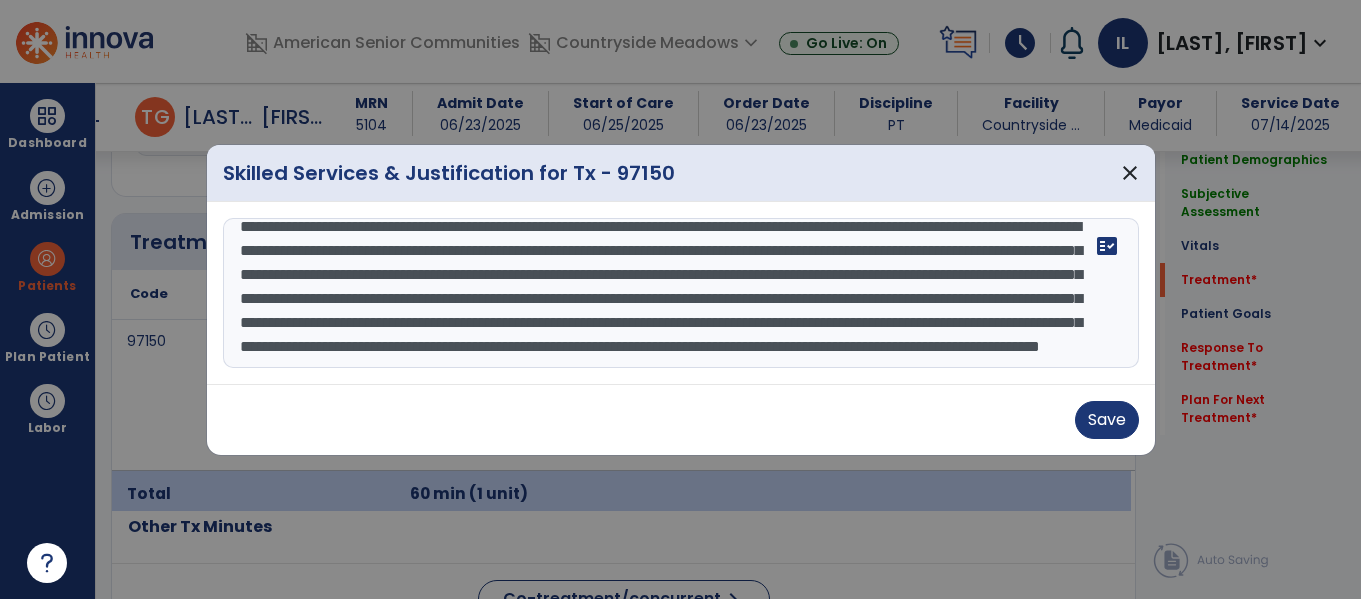 click on "**********" at bounding box center (681, 293) 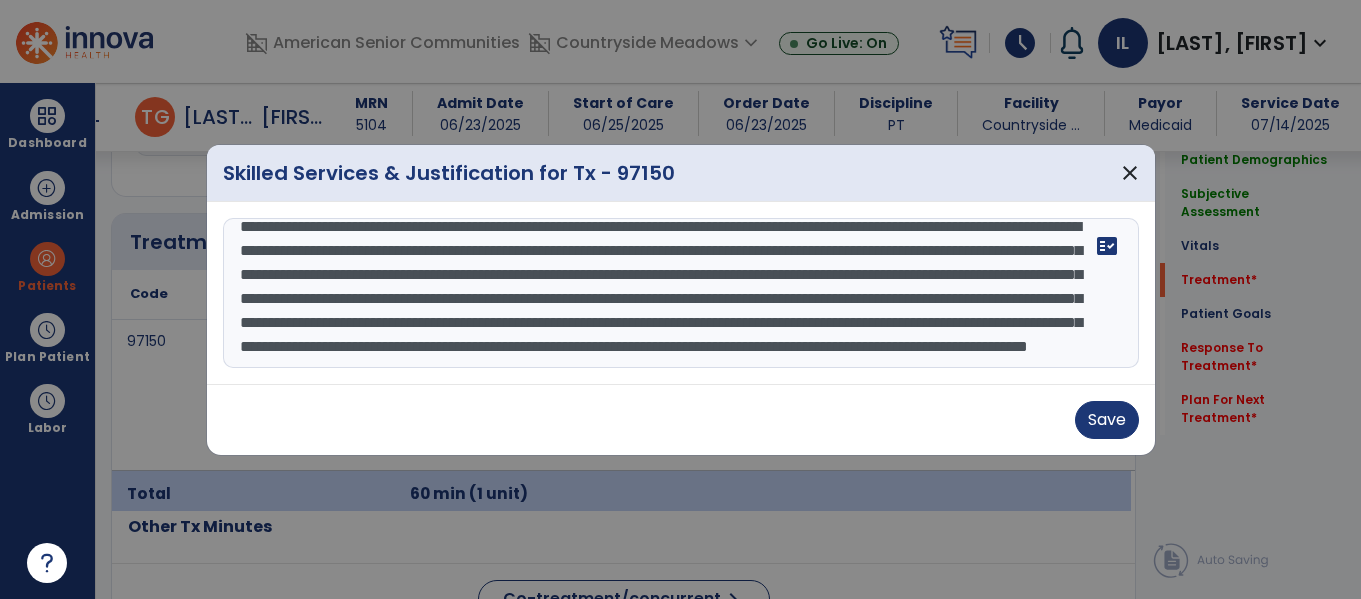 scroll, scrollTop: 69, scrollLeft: 0, axis: vertical 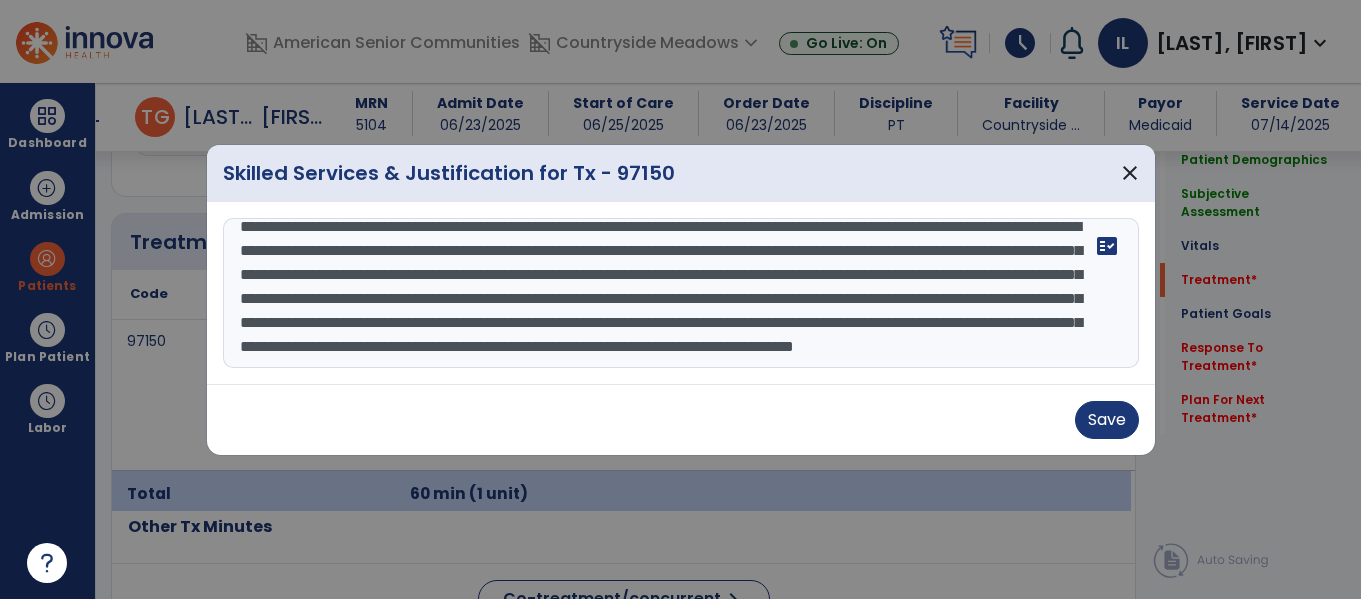 click on "**********" at bounding box center [681, 293] 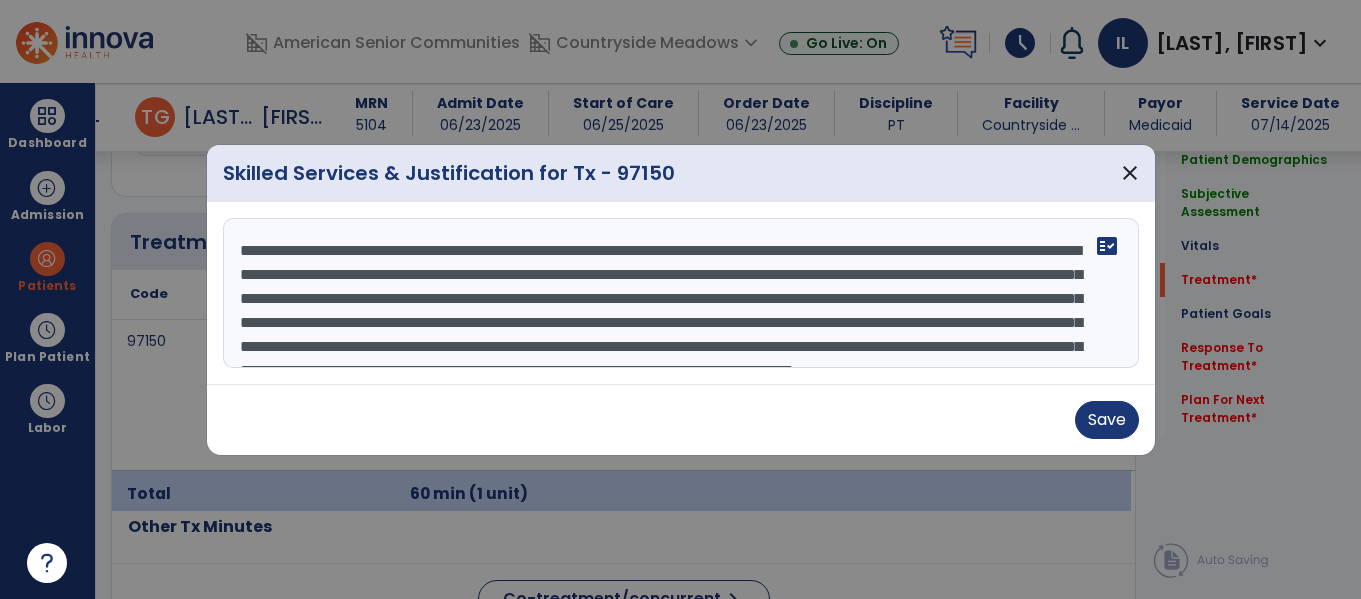 scroll, scrollTop: 46, scrollLeft: 0, axis: vertical 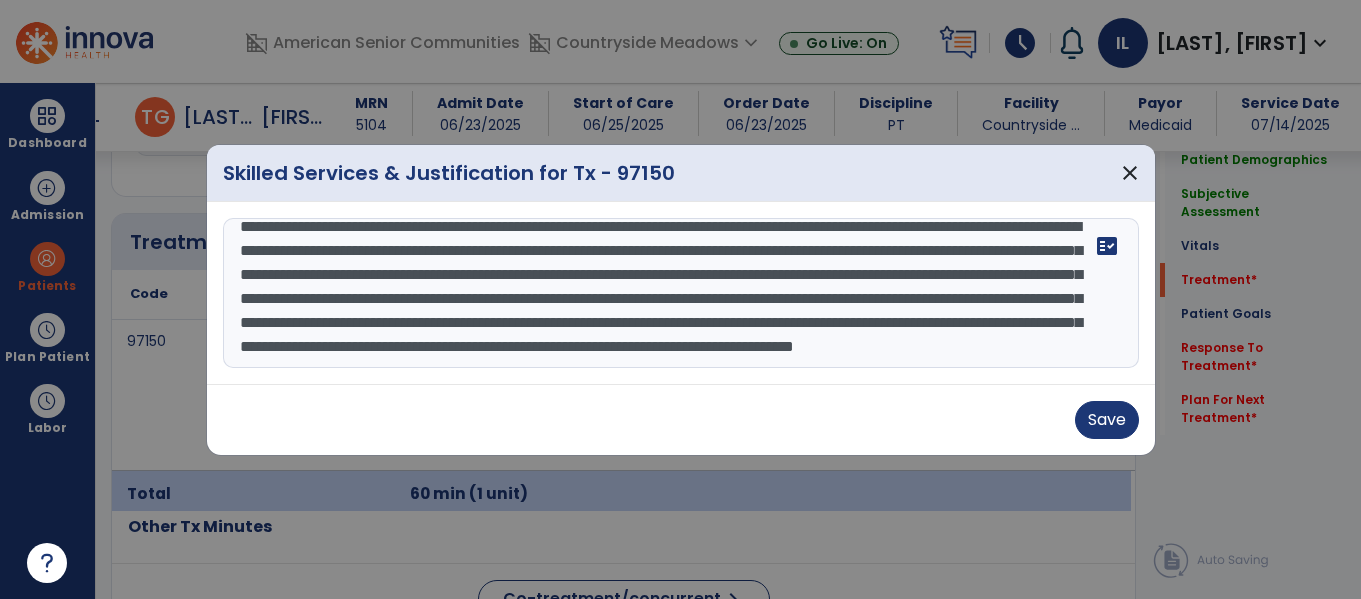 click on "**********" at bounding box center [681, 293] 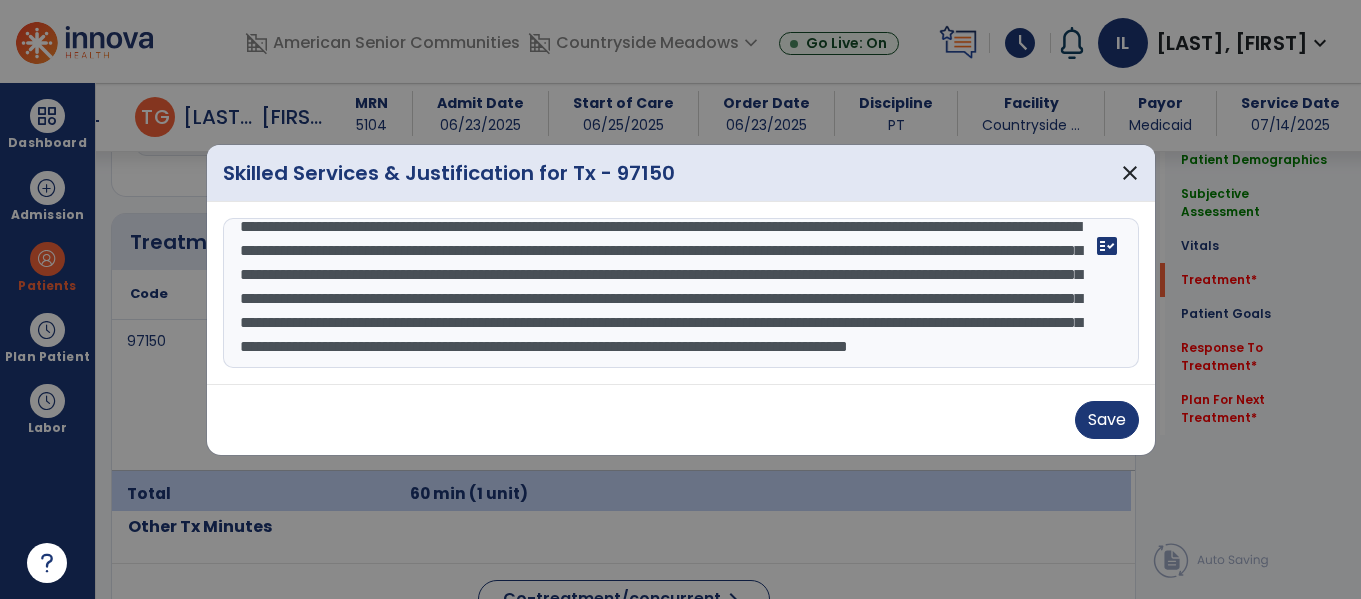 click on "**********" at bounding box center (681, 293) 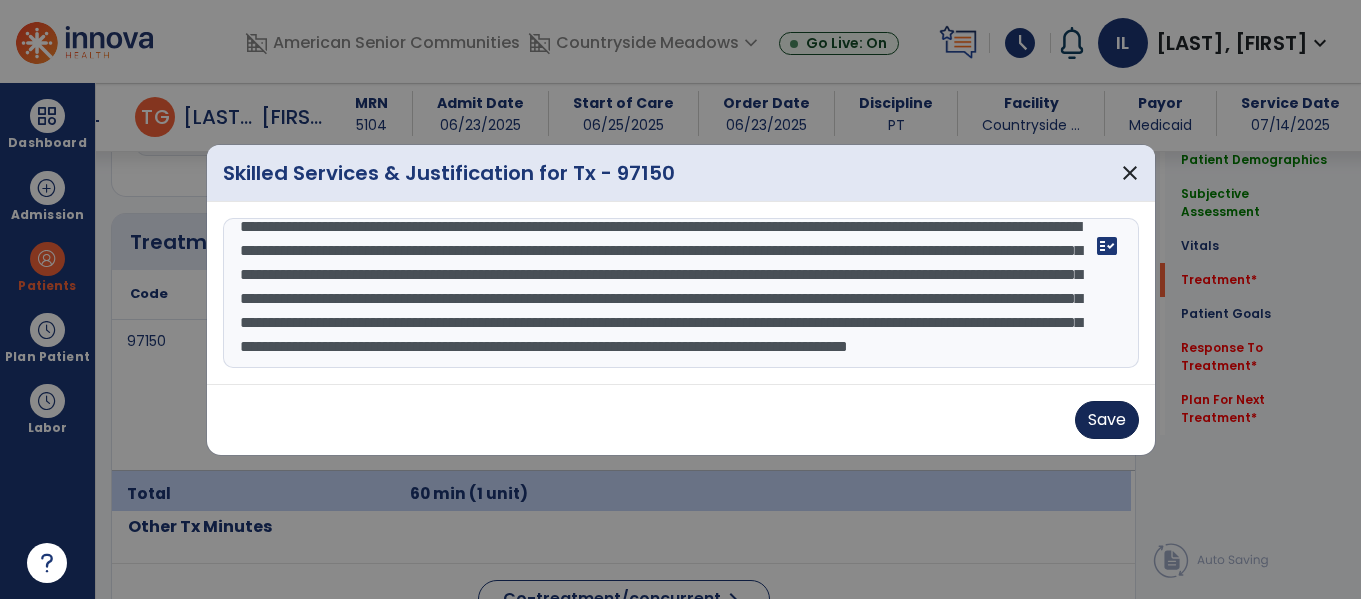 type on "**********" 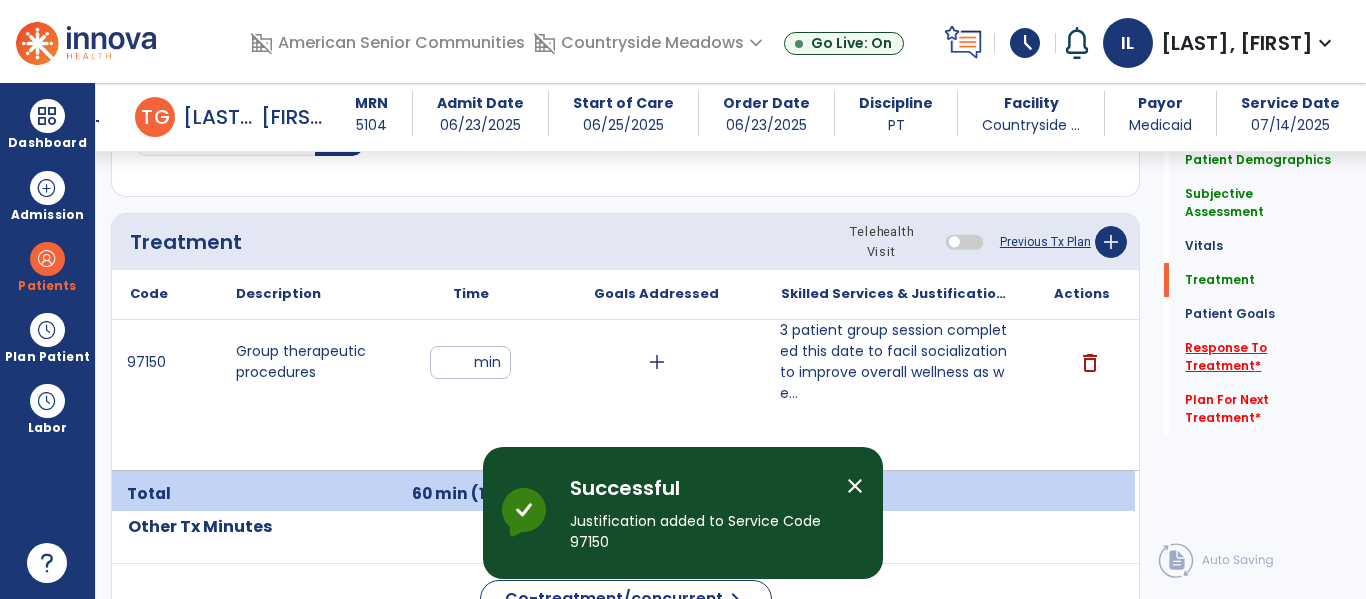 click on "Response To Treatment   *" 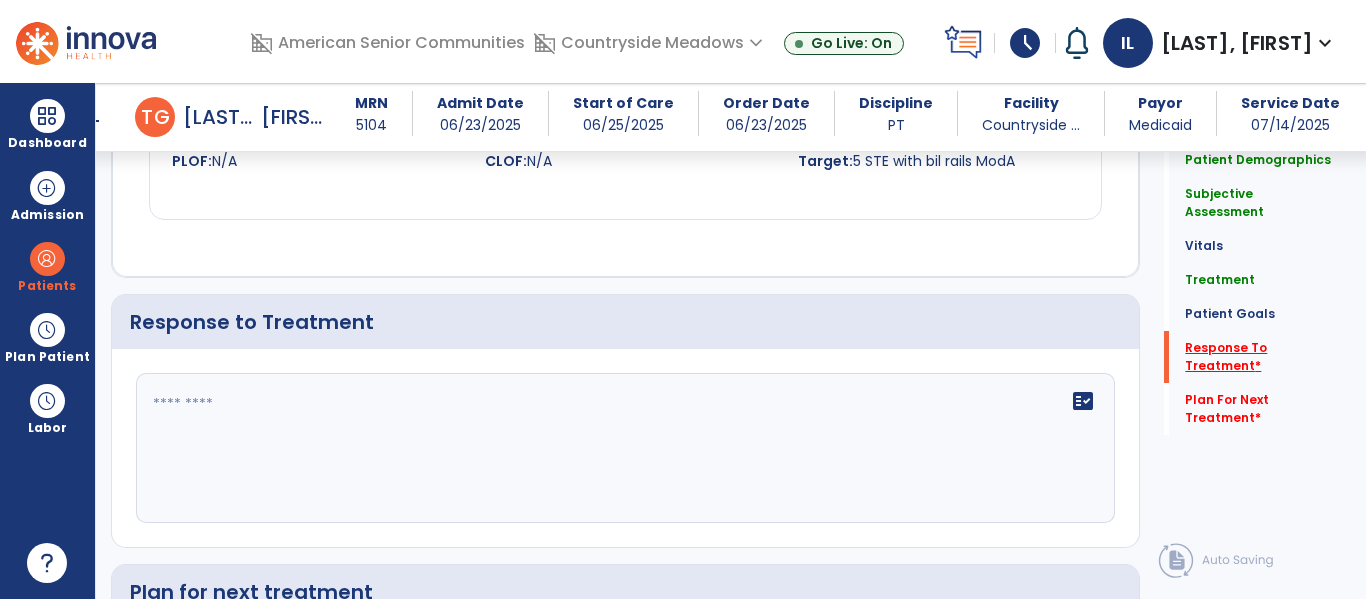 scroll, scrollTop: 3163, scrollLeft: 0, axis: vertical 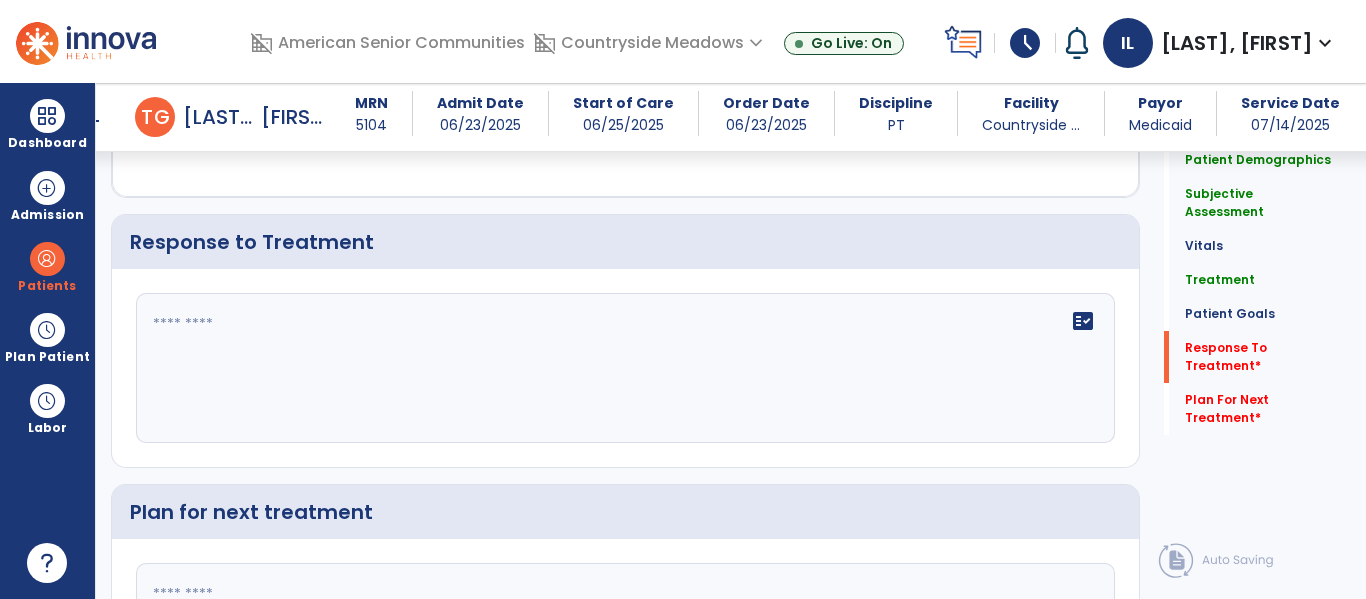 click on "fact_check" 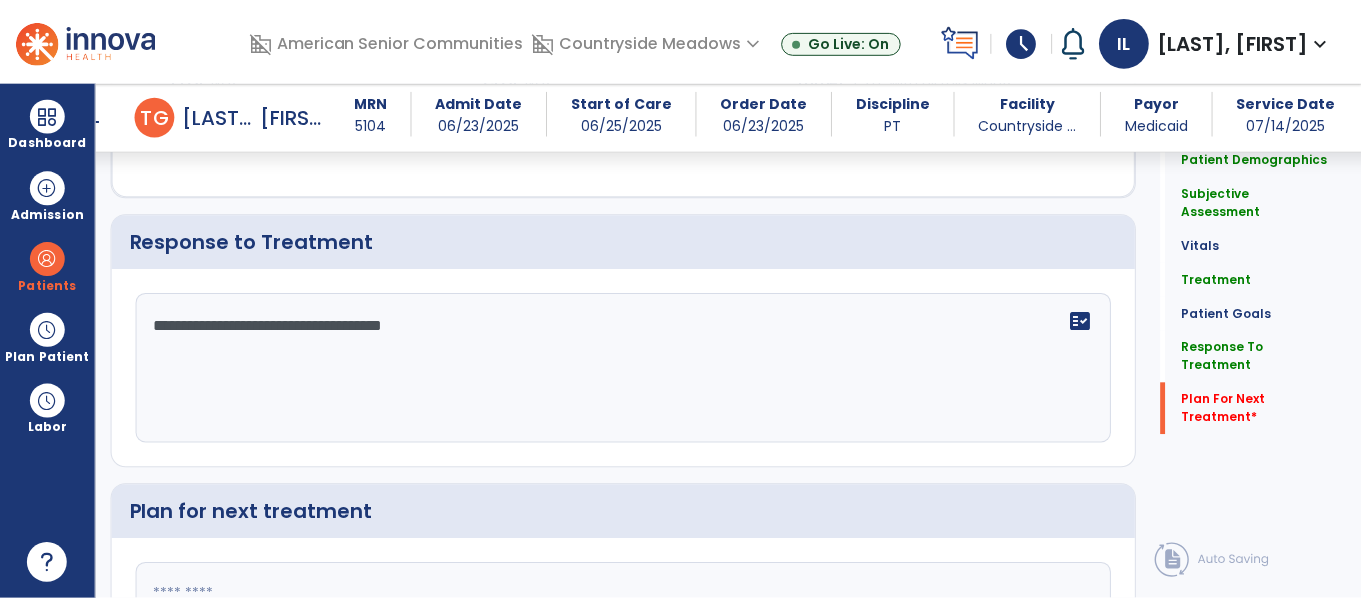 scroll, scrollTop: 3368, scrollLeft: 0, axis: vertical 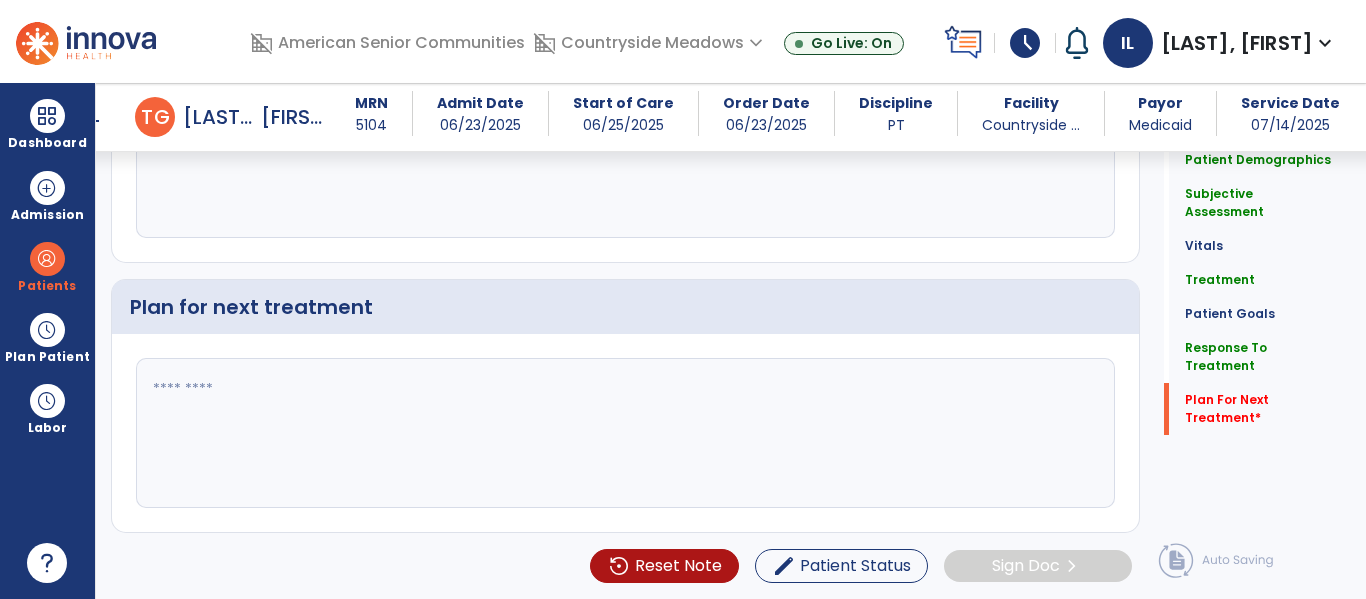 type on "**********" 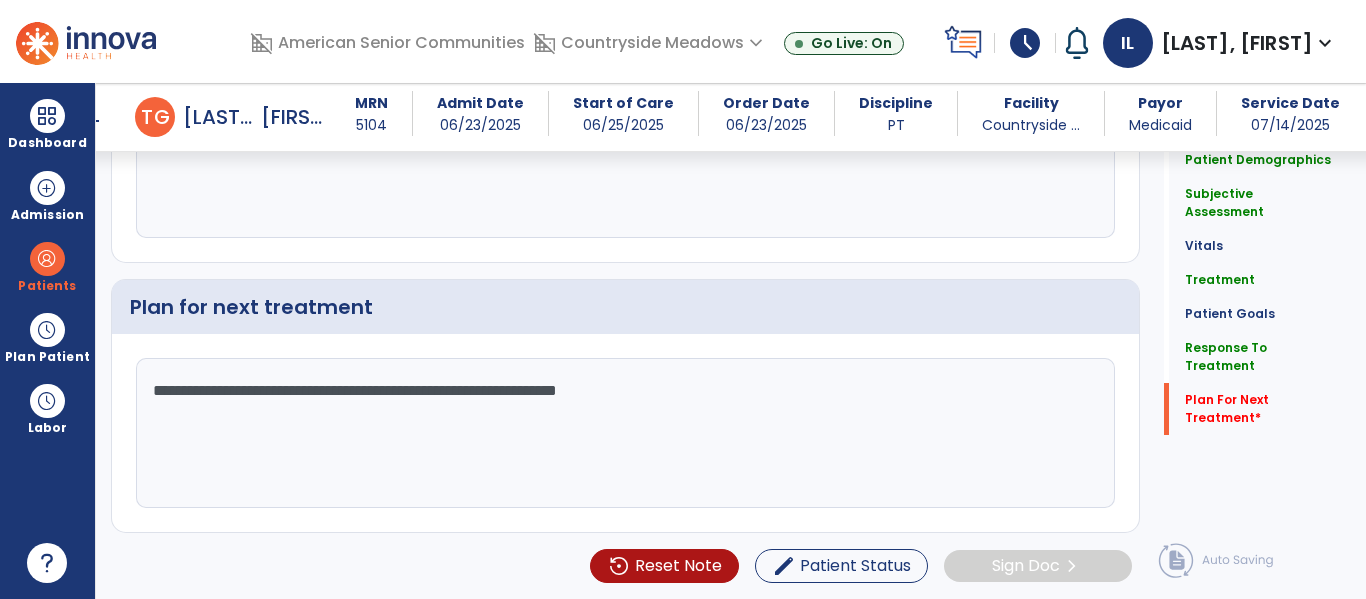 type on "**********" 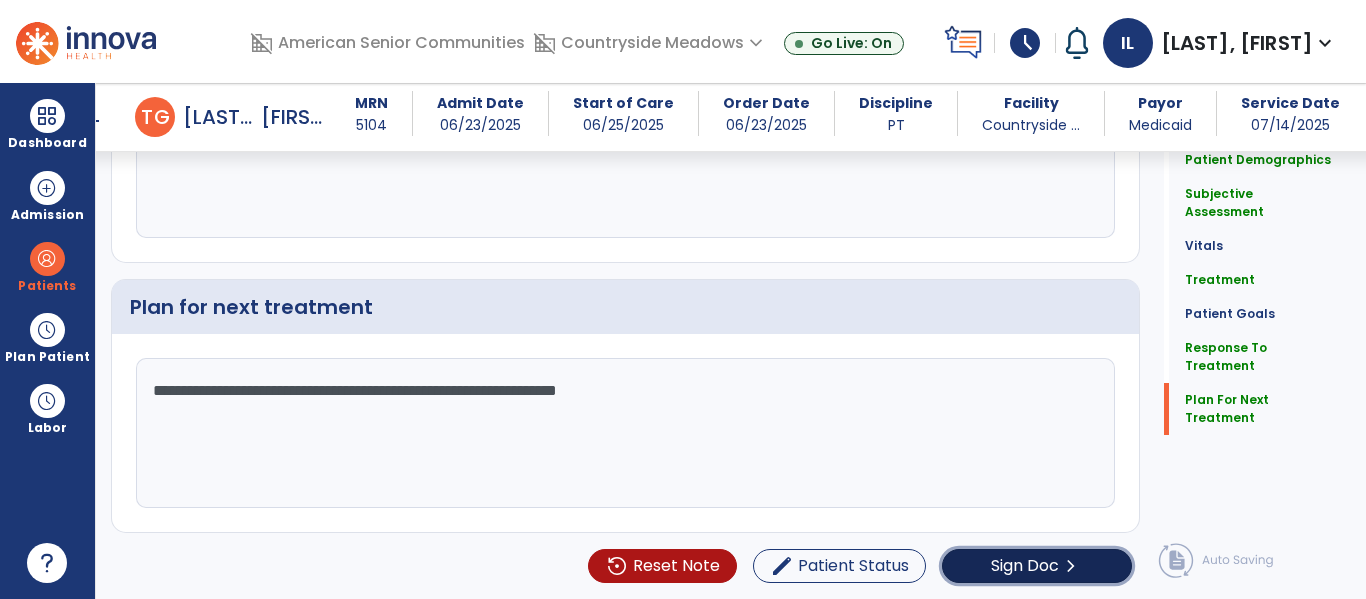 click on "chevron_right" 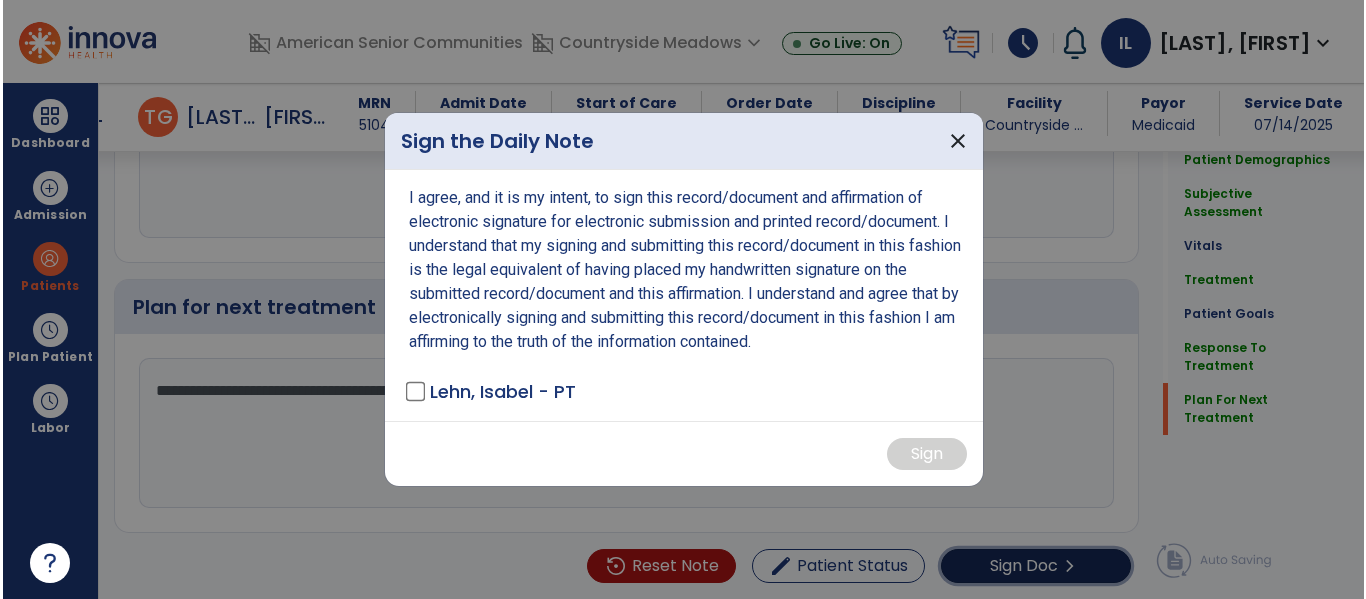 scroll, scrollTop: 3368, scrollLeft: 0, axis: vertical 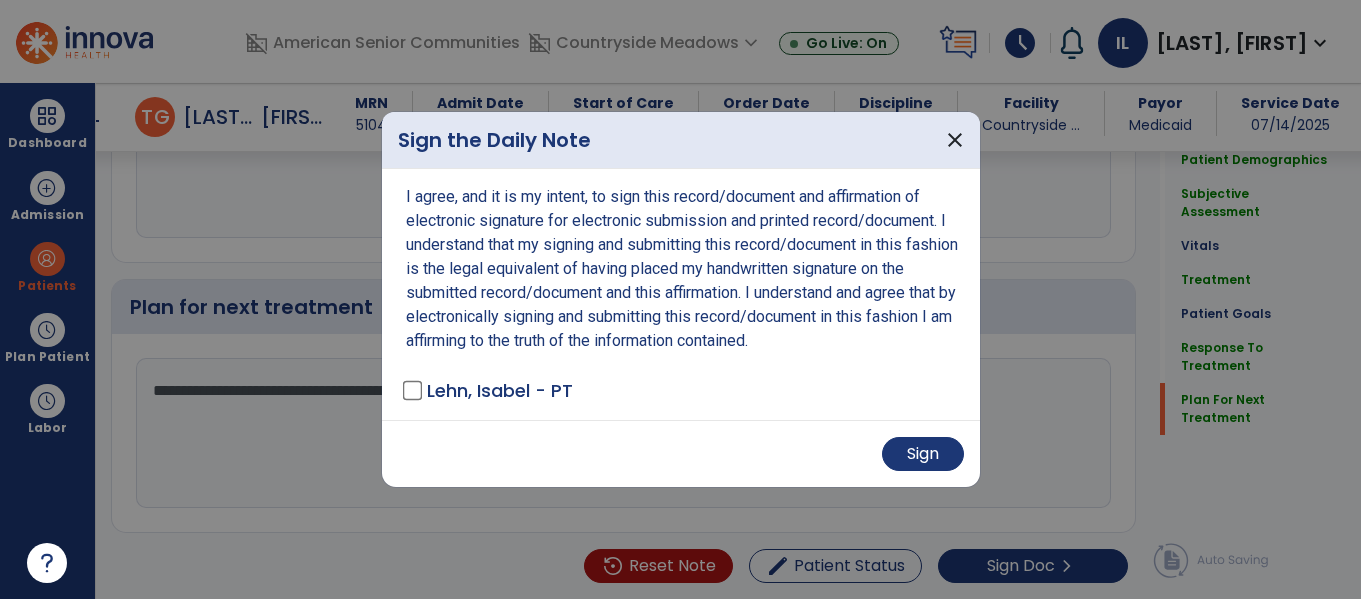 click on "Sign" at bounding box center [681, 454] 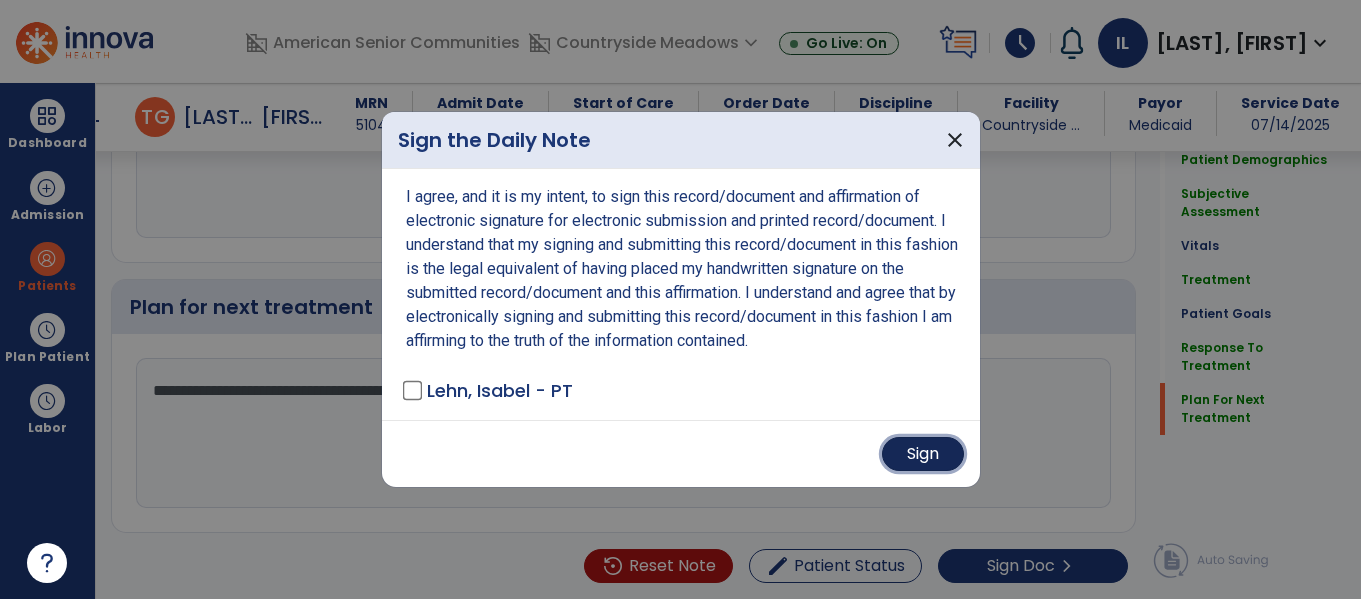 click on "Sign" at bounding box center (923, 454) 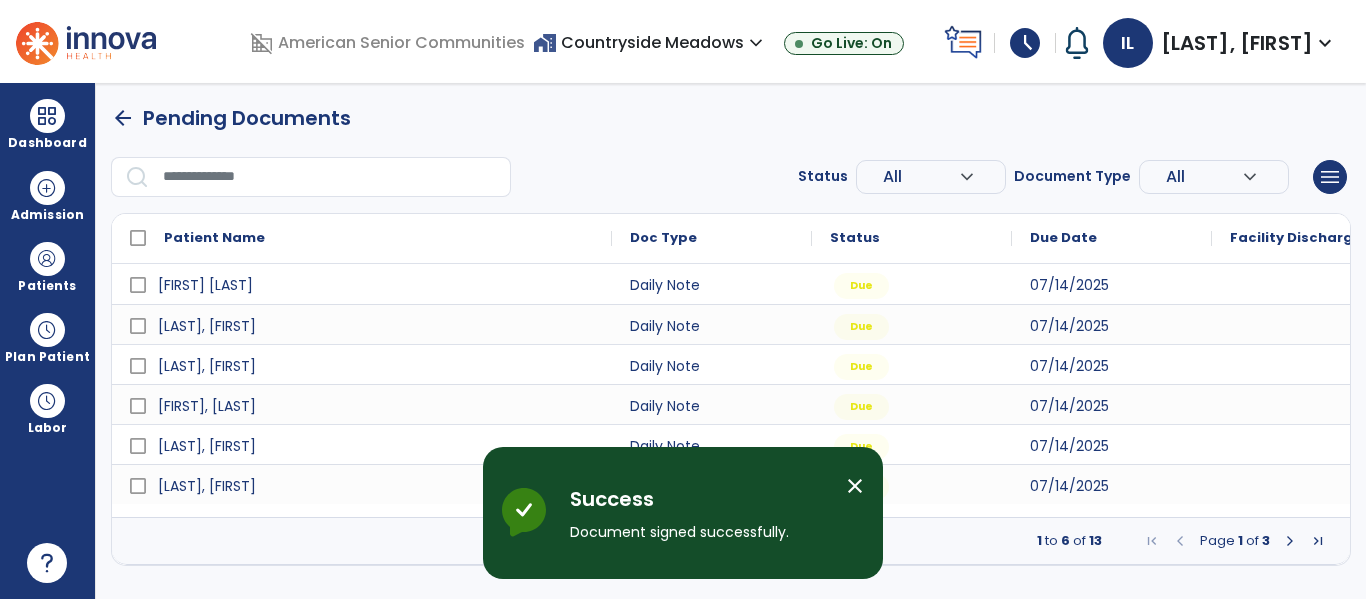 scroll, scrollTop: 0, scrollLeft: 0, axis: both 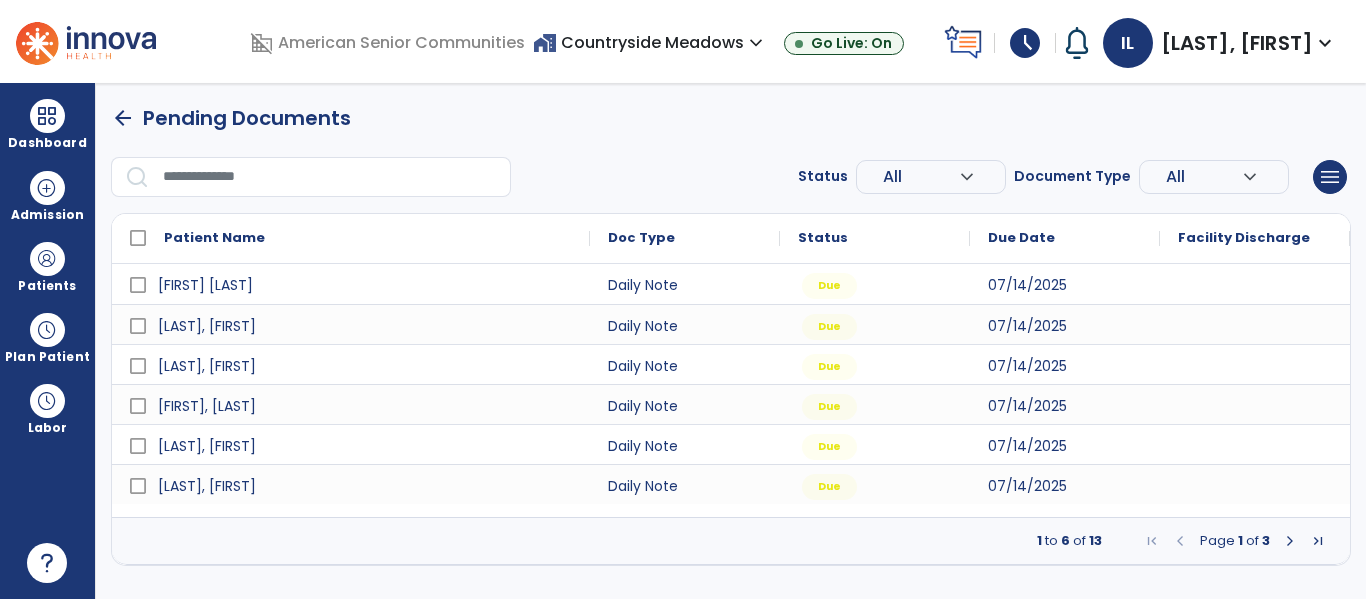 click at bounding box center (1290, 541) 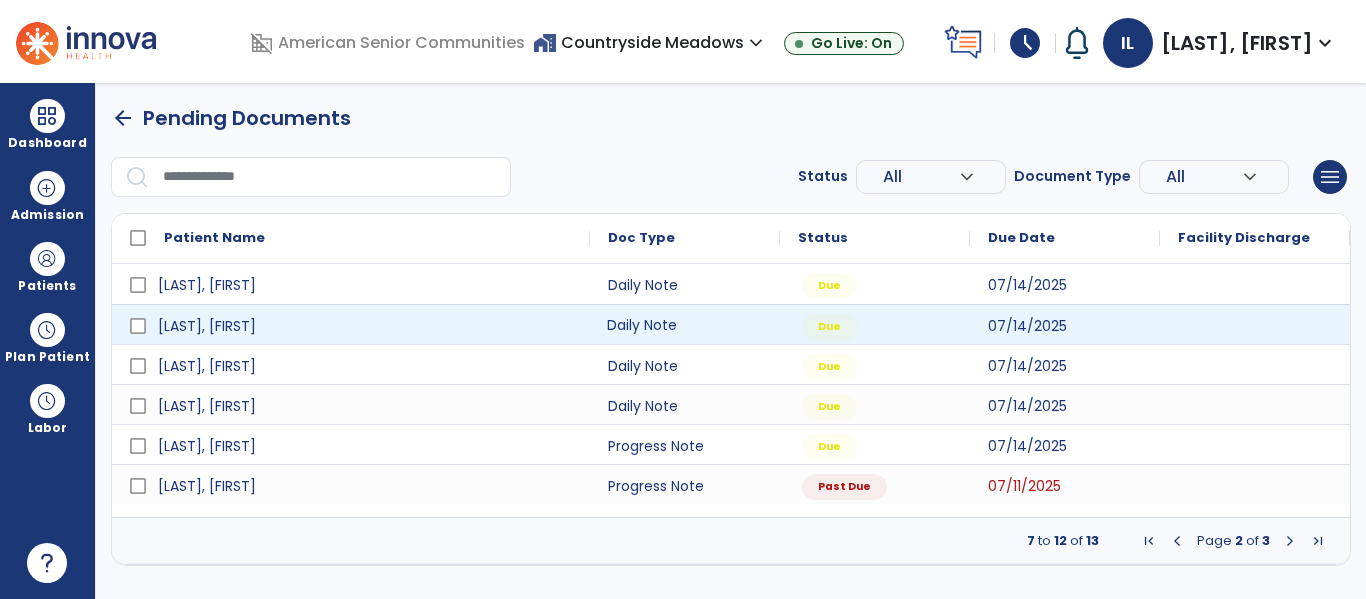 click on "Daily Note" at bounding box center [685, 324] 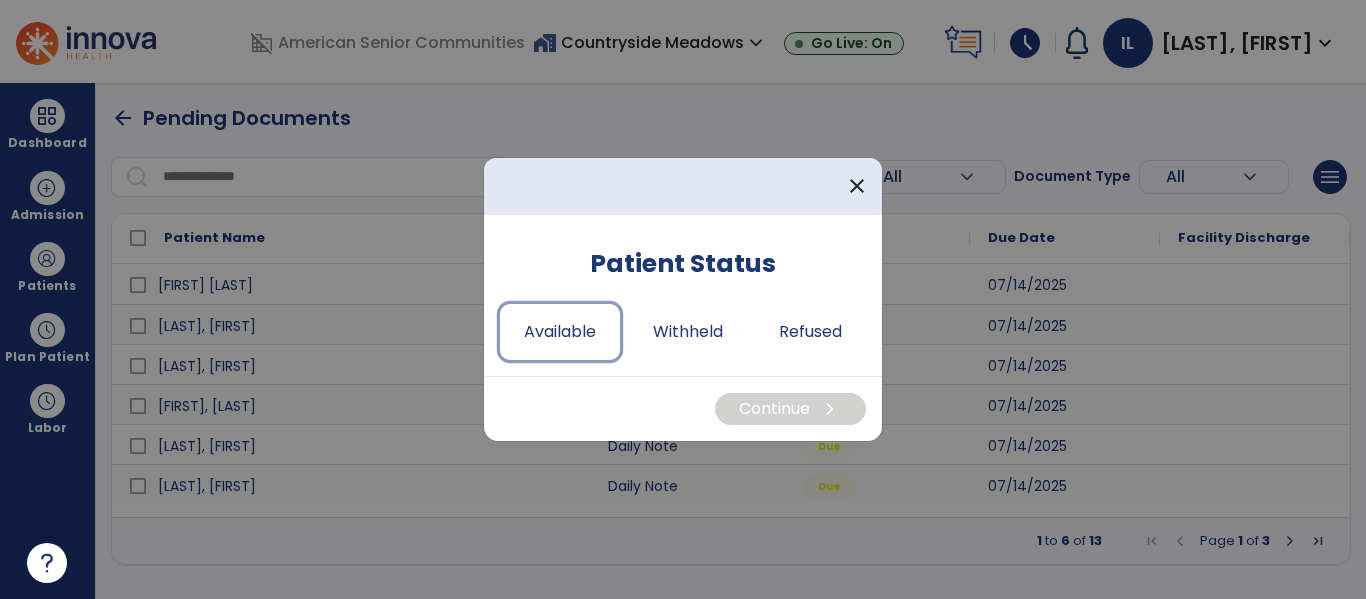 click on "Available" at bounding box center [560, 332] 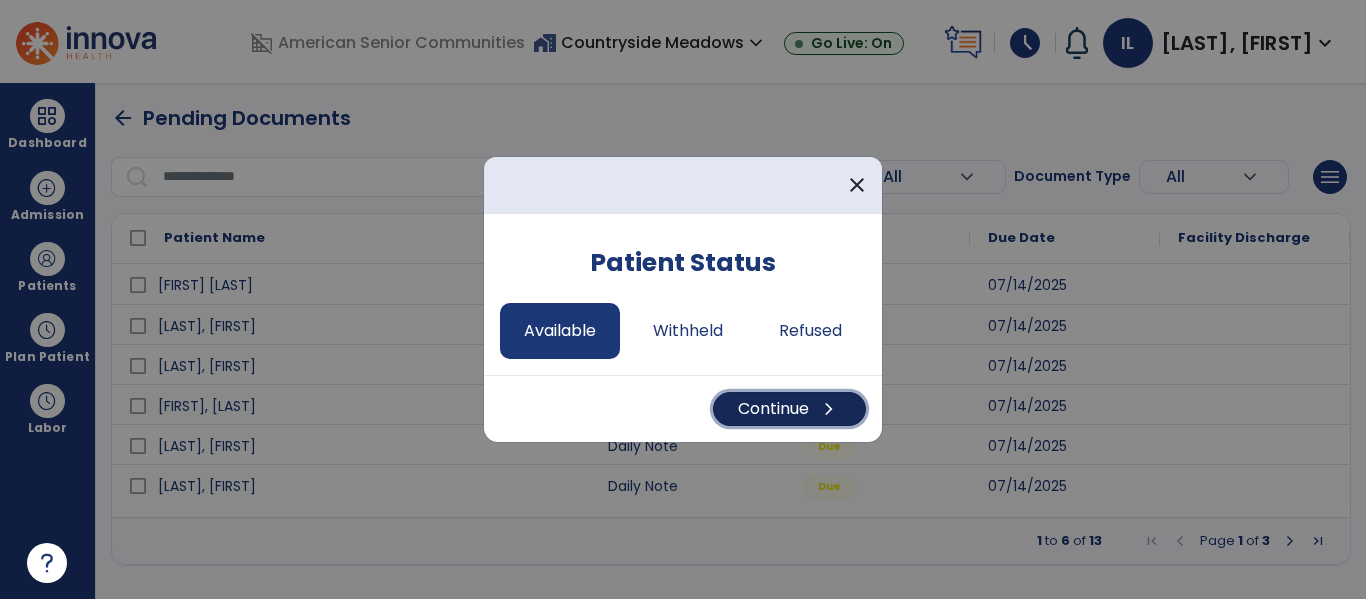 click on "Continue   chevron_right" at bounding box center (789, 409) 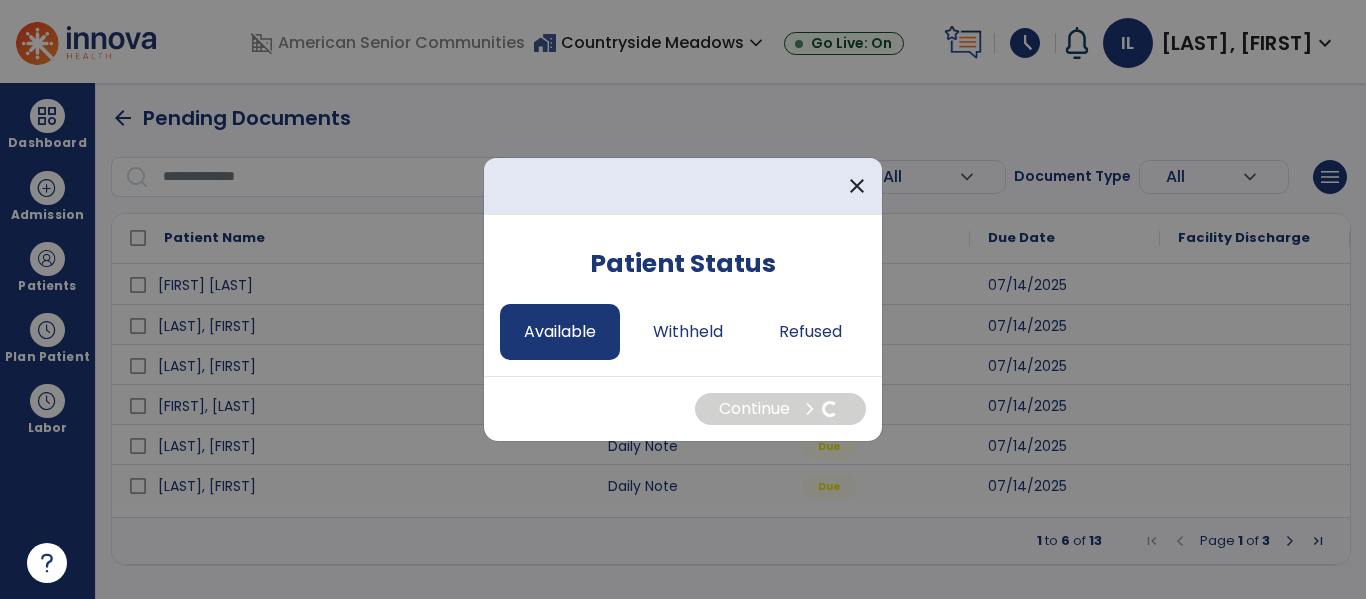 select on "*" 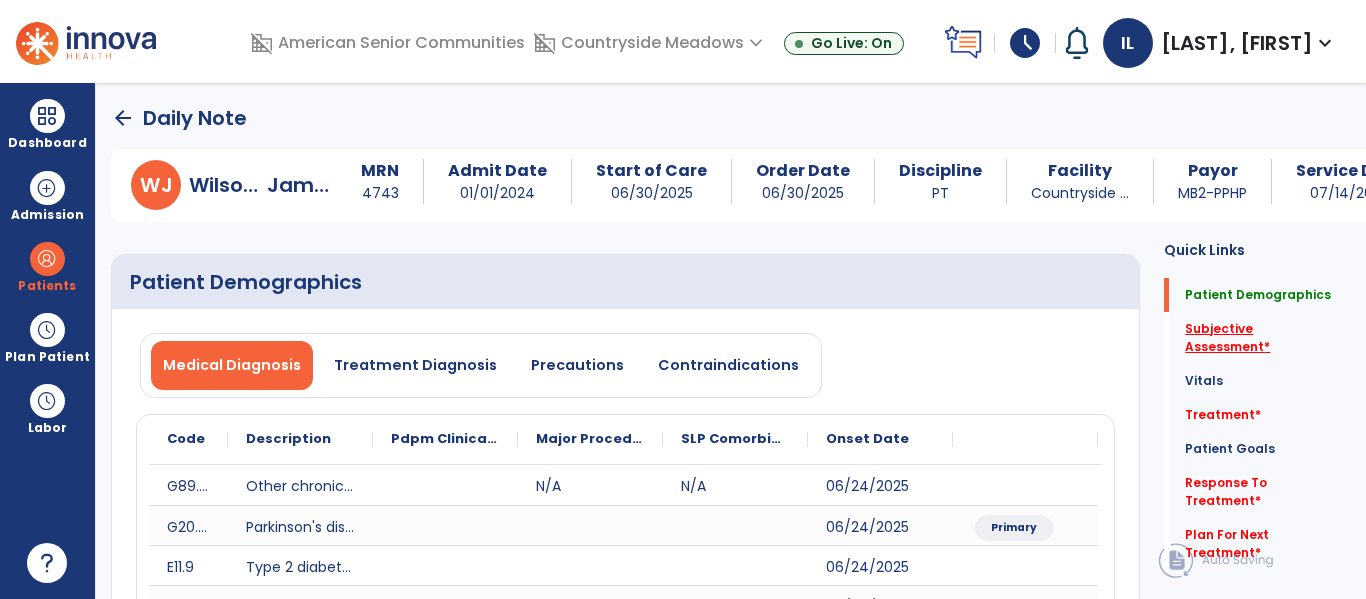 click on "Subjective Assessment   *" 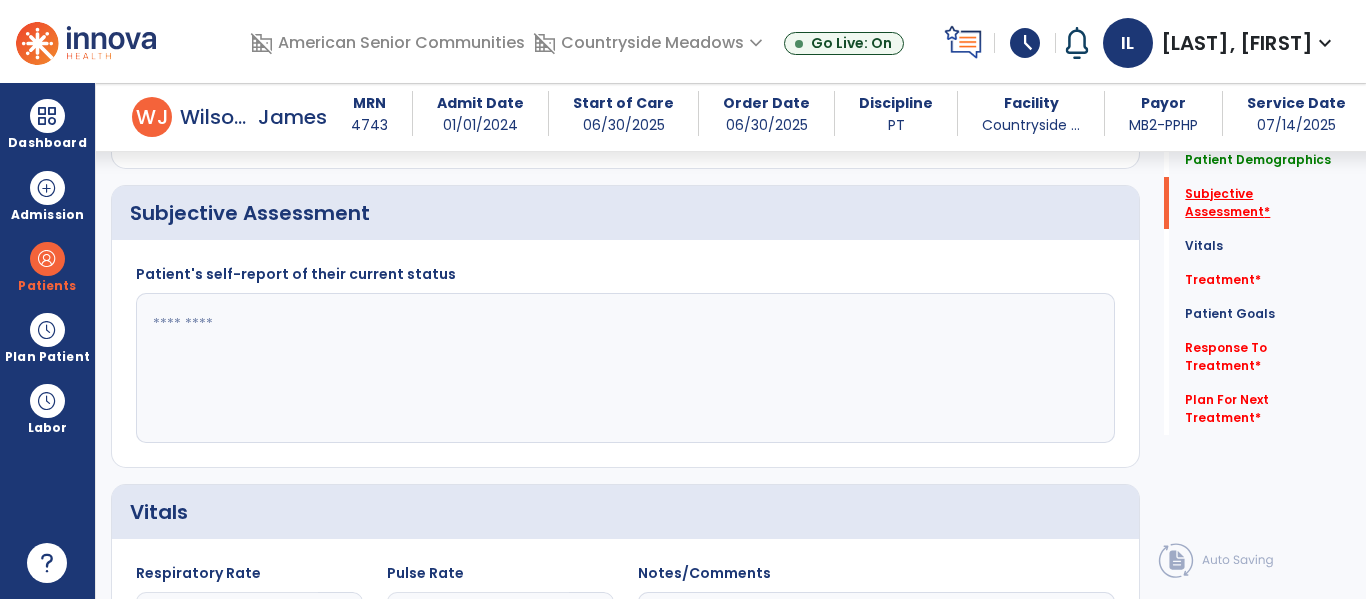 scroll, scrollTop: 507, scrollLeft: 0, axis: vertical 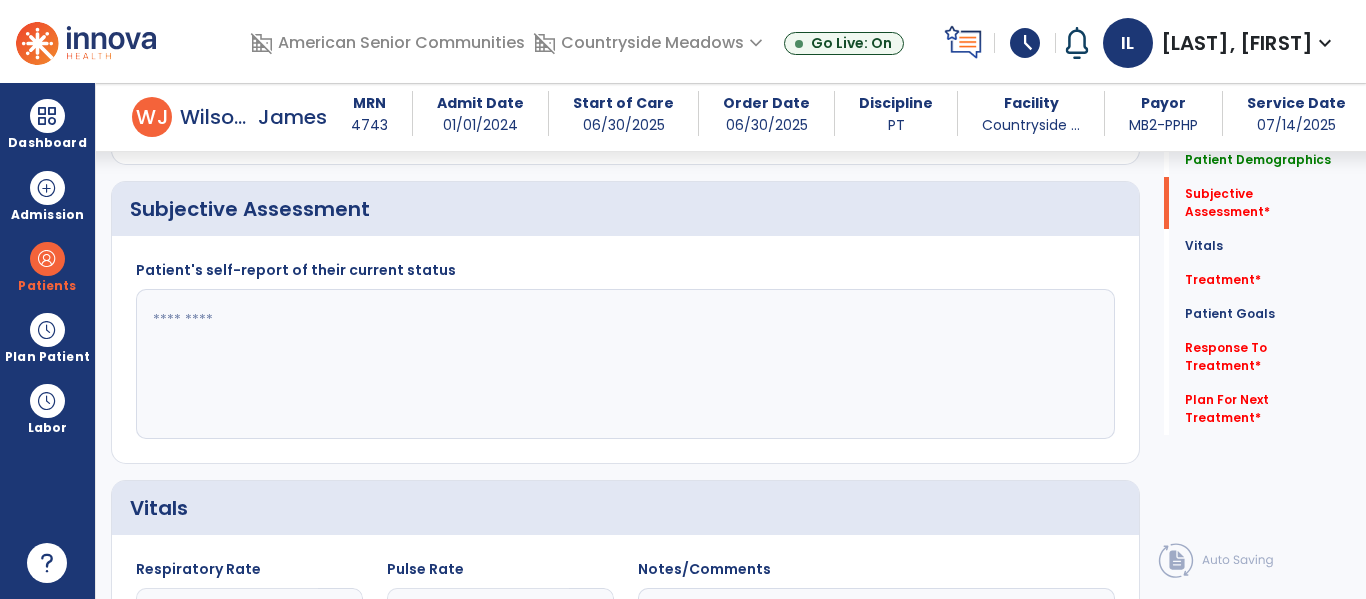 click 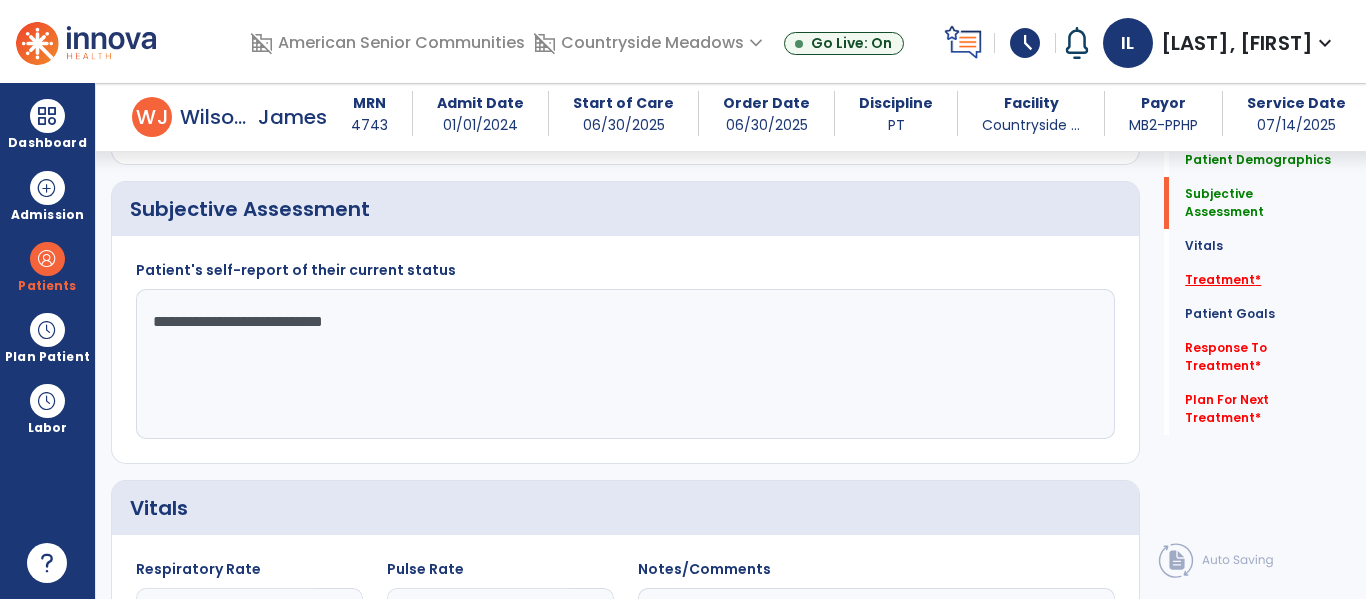 type on "**********" 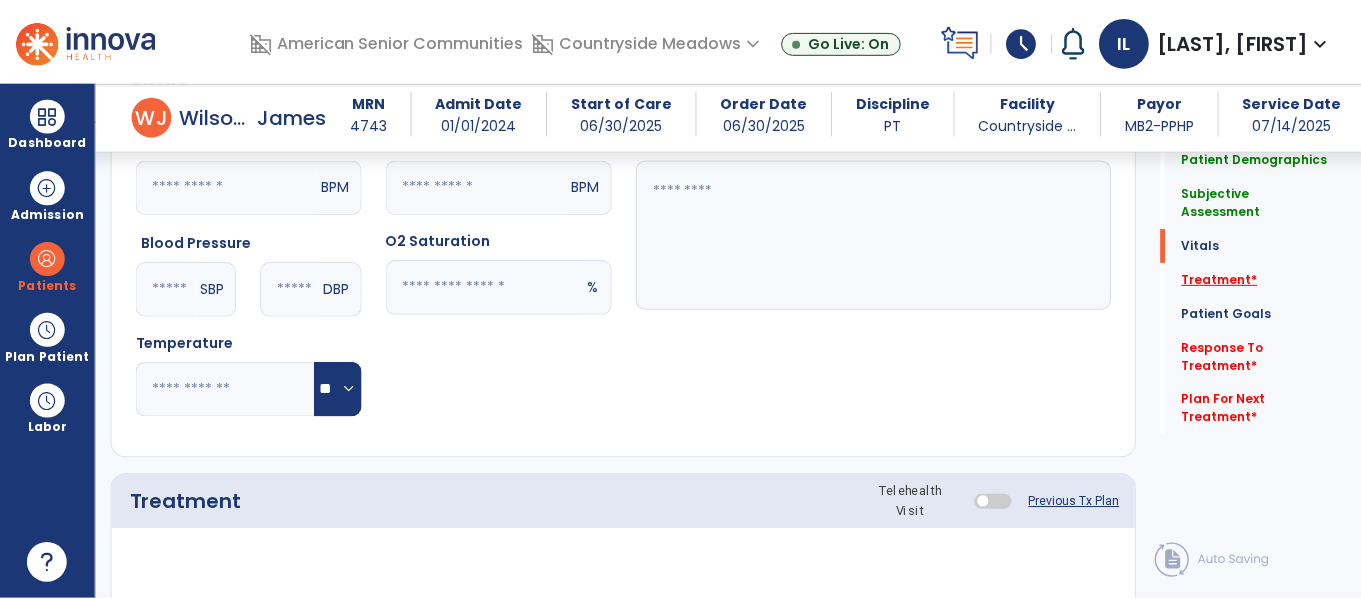 scroll, scrollTop: 1196, scrollLeft: 0, axis: vertical 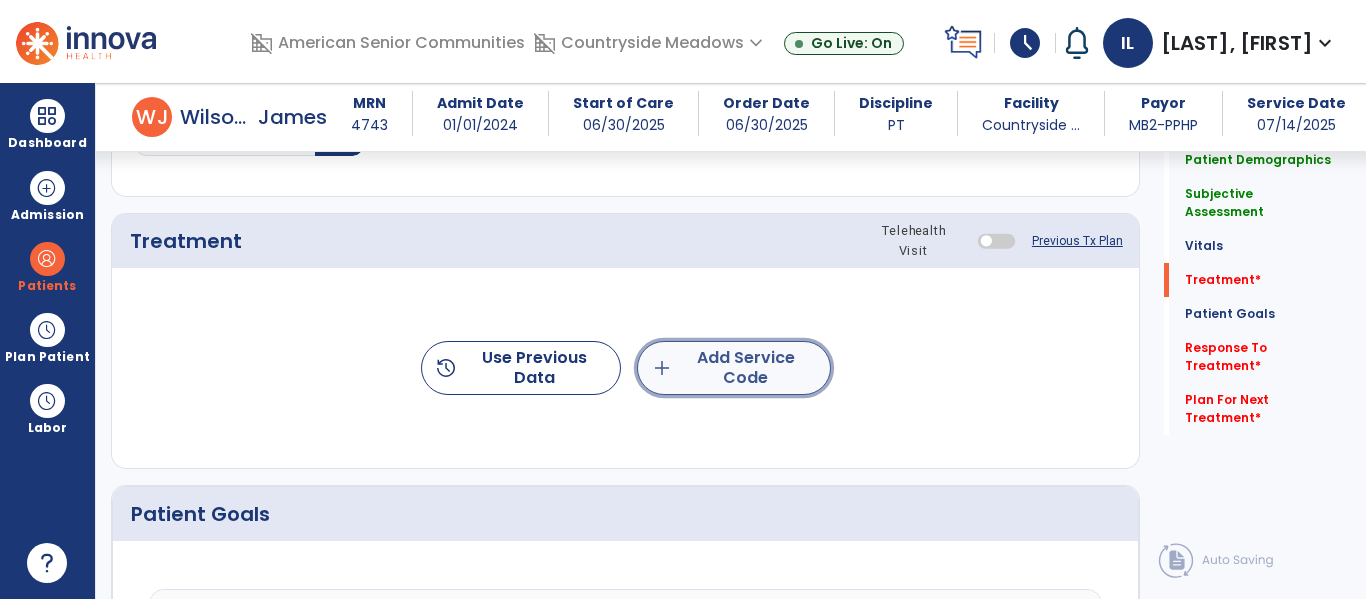 click on "add  Add Service Code" 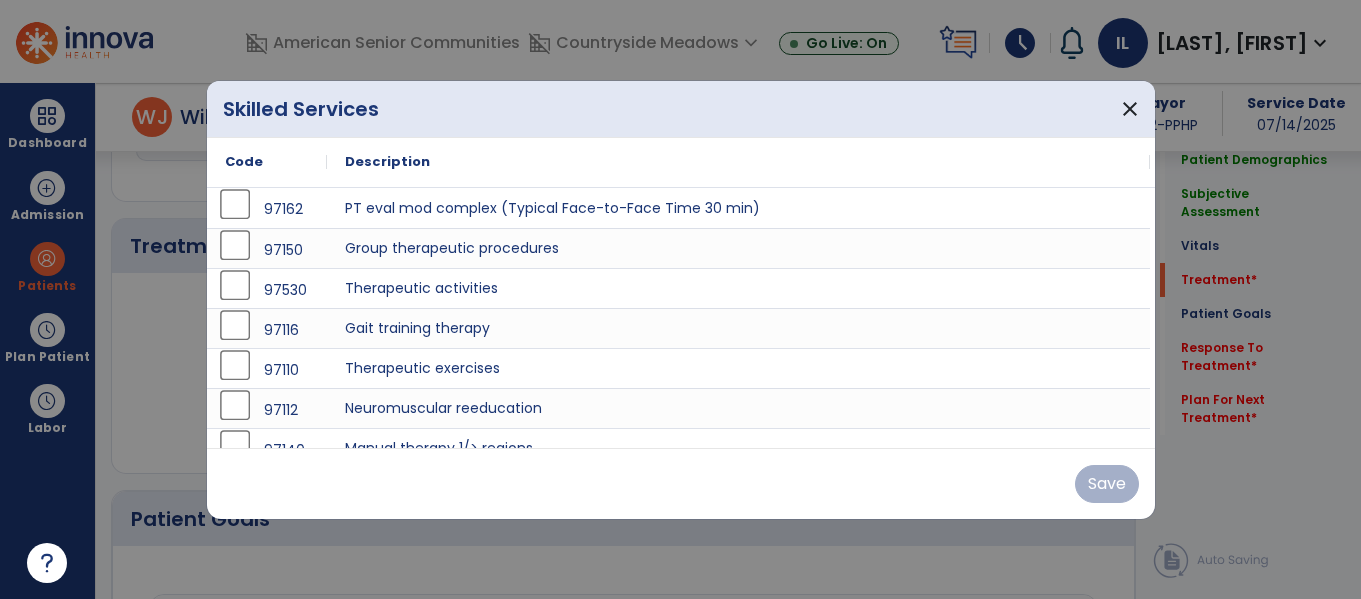 scroll, scrollTop: 1196, scrollLeft: 0, axis: vertical 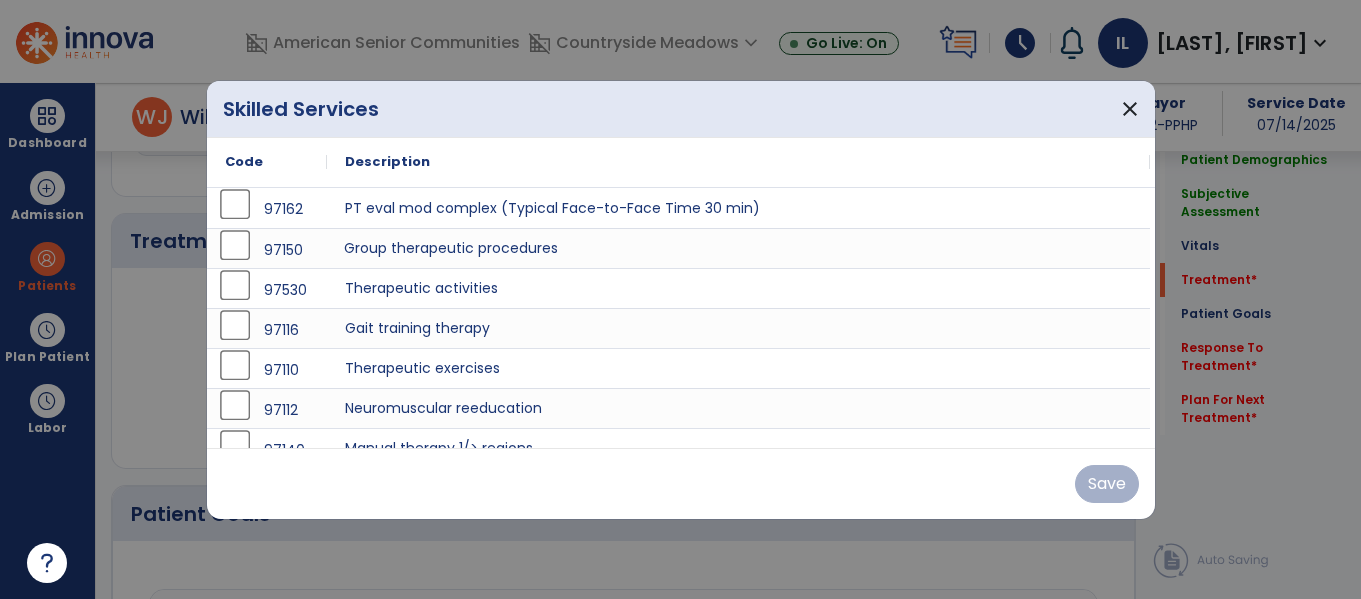 click on "Group therapeutic procedures" at bounding box center (738, 248) 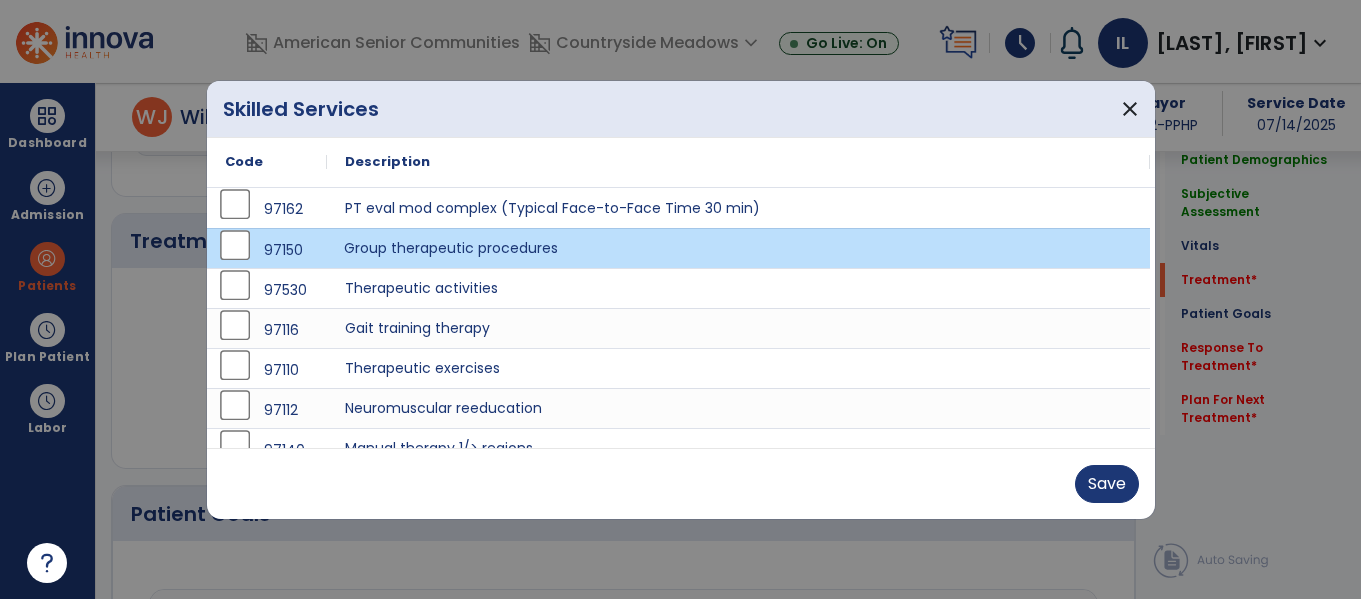 click on "Save" at bounding box center (681, 483) 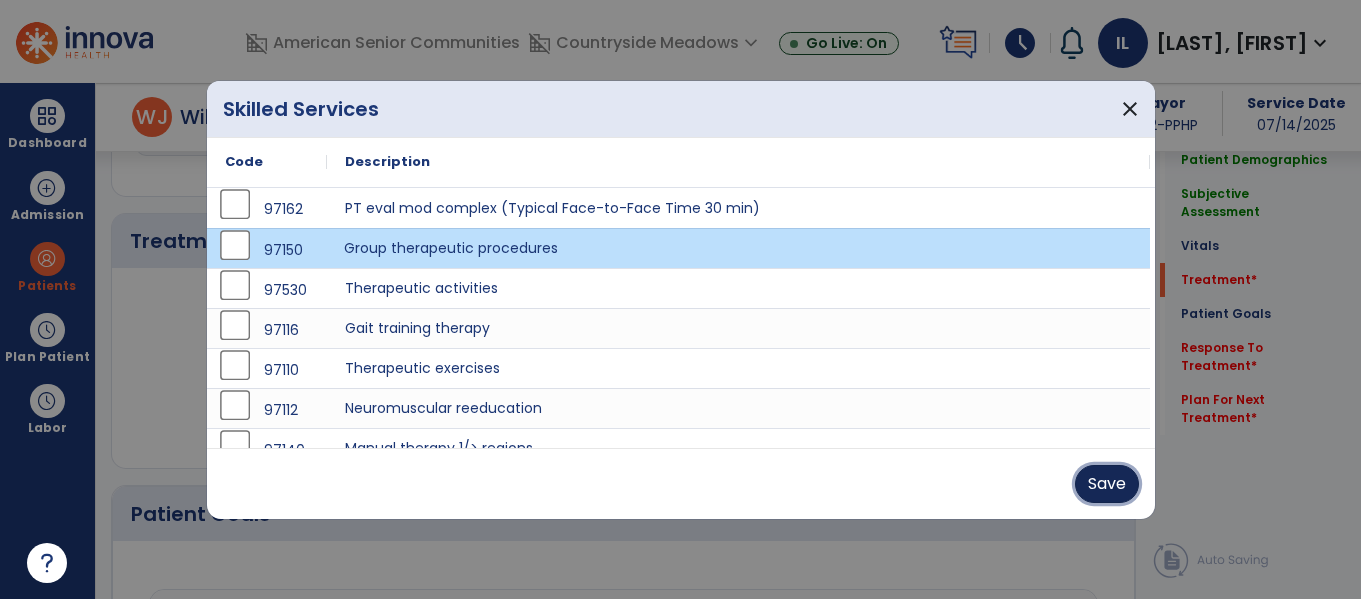 click on "Save" at bounding box center (1107, 484) 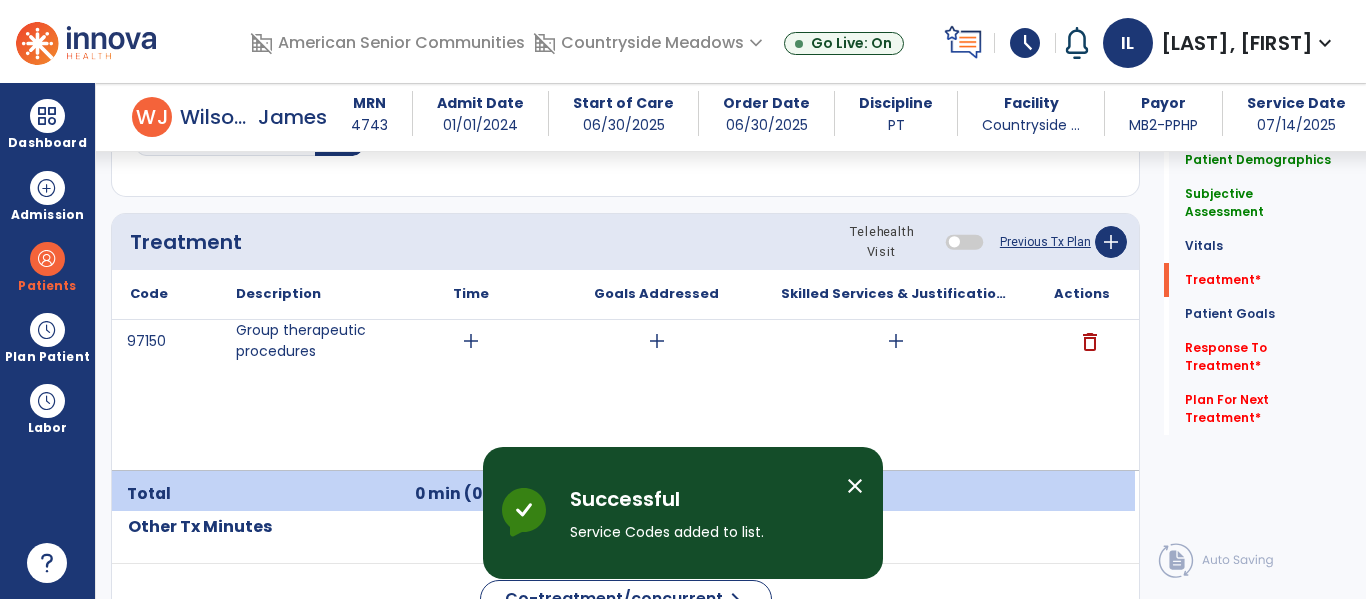 click on "add" at bounding box center (471, 341) 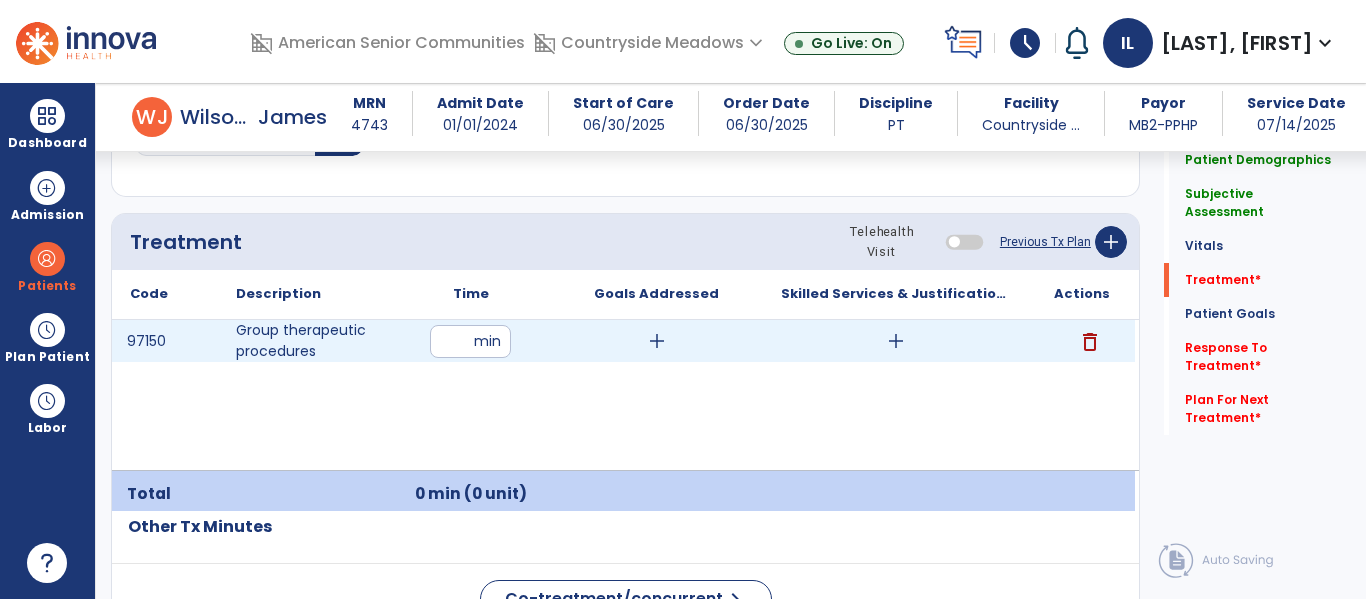 type on "**" 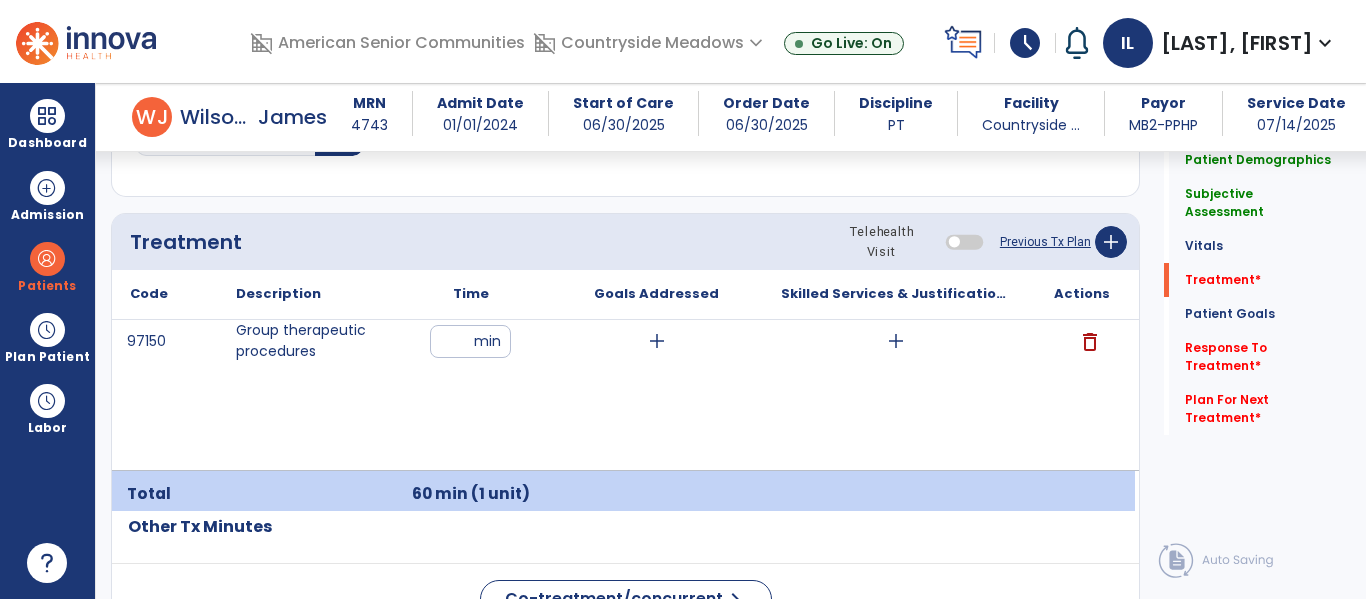 click on "add" at bounding box center [896, 341] 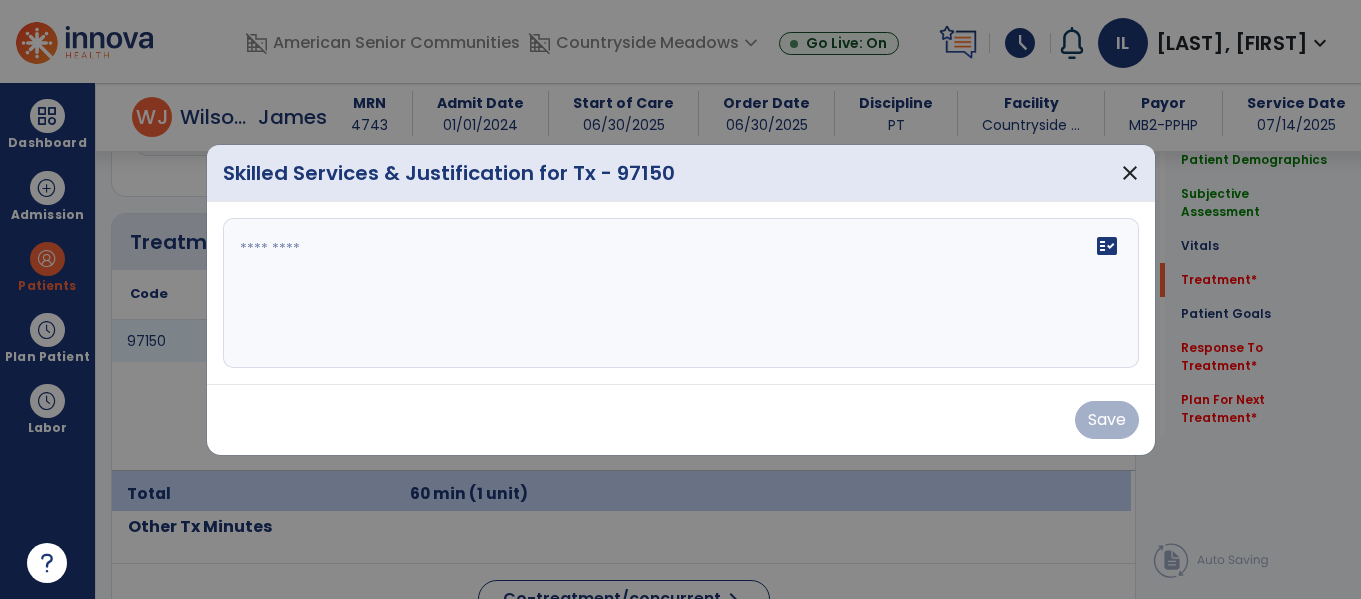 scroll, scrollTop: 1196, scrollLeft: 0, axis: vertical 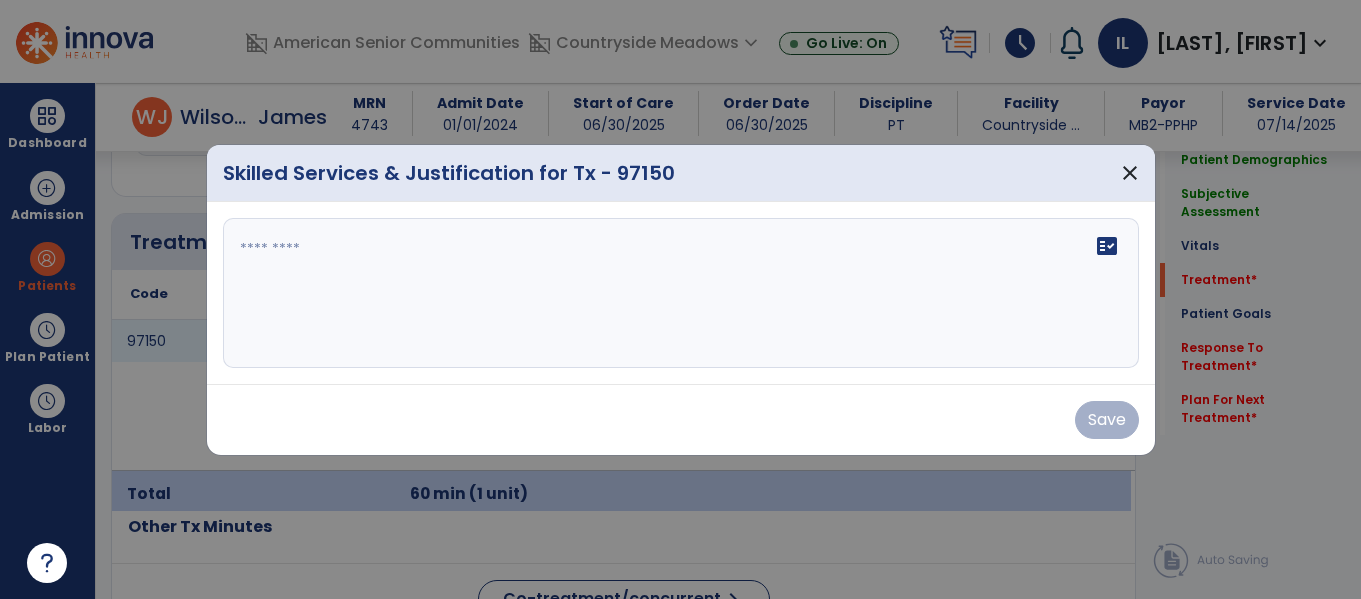 click on "fact_check" at bounding box center (681, 293) 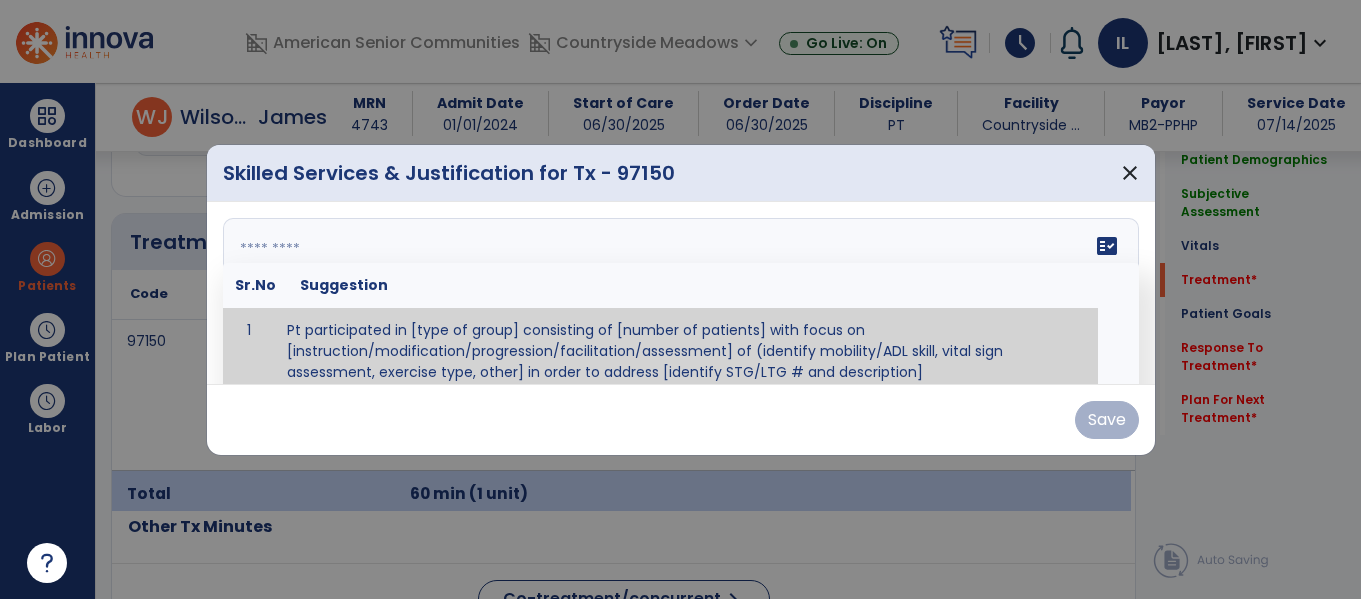 paste on "**********" 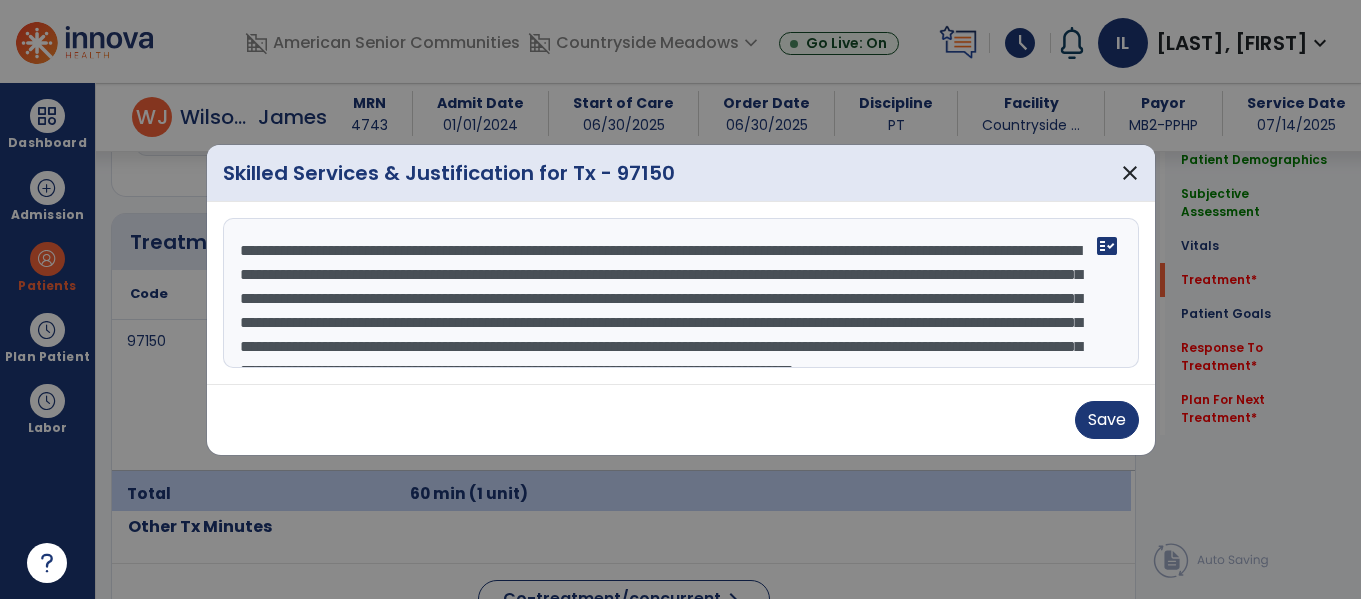 scroll, scrollTop: 0, scrollLeft: 0, axis: both 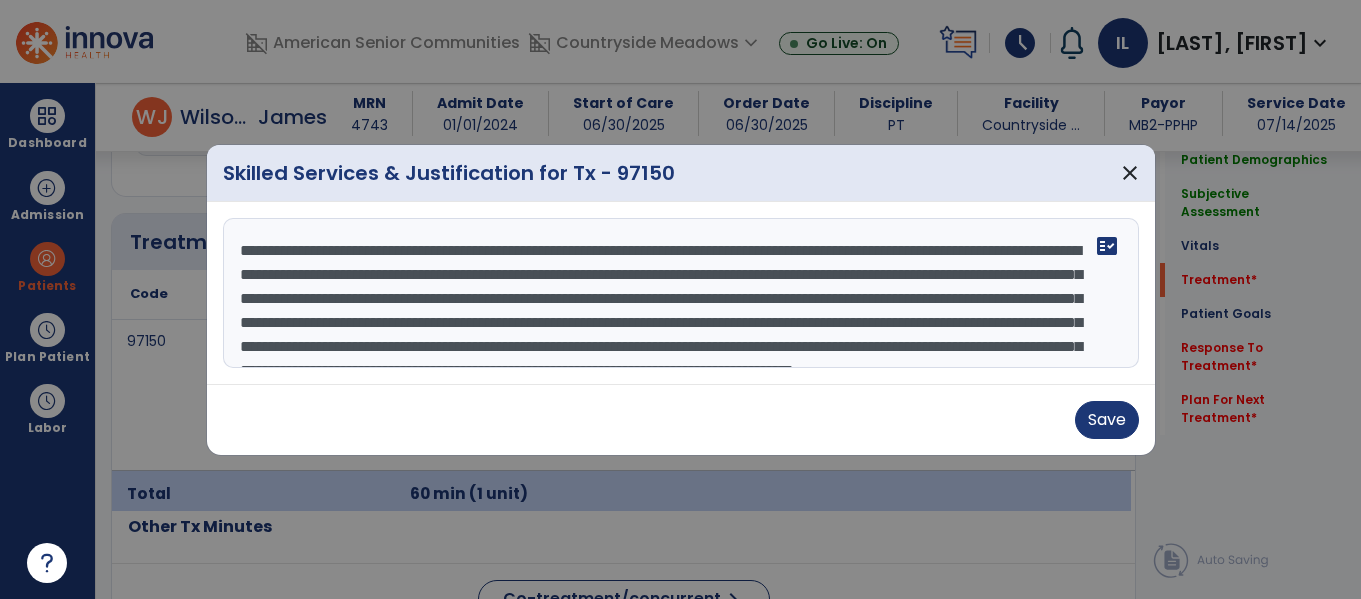 click on "**********" at bounding box center [681, 293] 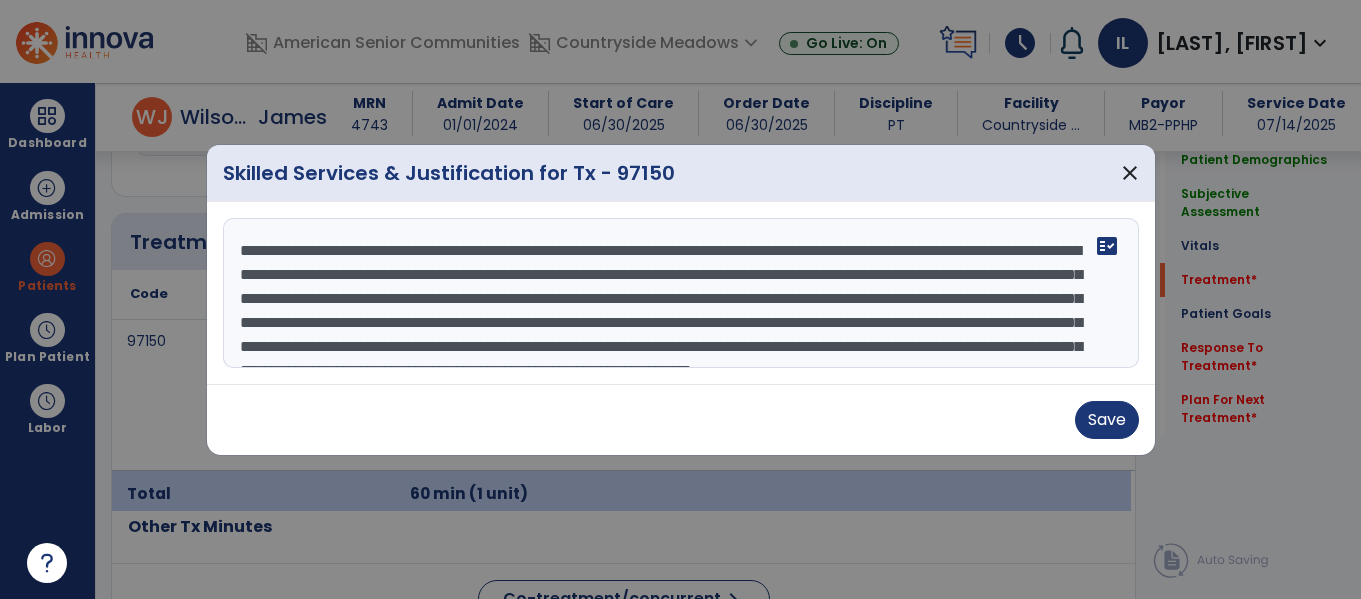 click on "**********" at bounding box center (681, 293) 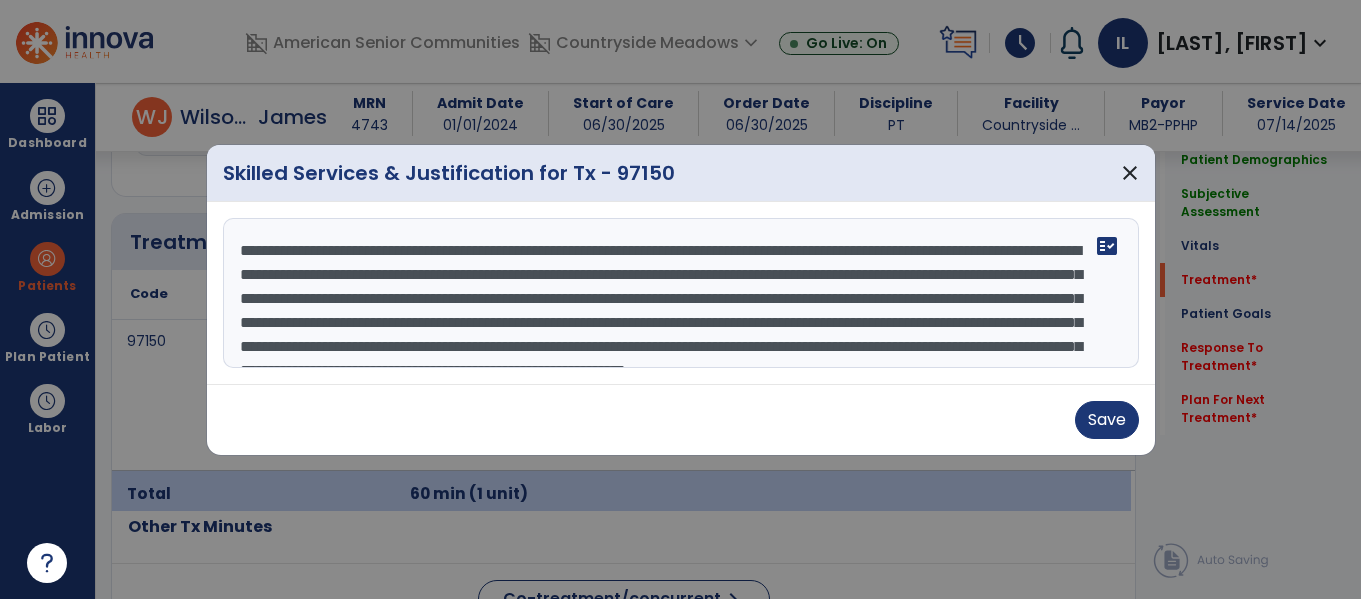 scroll, scrollTop: 29, scrollLeft: 0, axis: vertical 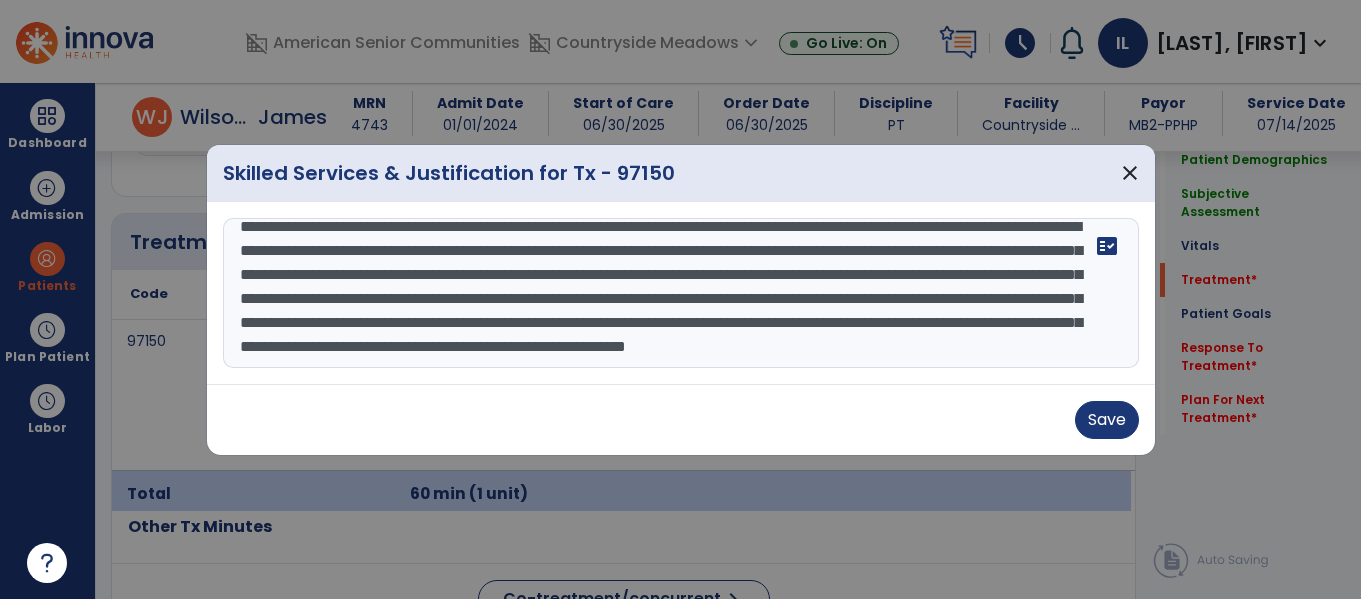 click on "**********" at bounding box center (681, 293) 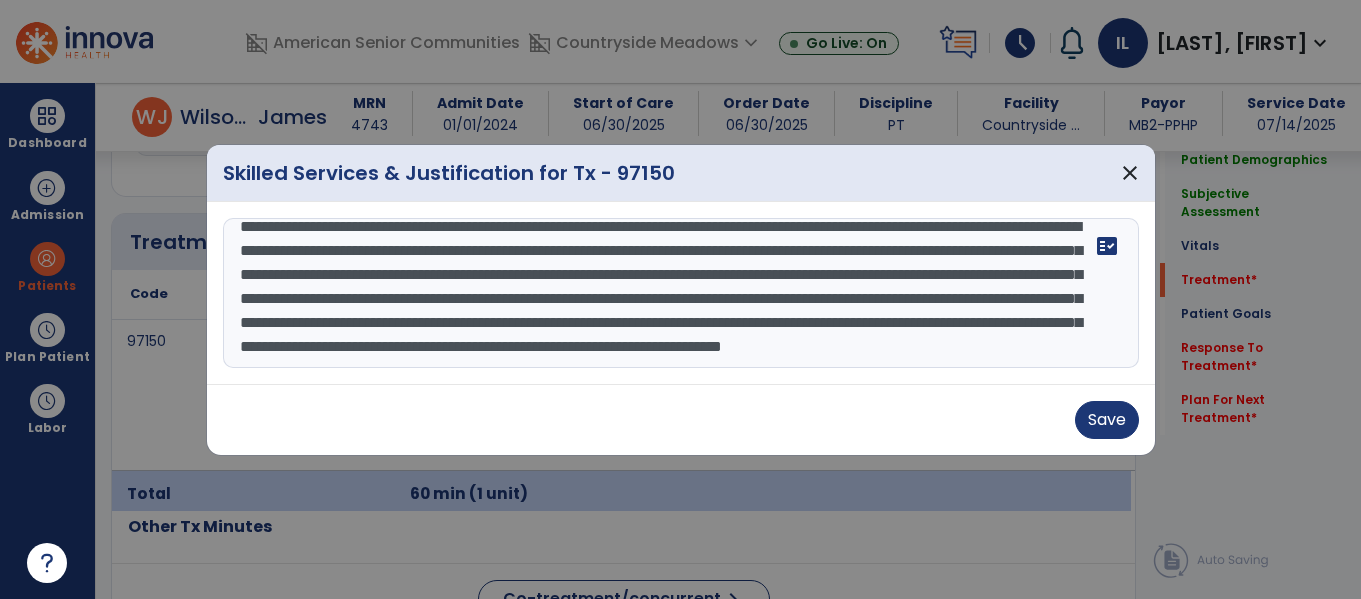 click on "**********" at bounding box center [681, 293] 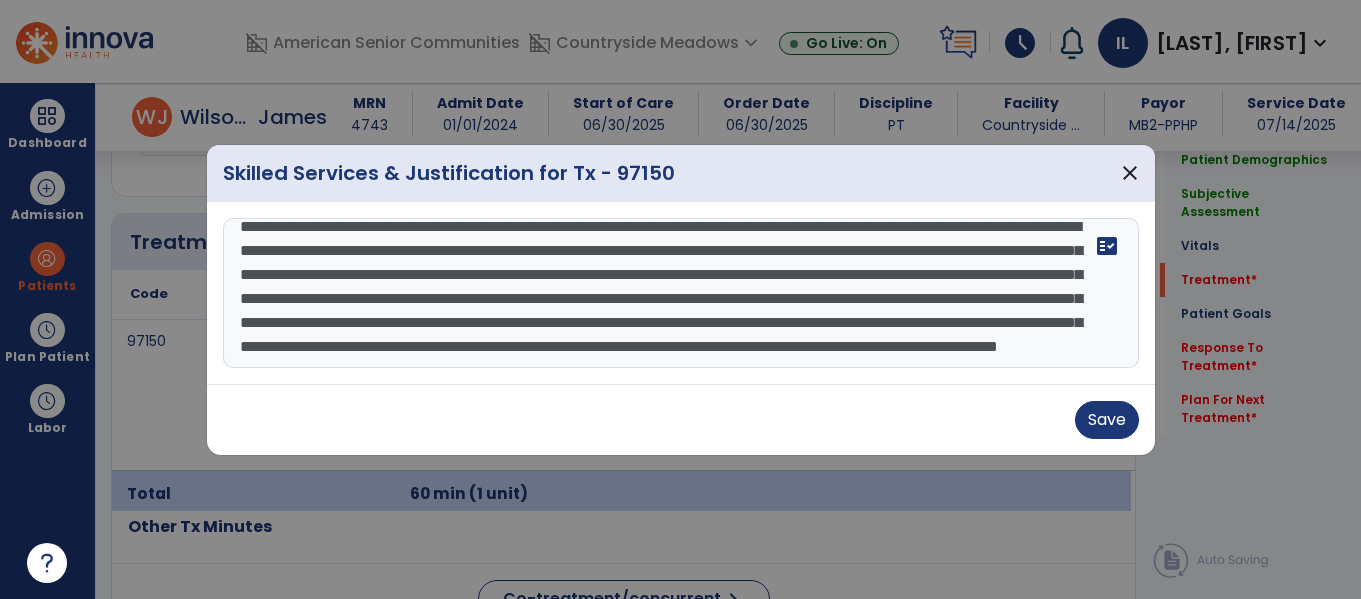 click on "**********" at bounding box center [681, 293] 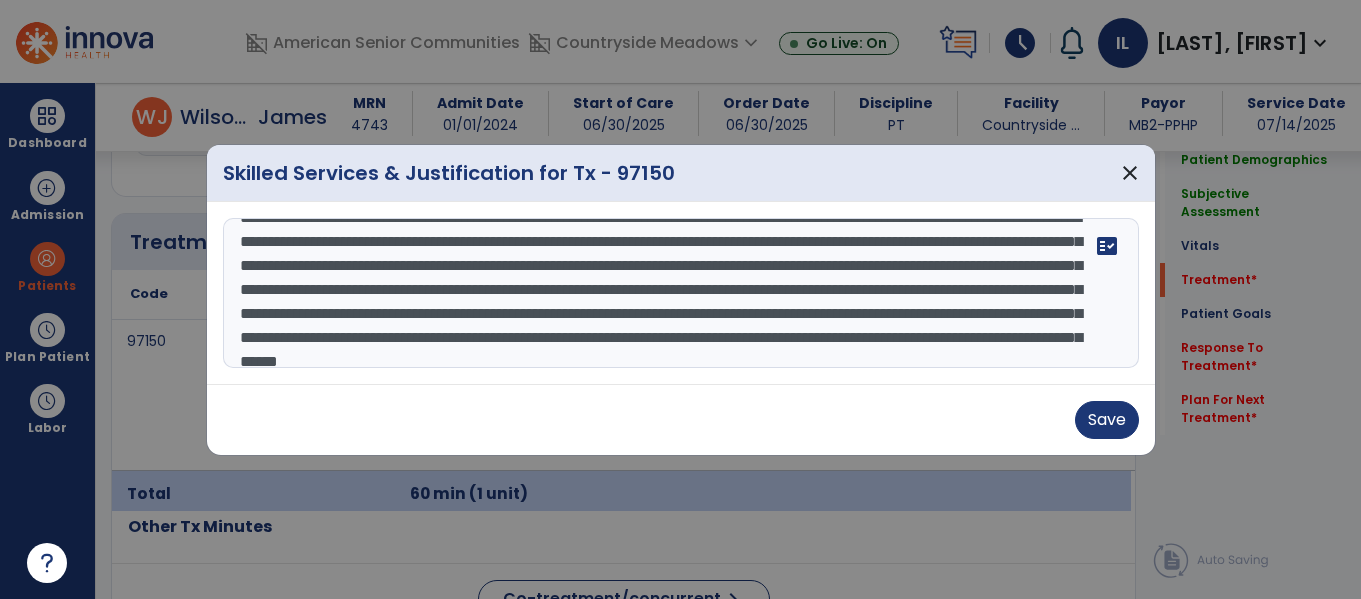 click on "**********" at bounding box center [681, 293] 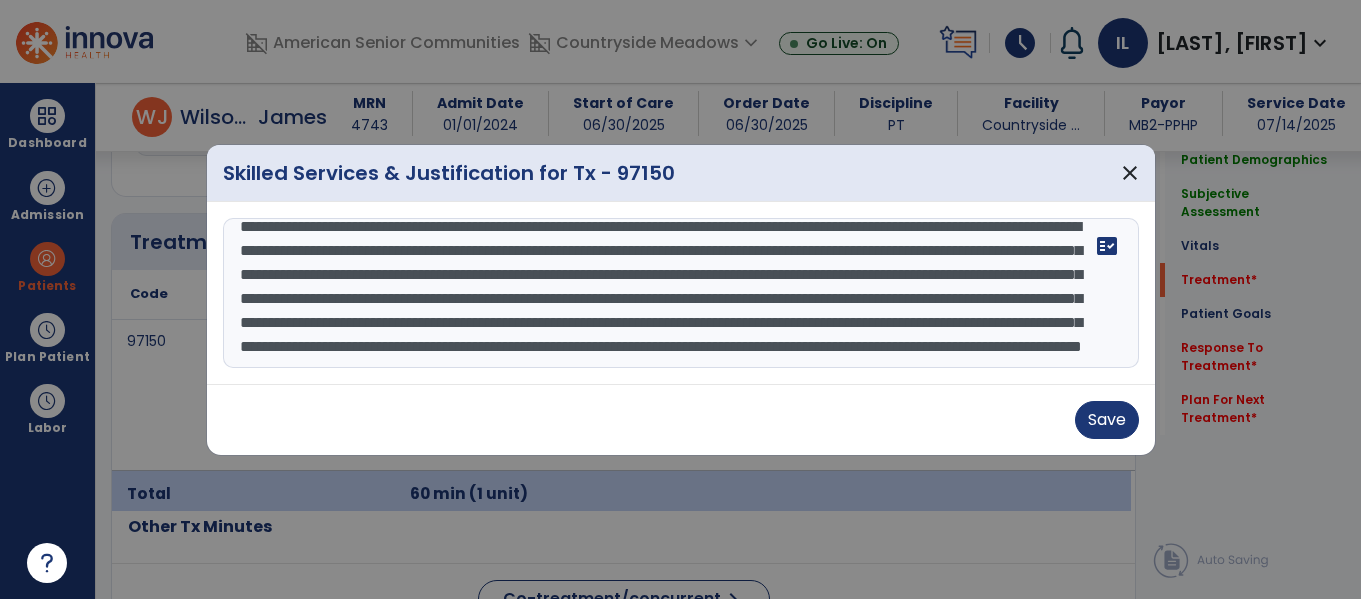 click on "**********" at bounding box center [681, 293] 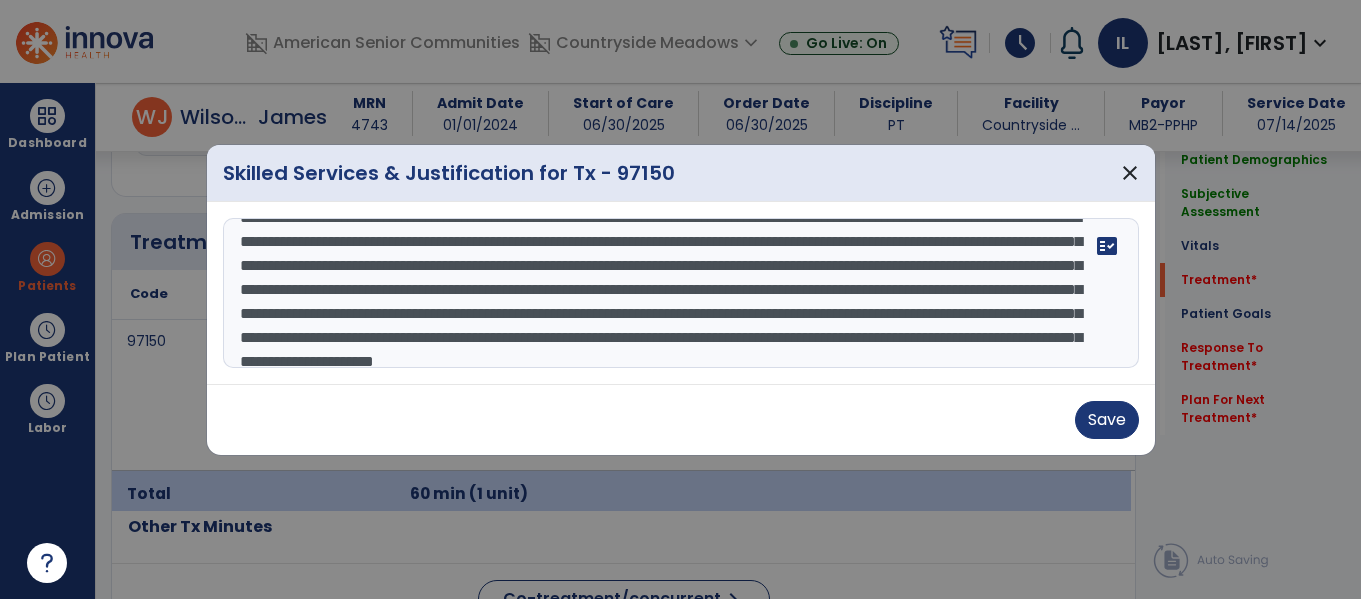 scroll, scrollTop: 87, scrollLeft: 0, axis: vertical 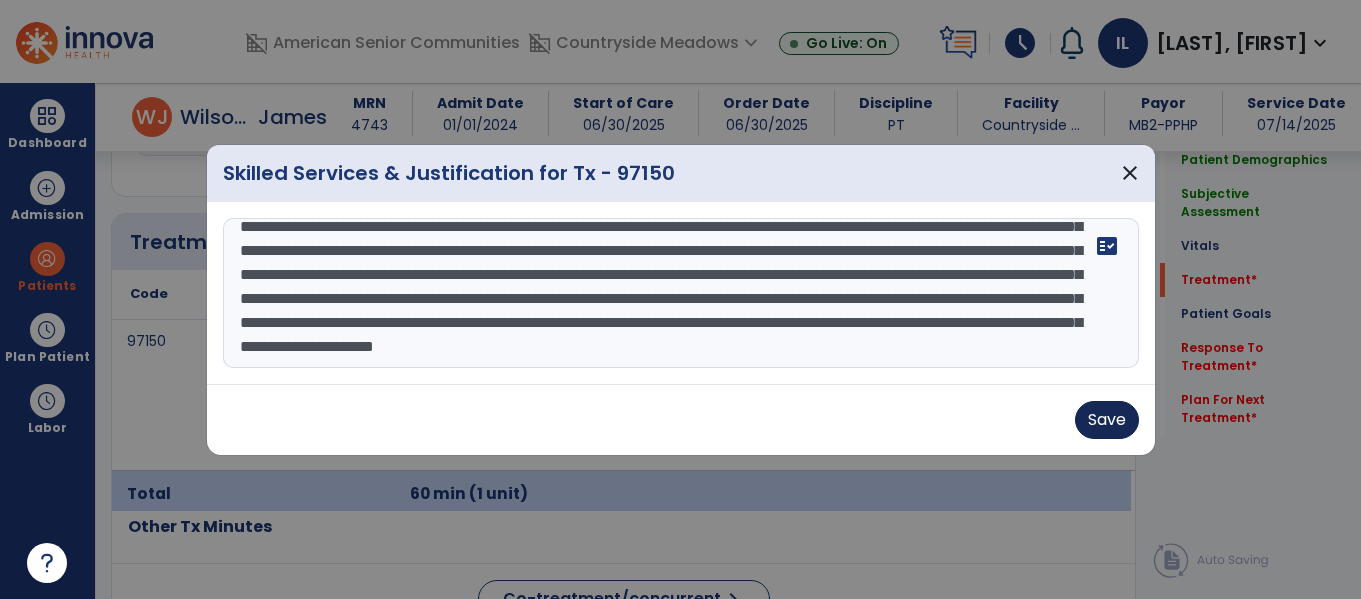 type on "**********" 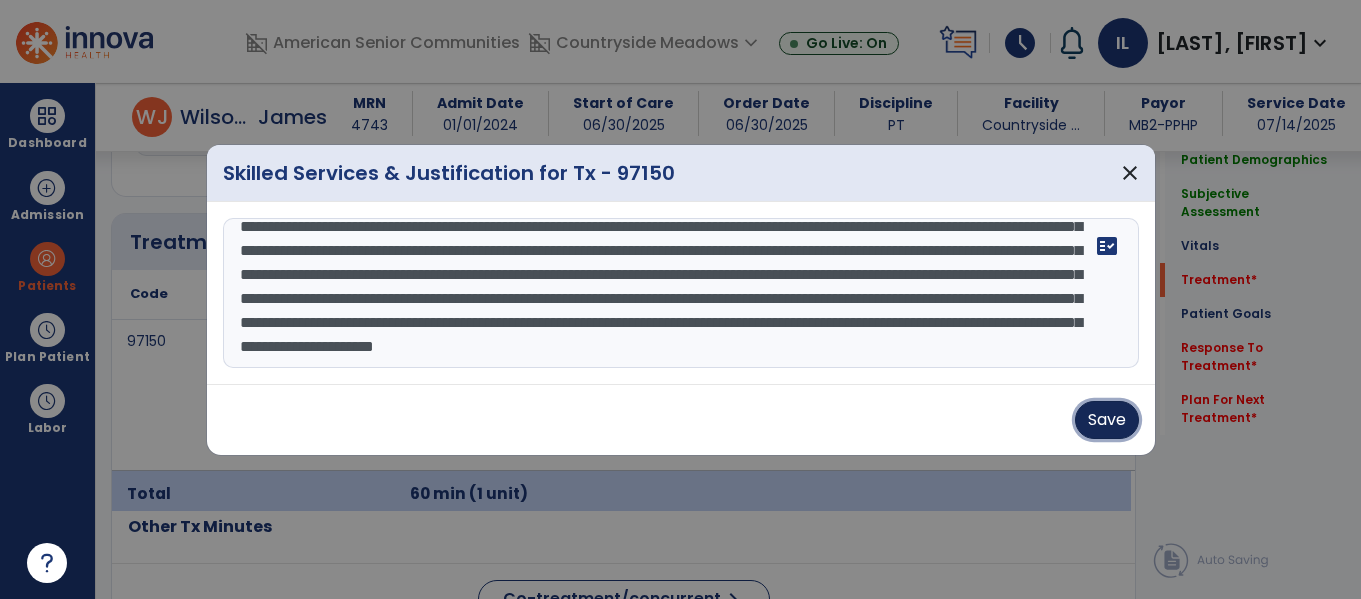 click on "Save" at bounding box center [1107, 420] 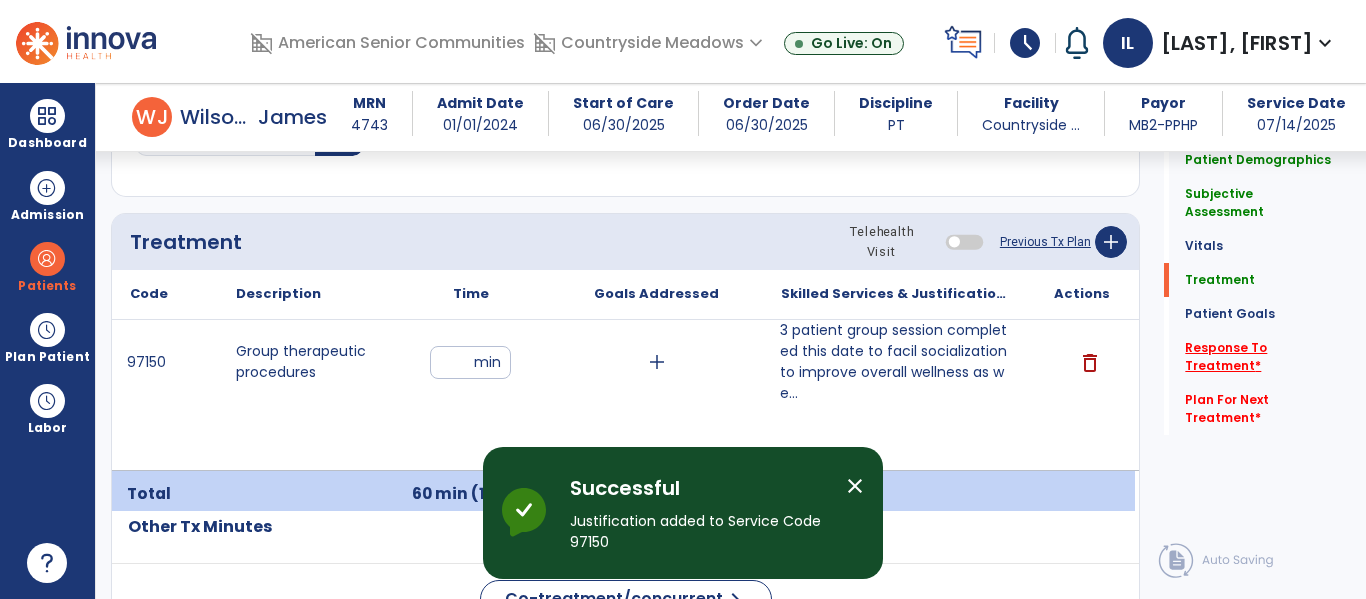 click on "Response To Treatment   *" 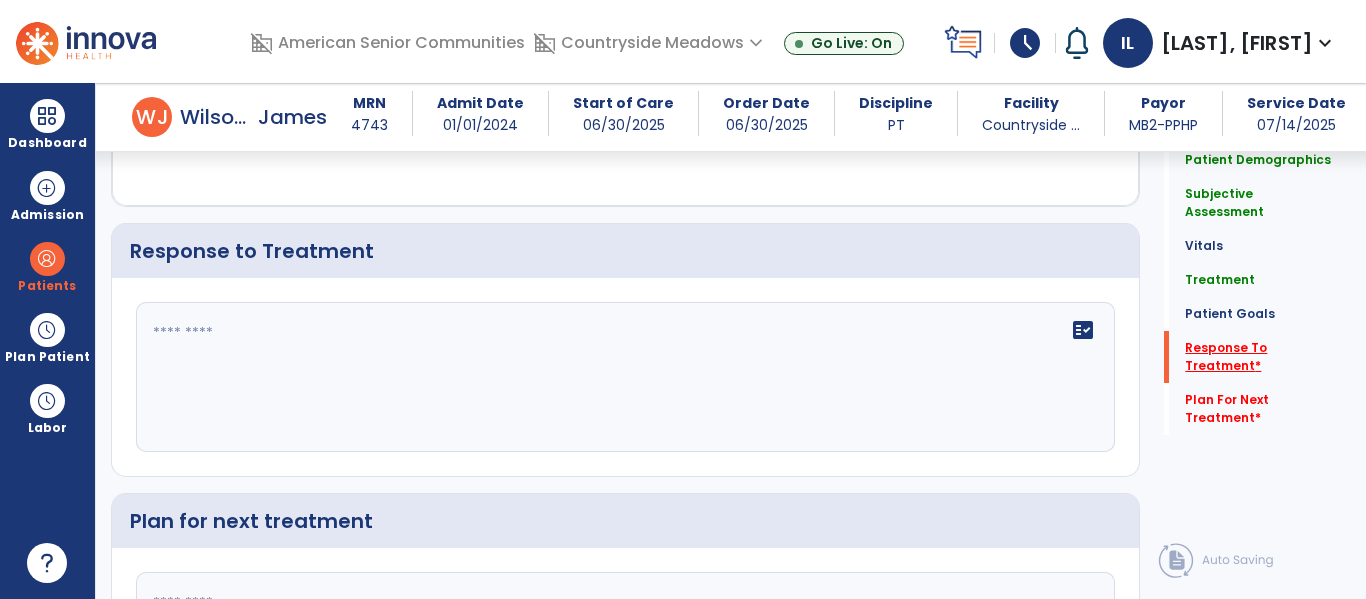 scroll, scrollTop: 2891, scrollLeft: 0, axis: vertical 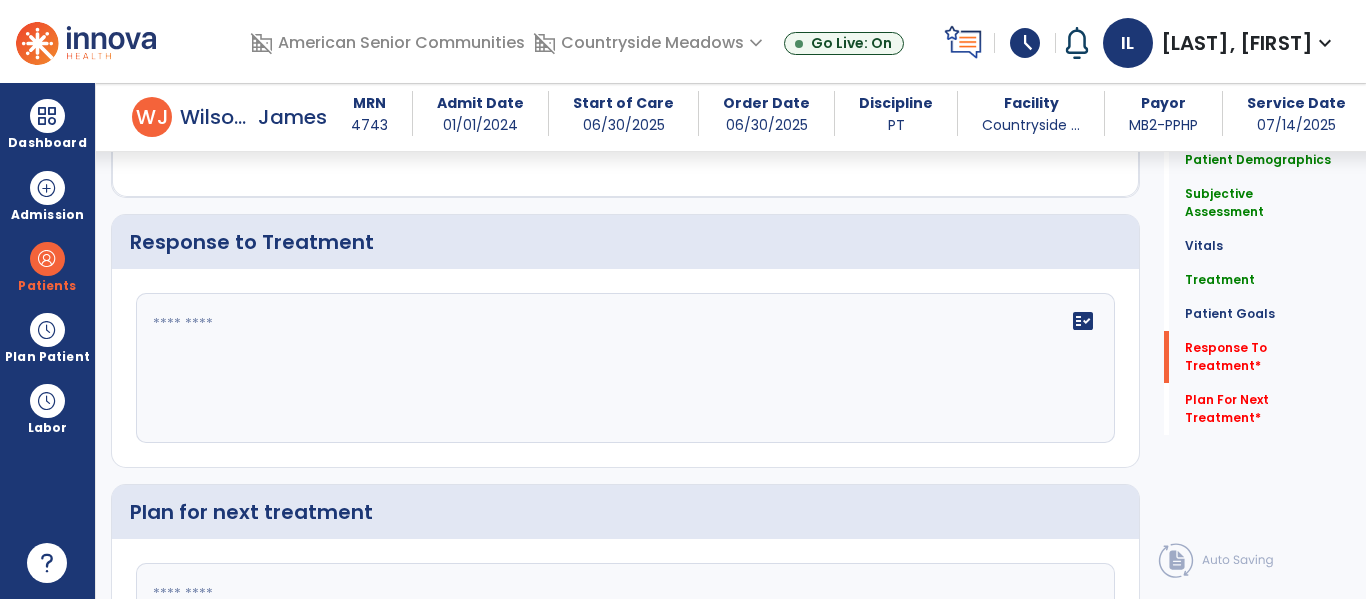 click on "fact_check" 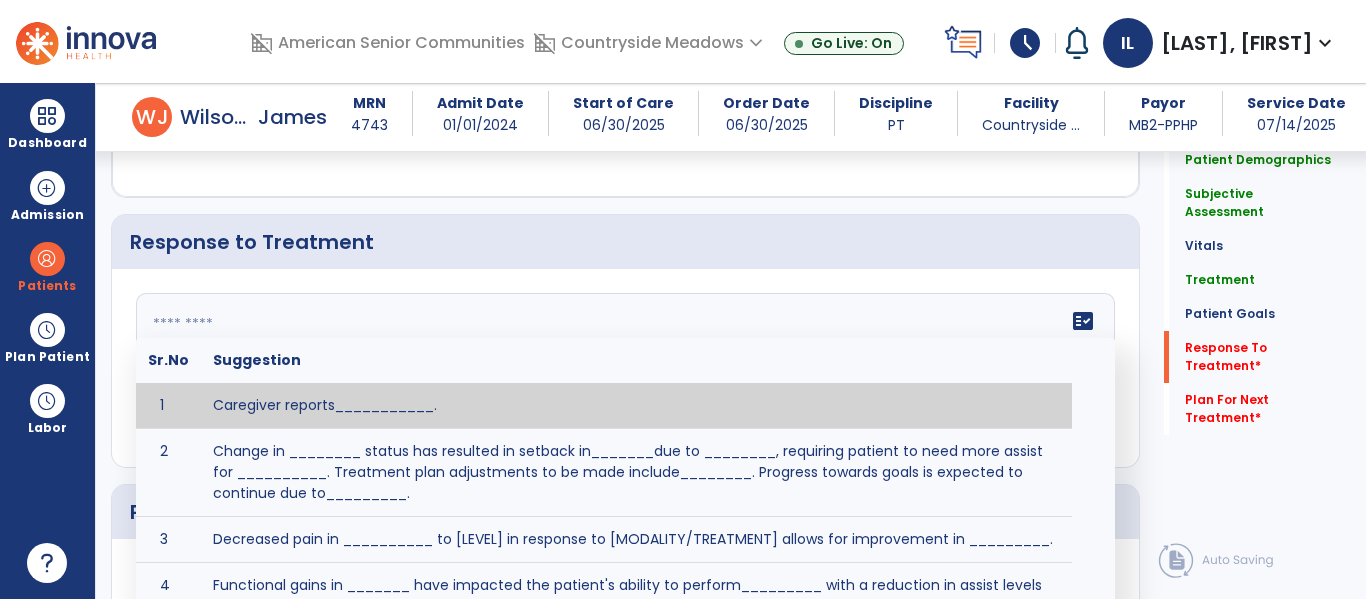 type on "*" 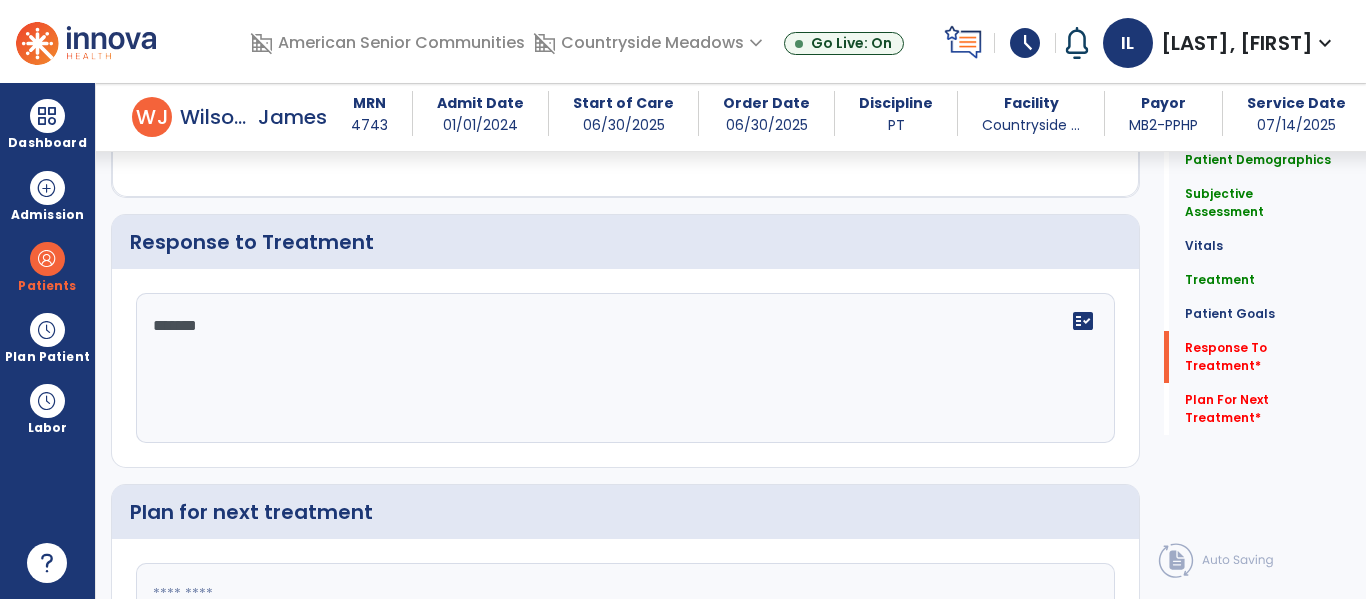 type on "********" 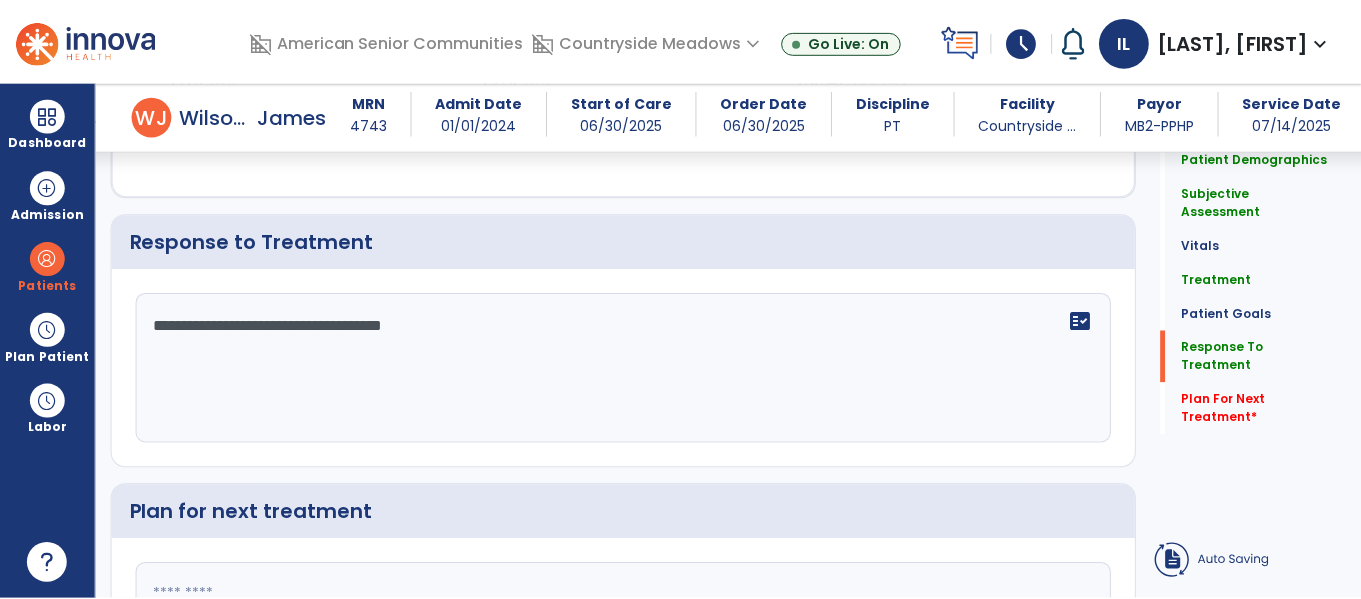 scroll, scrollTop: 3096, scrollLeft: 0, axis: vertical 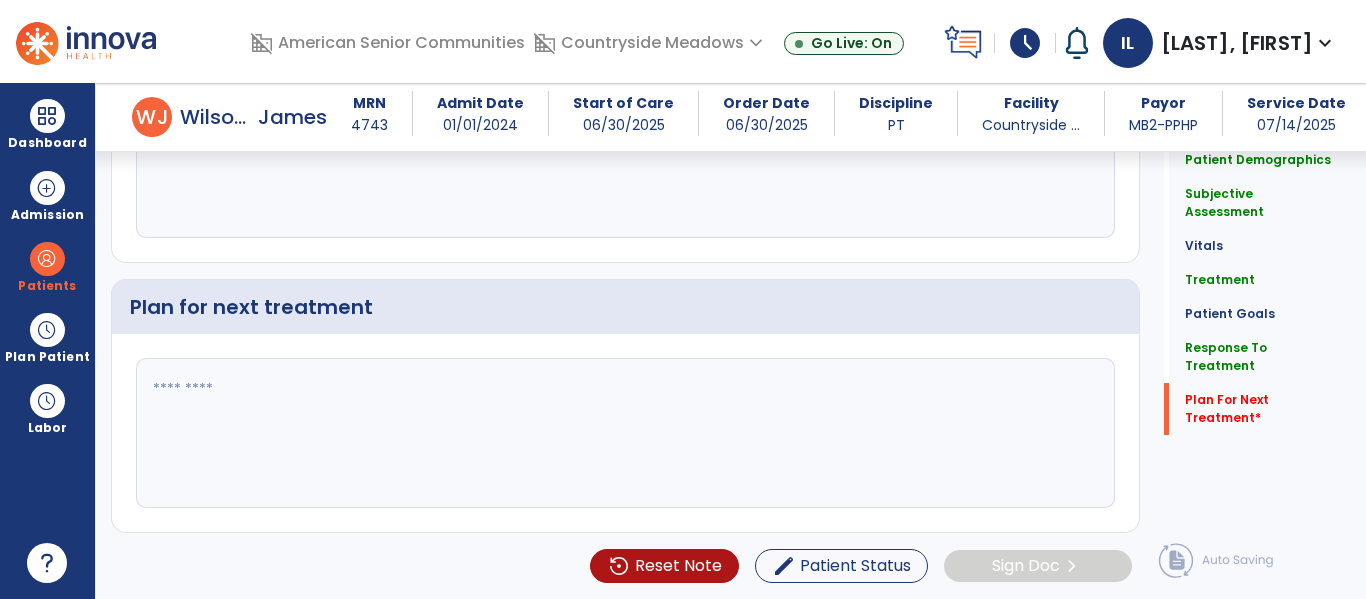 type on "**********" 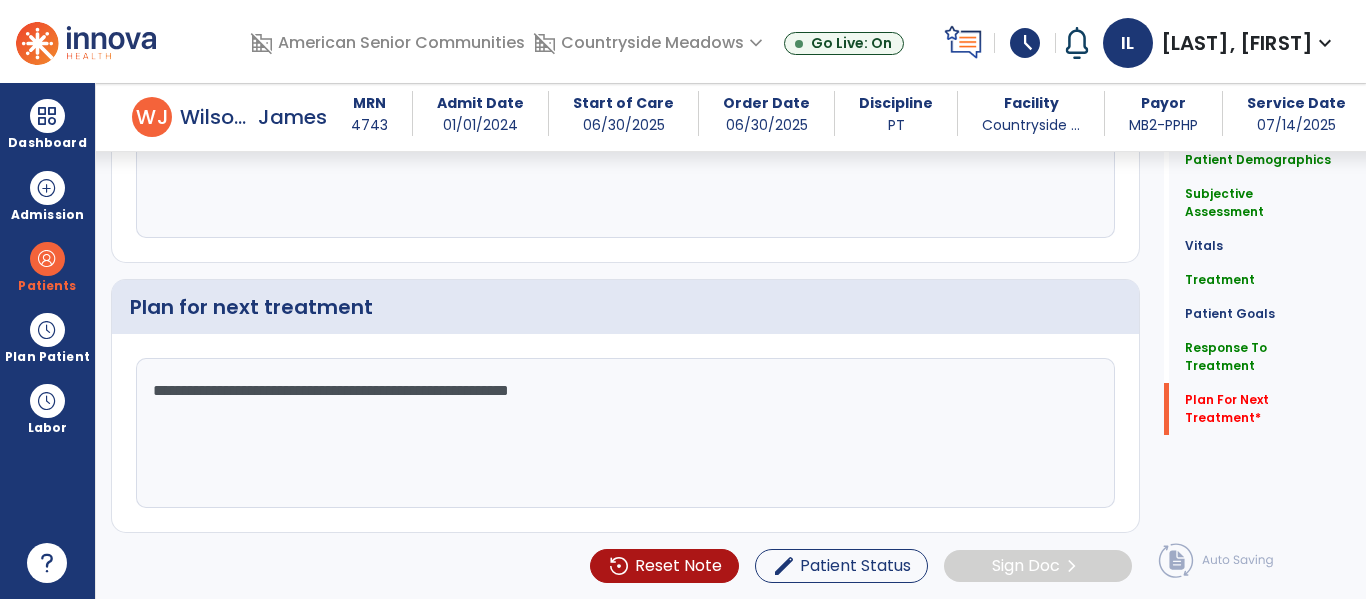 type on "**********" 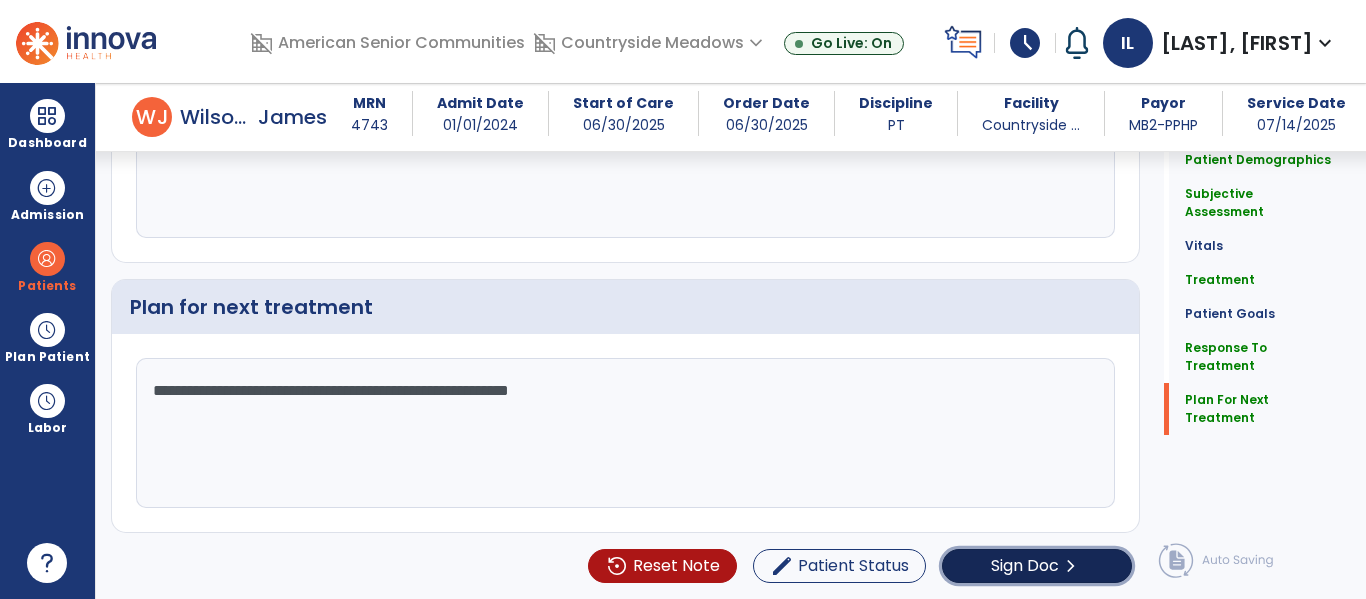 click on "chevron_right" 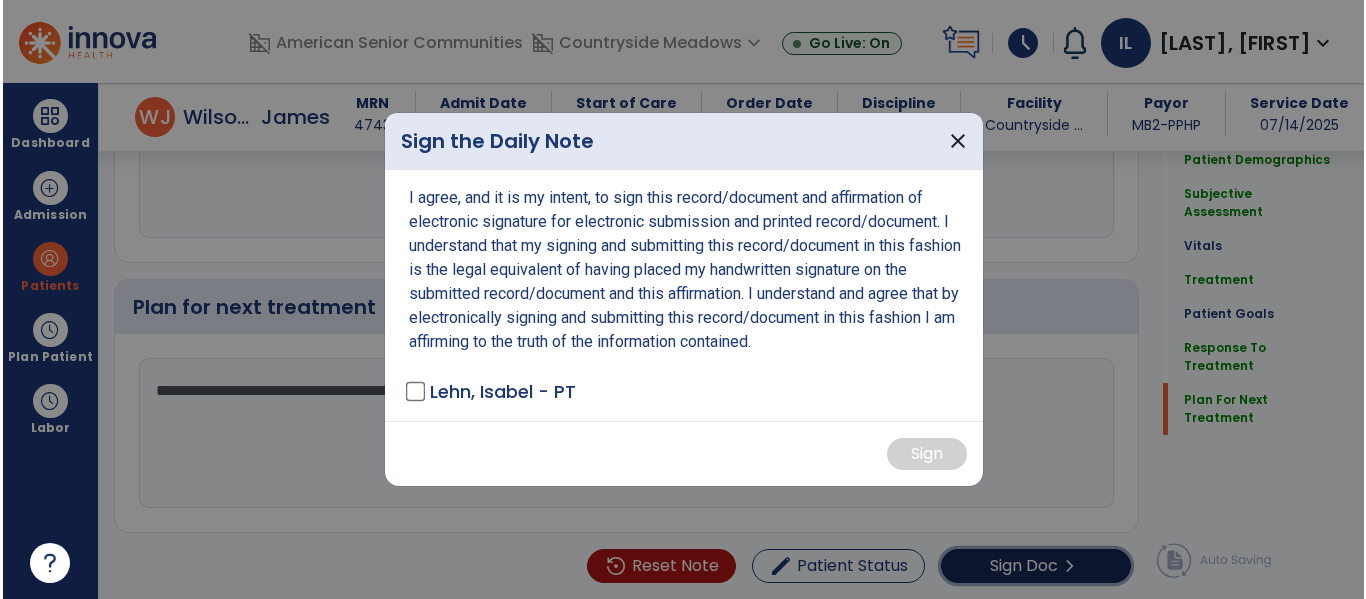 scroll, scrollTop: 3096, scrollLeft: 0, axis: vertical 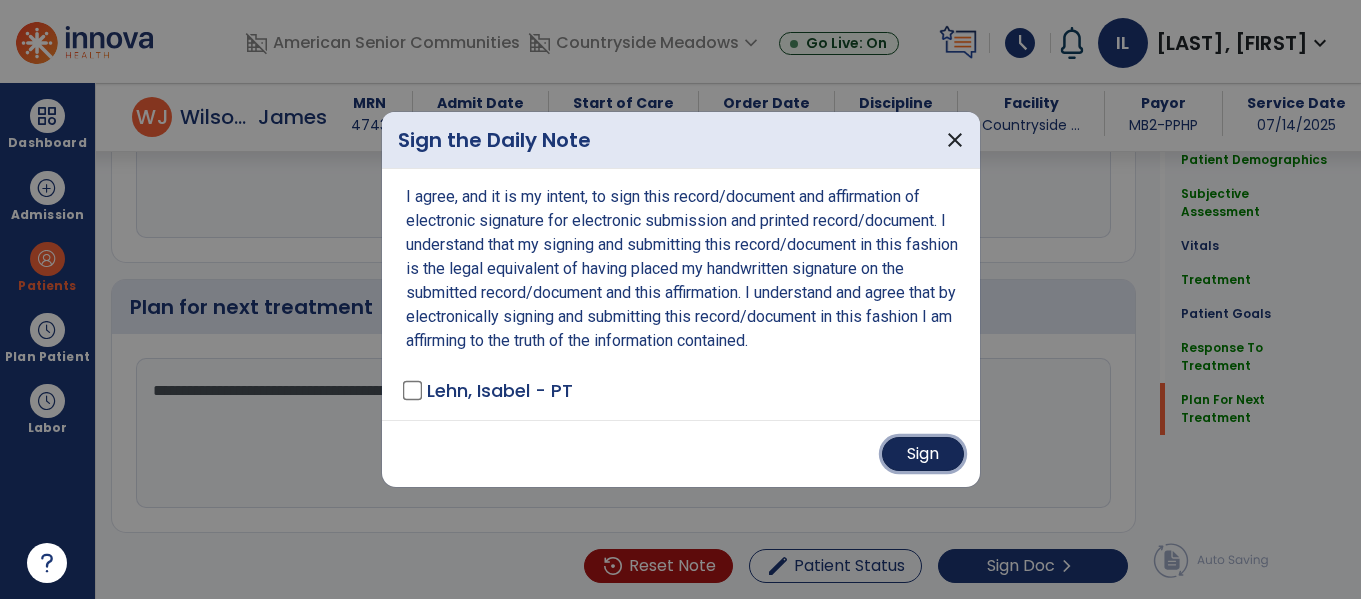 click on "Sign" at bounding box center (923, 454) 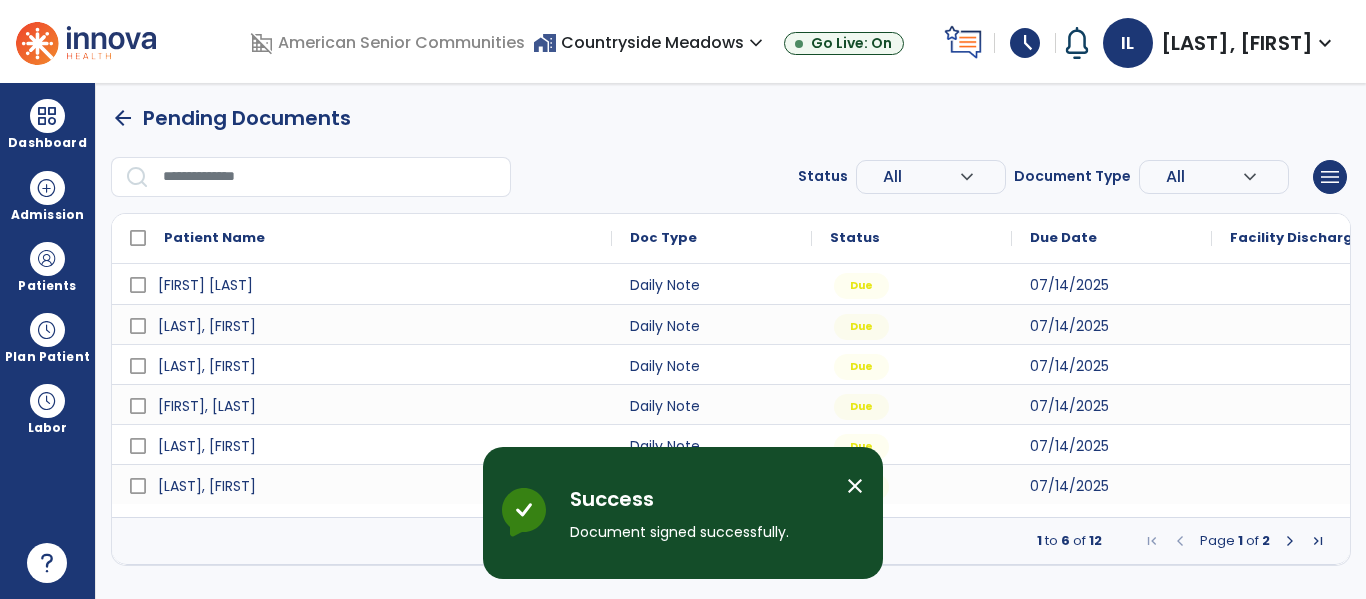 scroll, scrollTop: 0, scrollLeft: 0, axis: both 